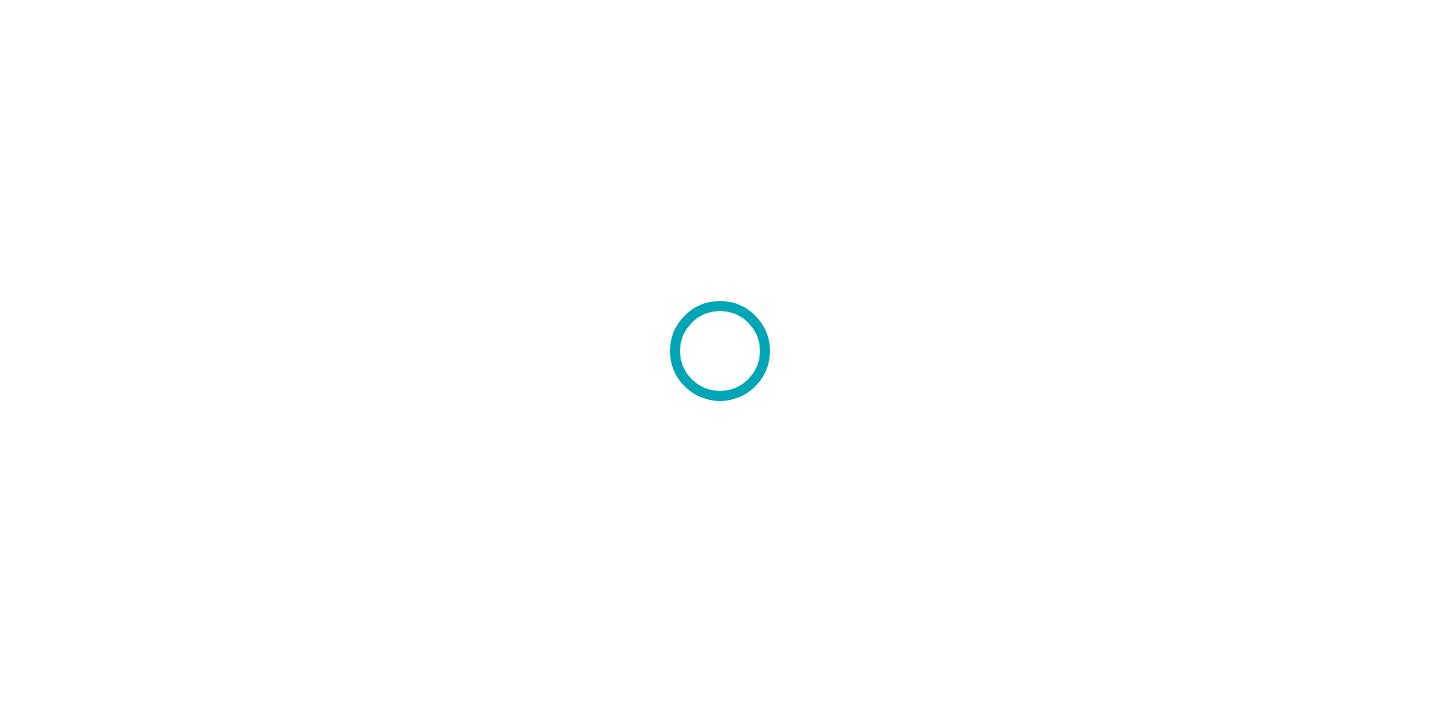 scroll, scrollTop: 0, scrollLeft: 0, axis: both 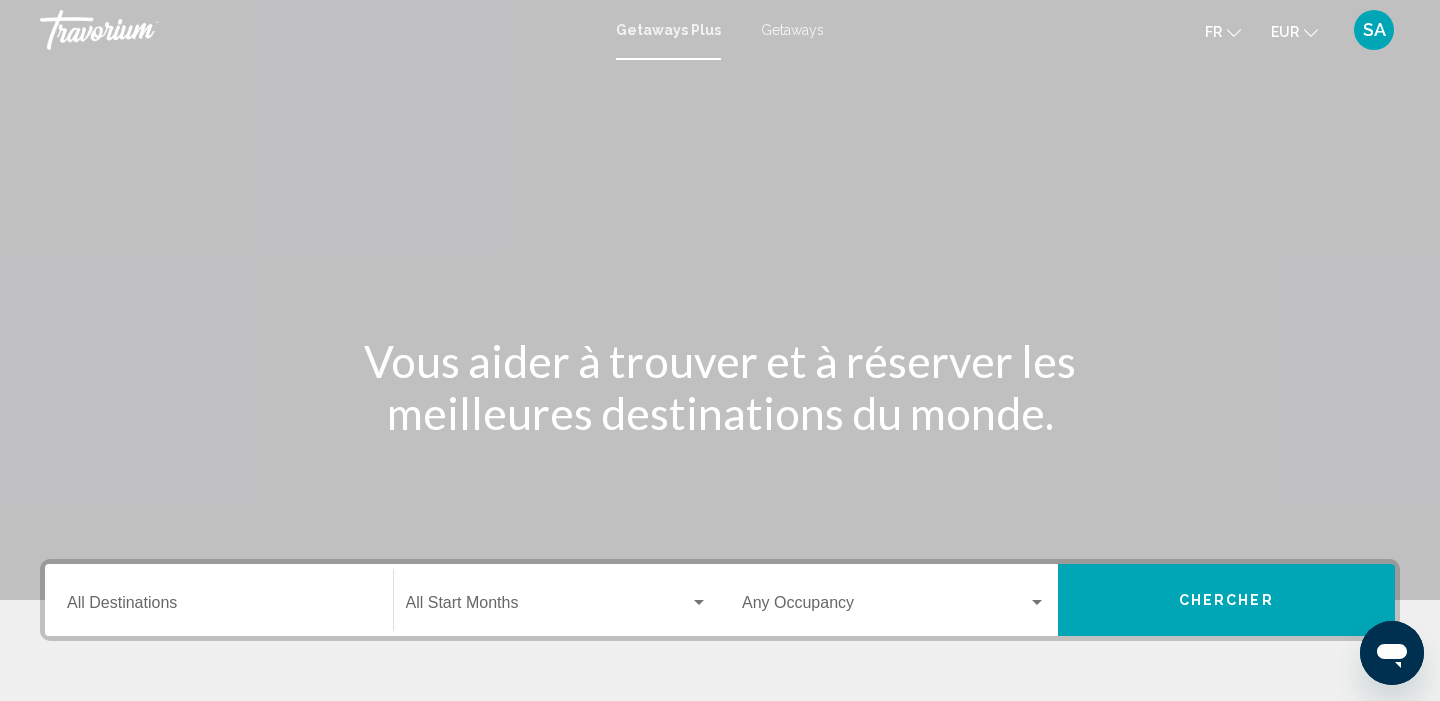 click on "Getaways" at bounding box center [792, 30] 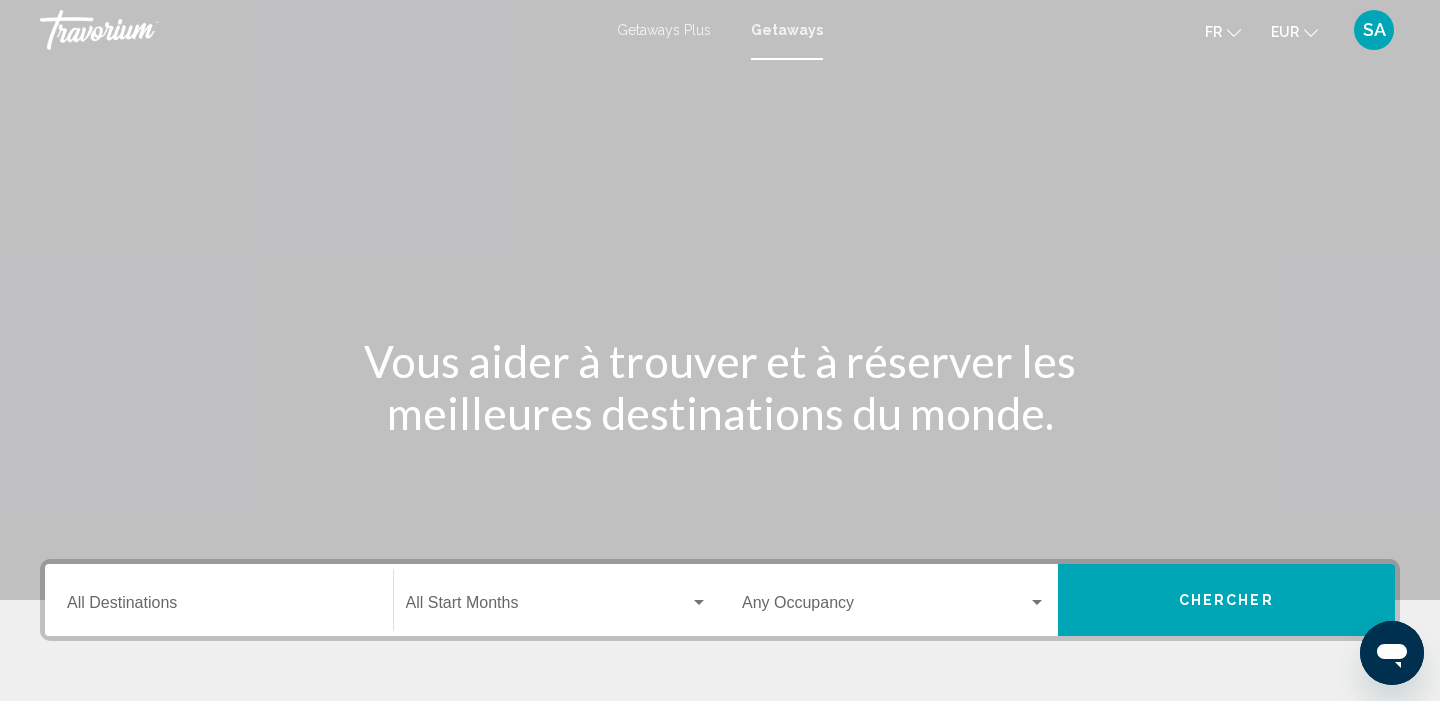 click on "Destination All Destinations" at bounding box center [219, 607] 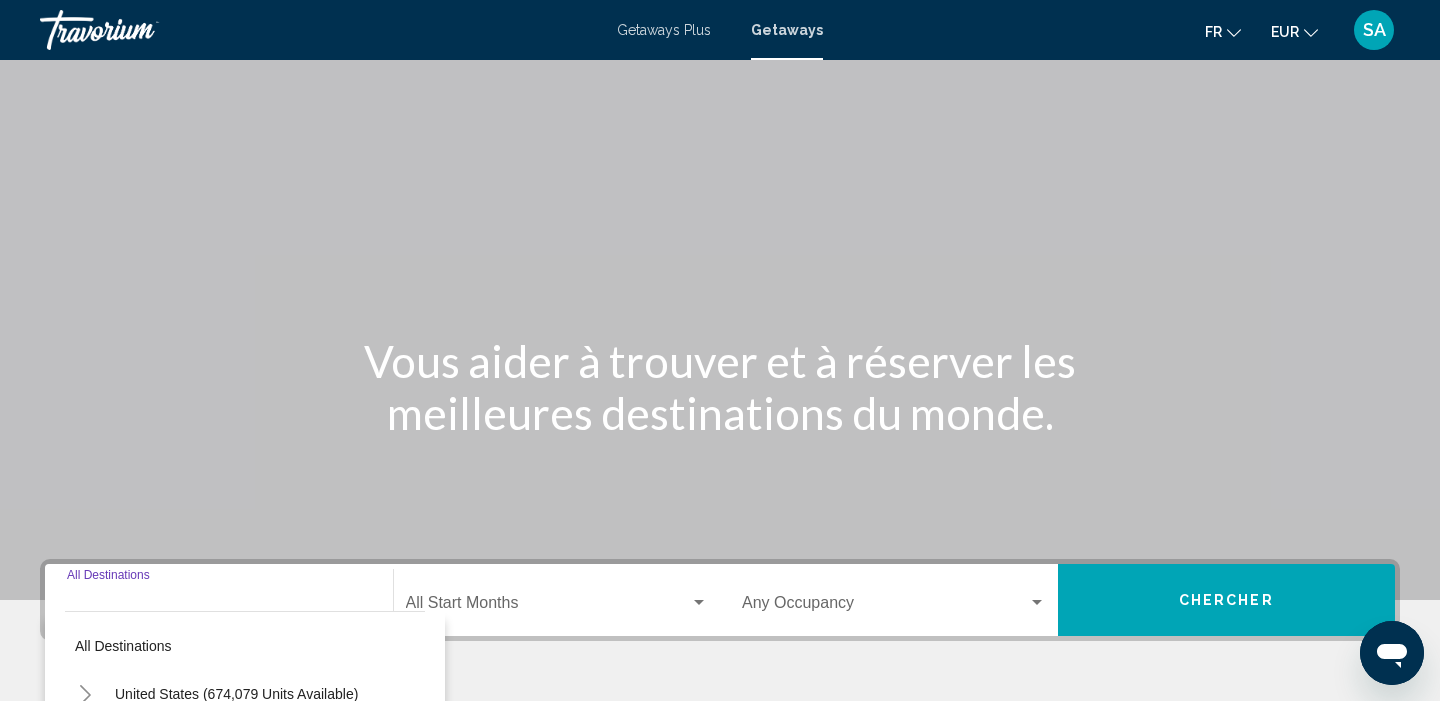 scroll, scrollTop: 385, scrollLeft: 0, axis: vertical 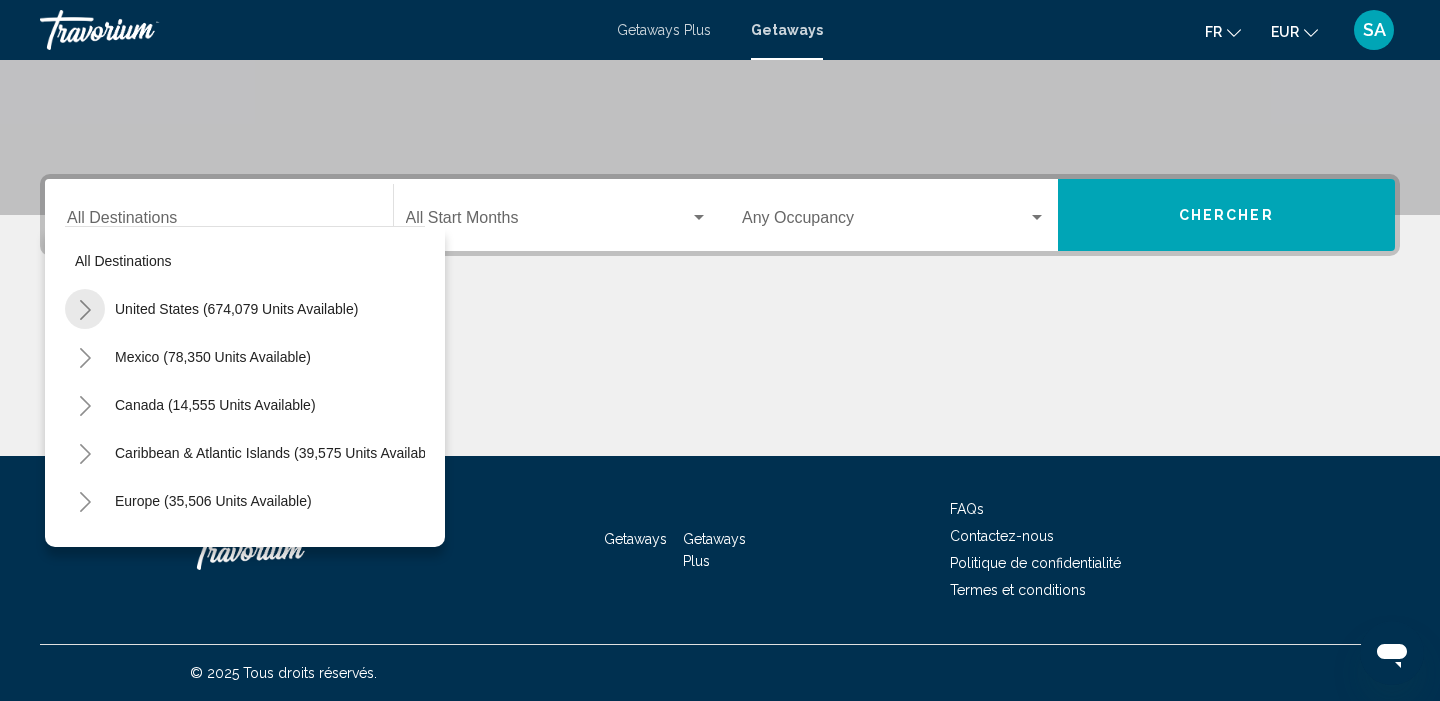 click 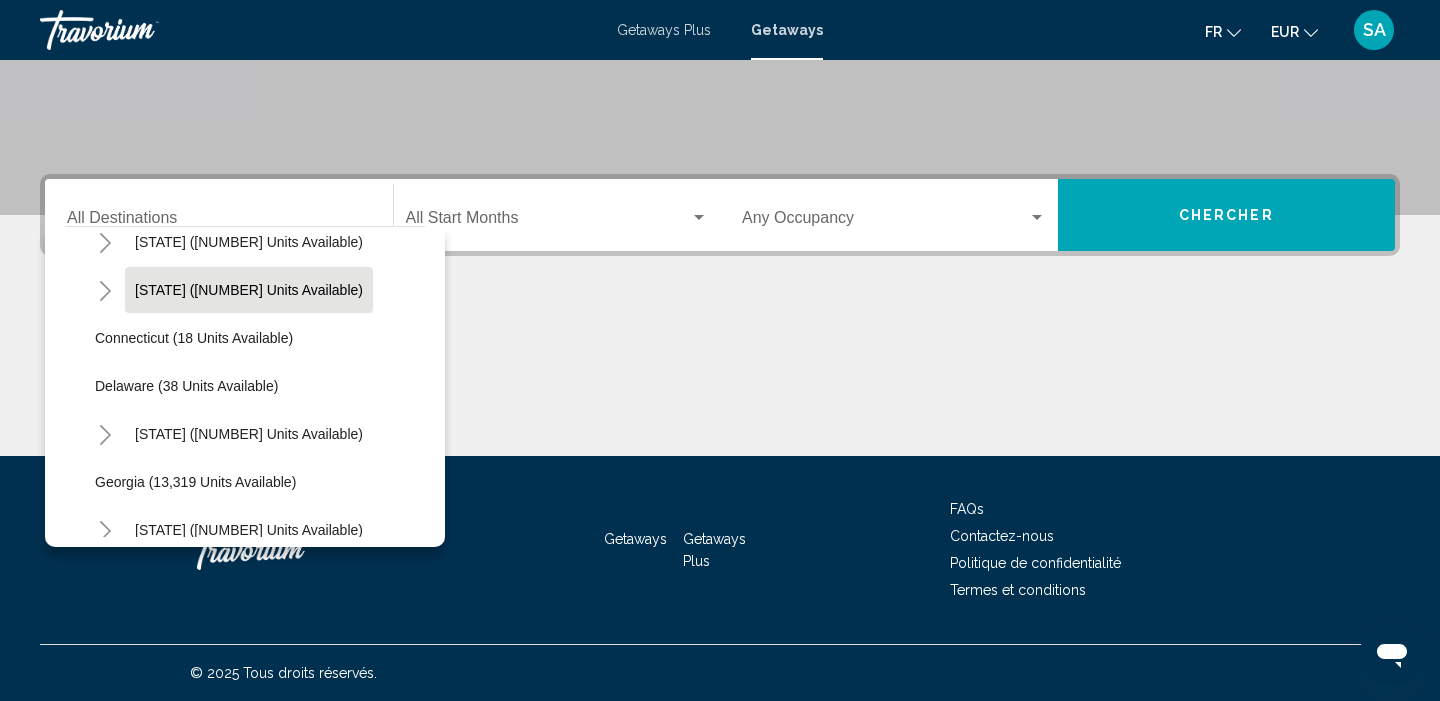 scroll, scrollTop: 260, scrollLeft: 0, axis: vertical 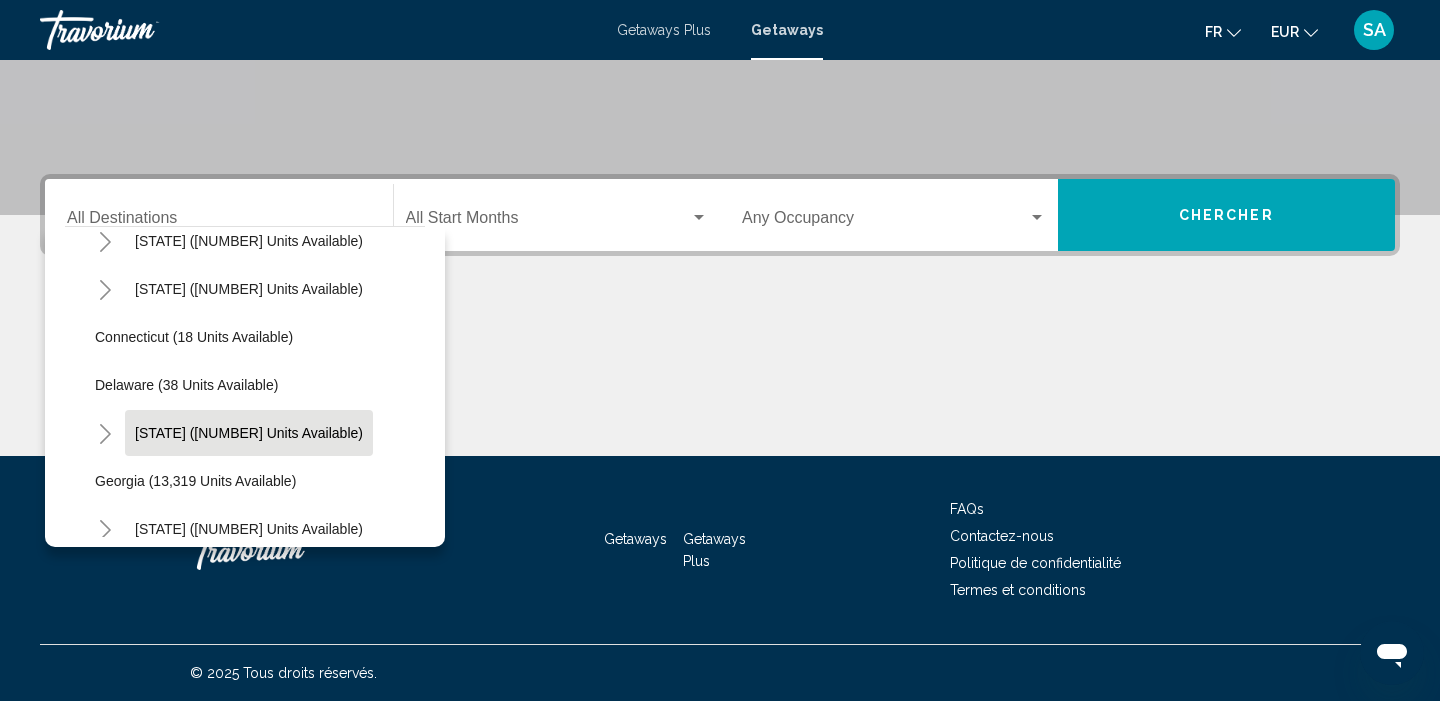 click on "[STATE] ([NUMBER] units available)" 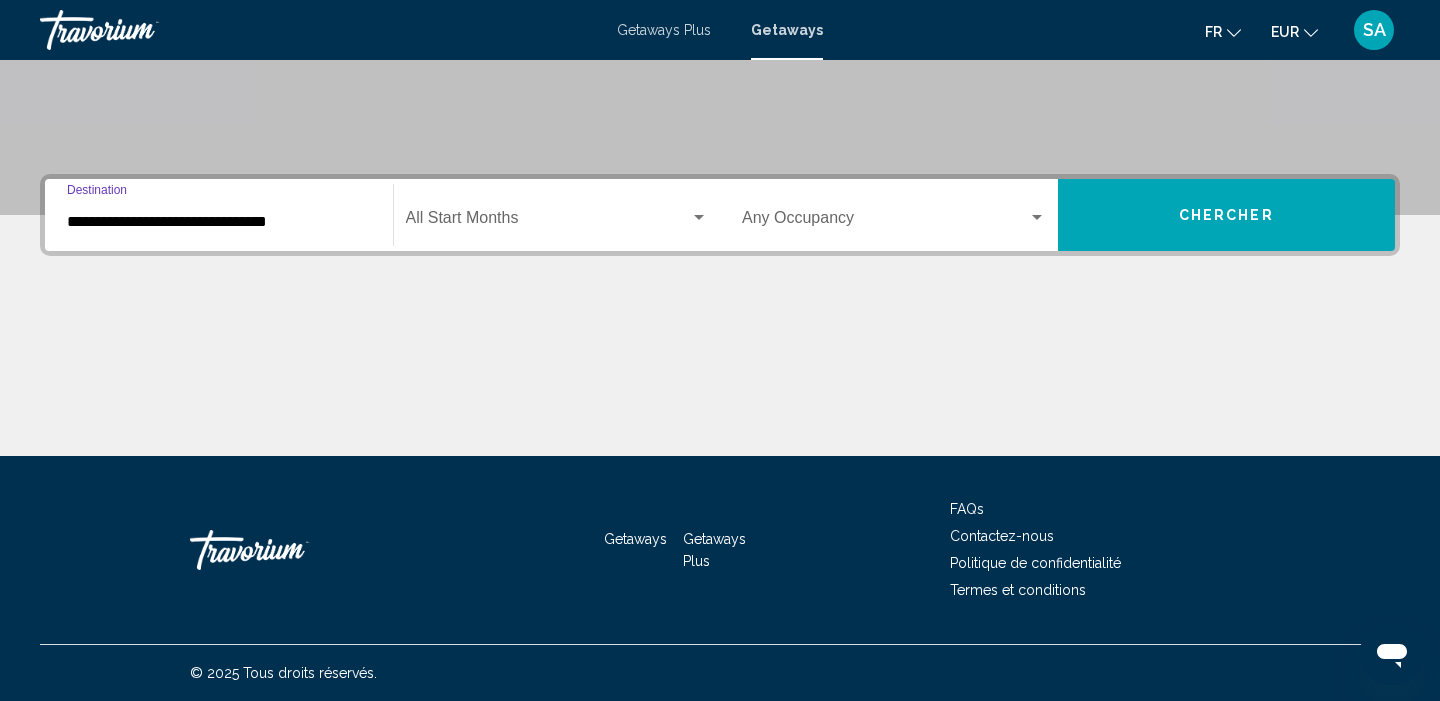 click at bounding box center [548, 222] 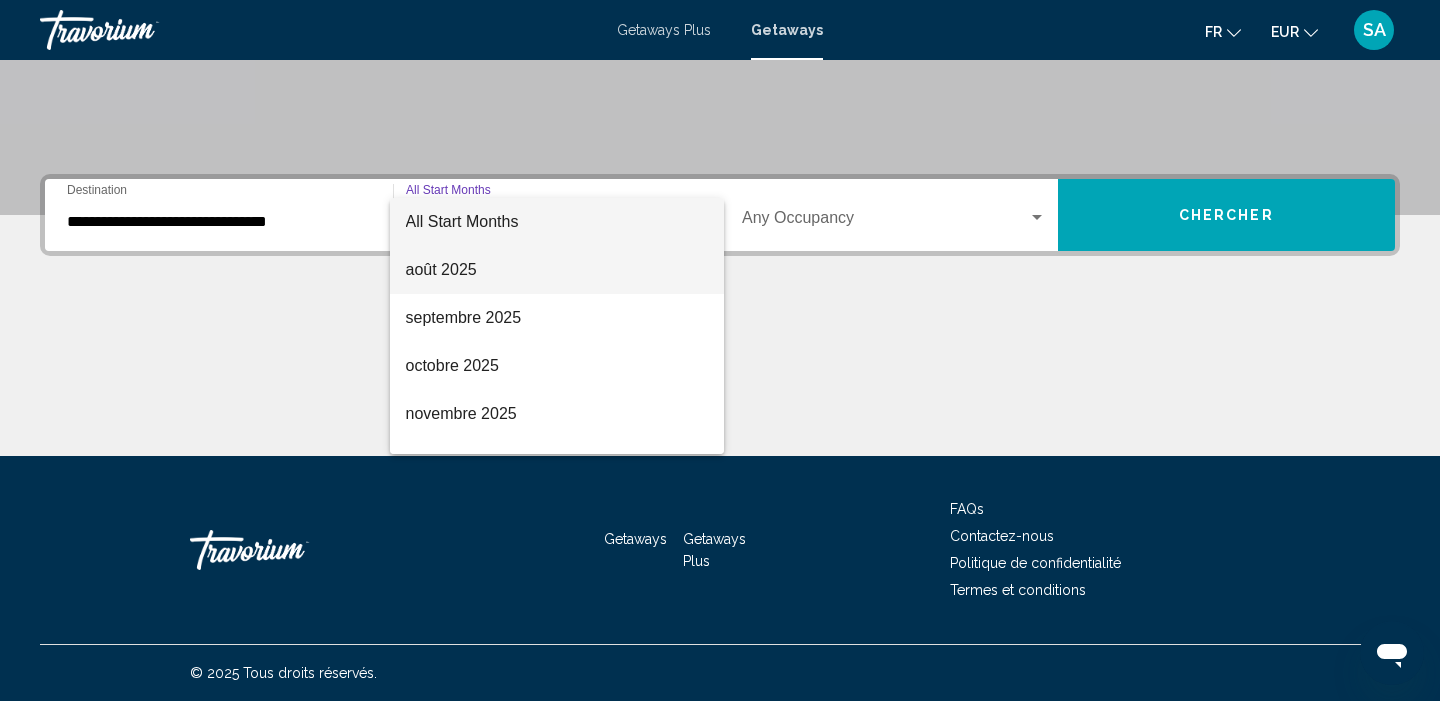 click on "août 2025" at bounding box center [557, 270] 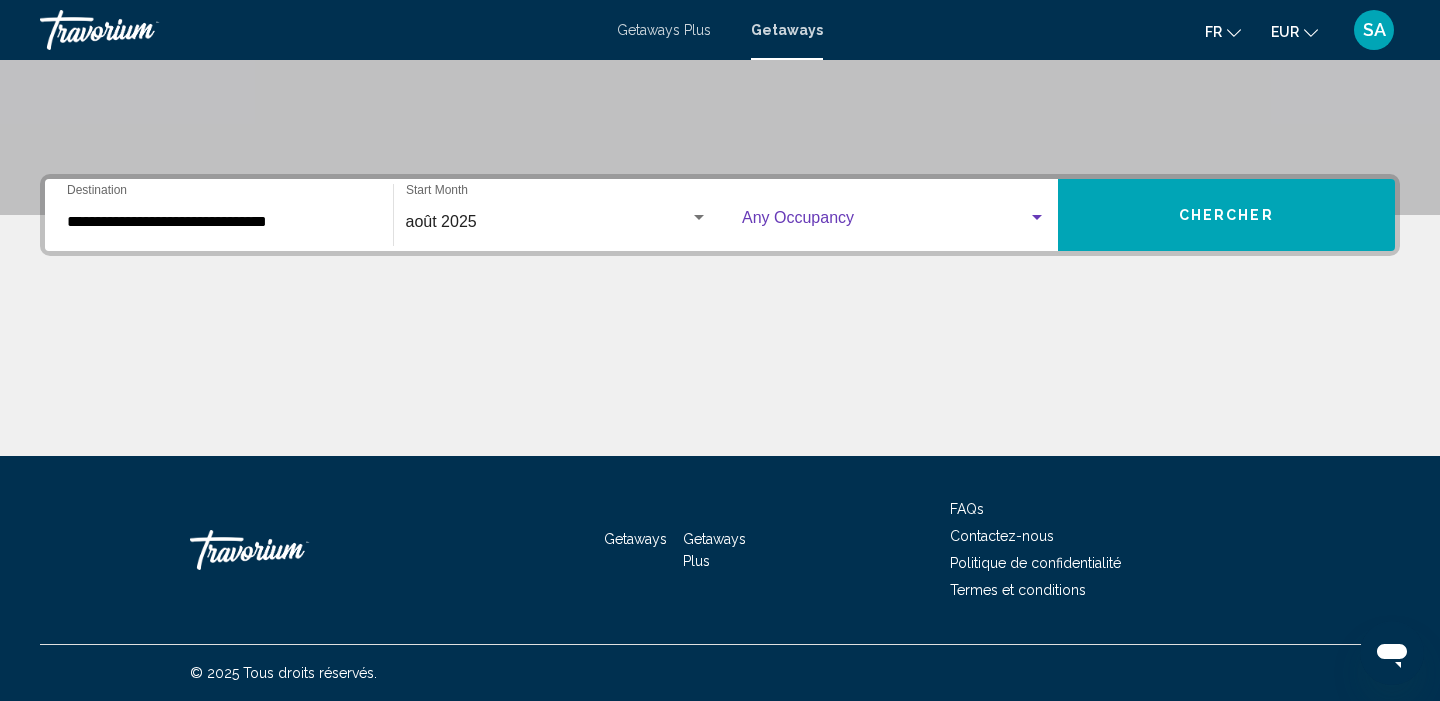 click at bounding box center (885, 222) 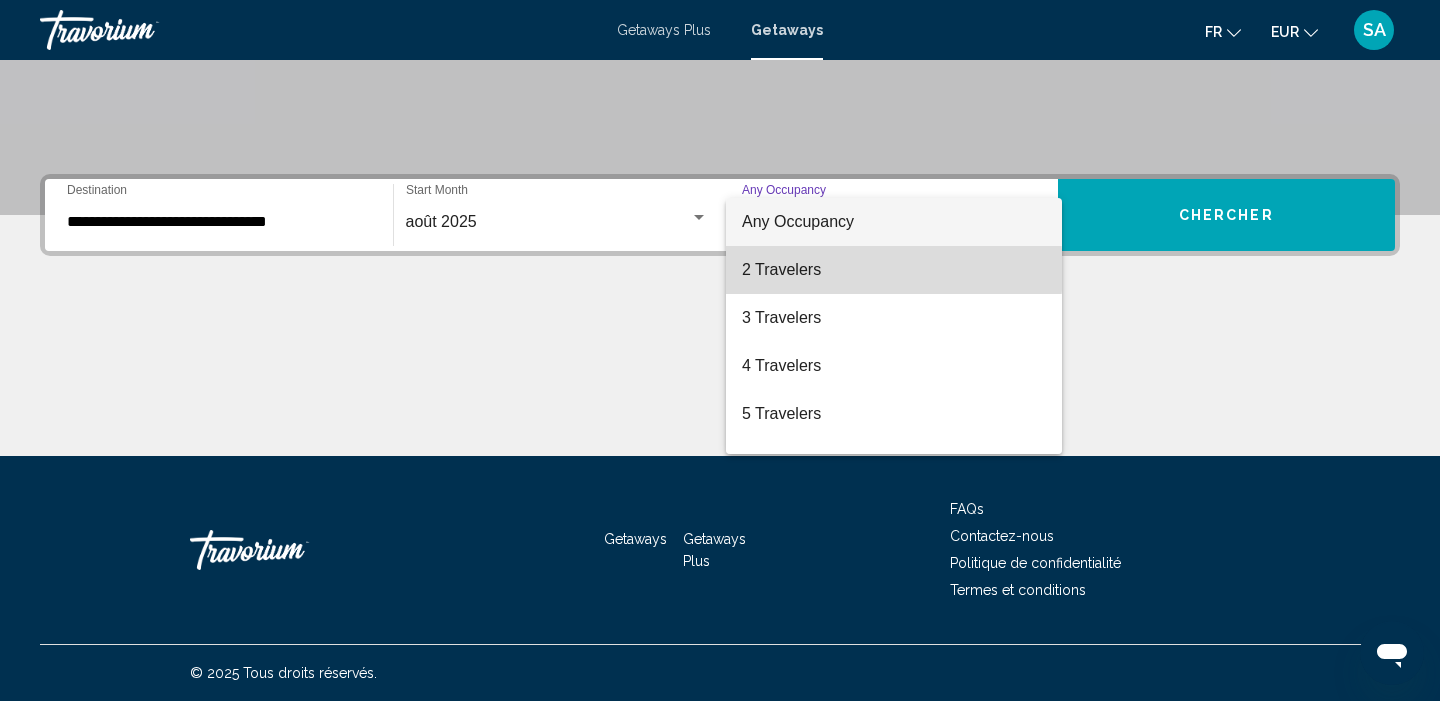 click on "2 Travelers" at bounding box center (894, 270) 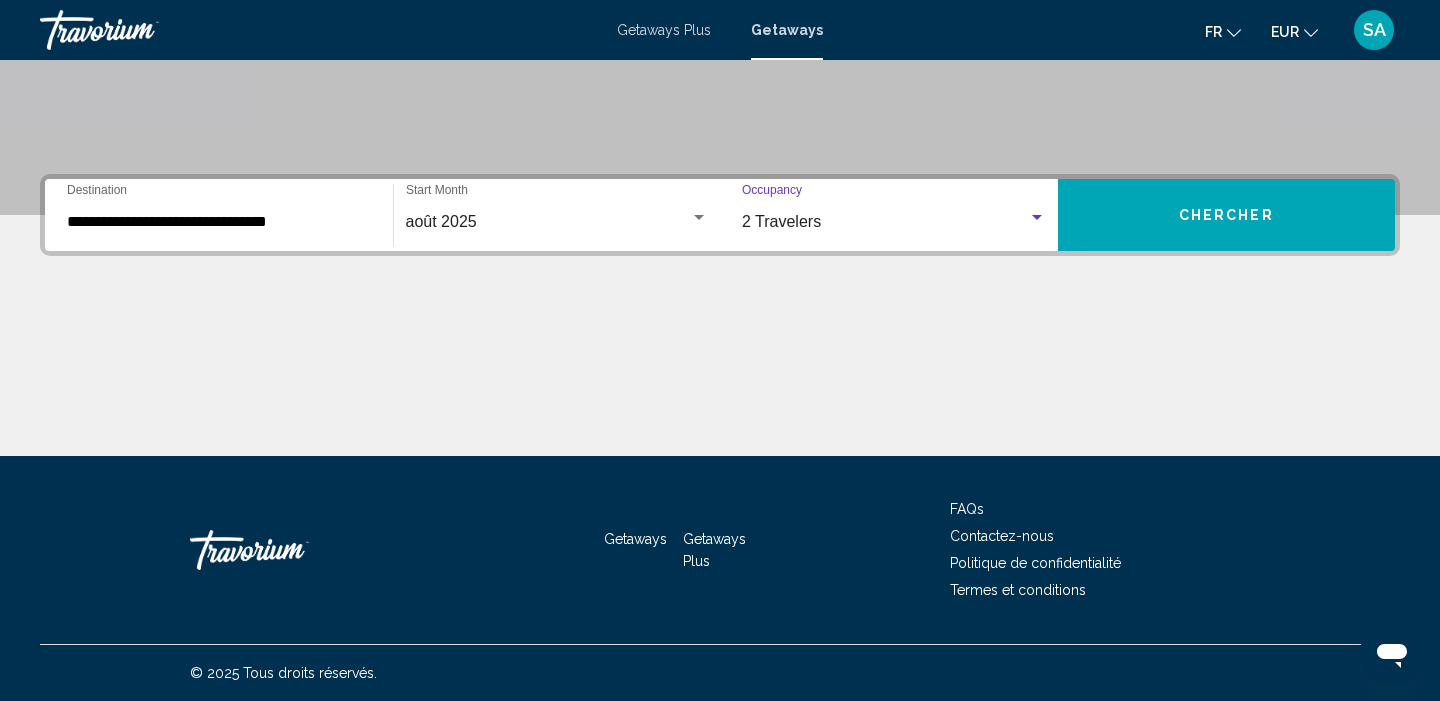click on "Chercher" at bounding box center (1227, 215) 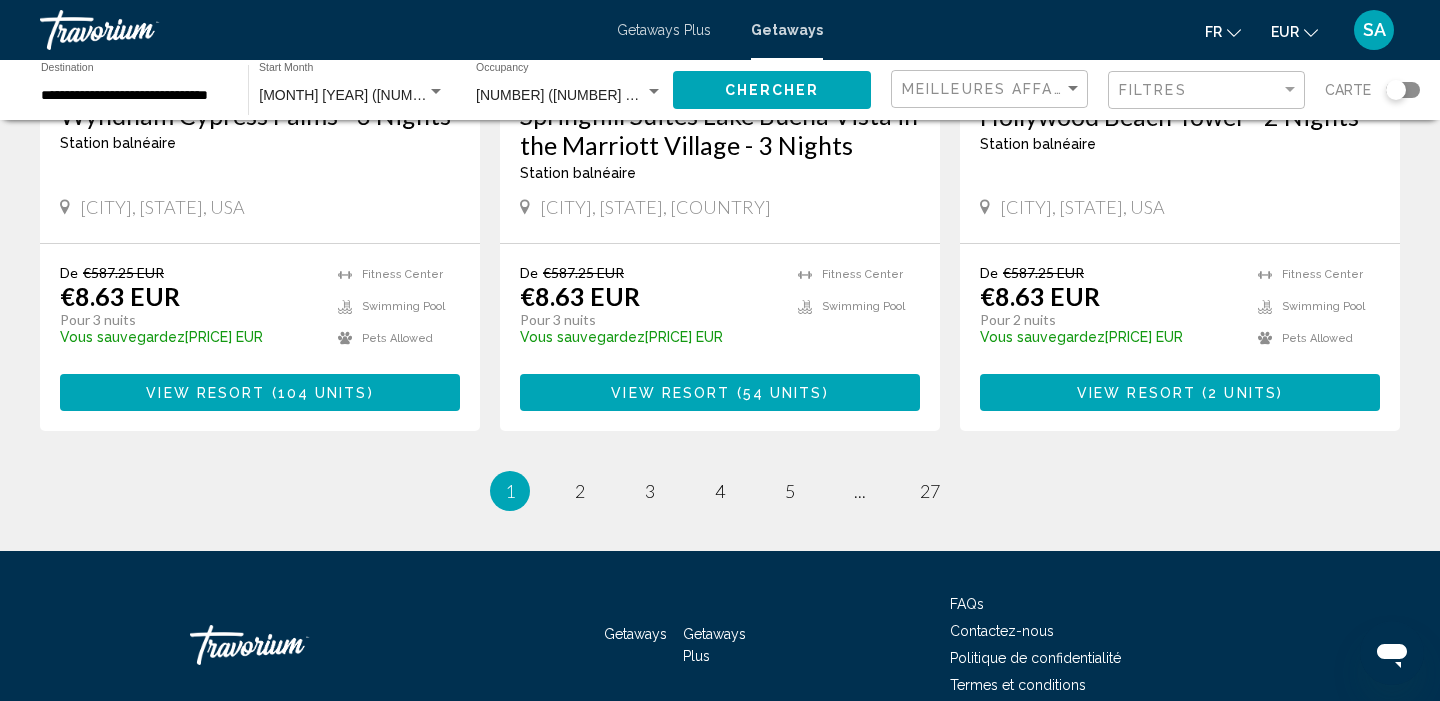 scroll, scrollTop: 2616, scrollLeft: 0, axis: vertical 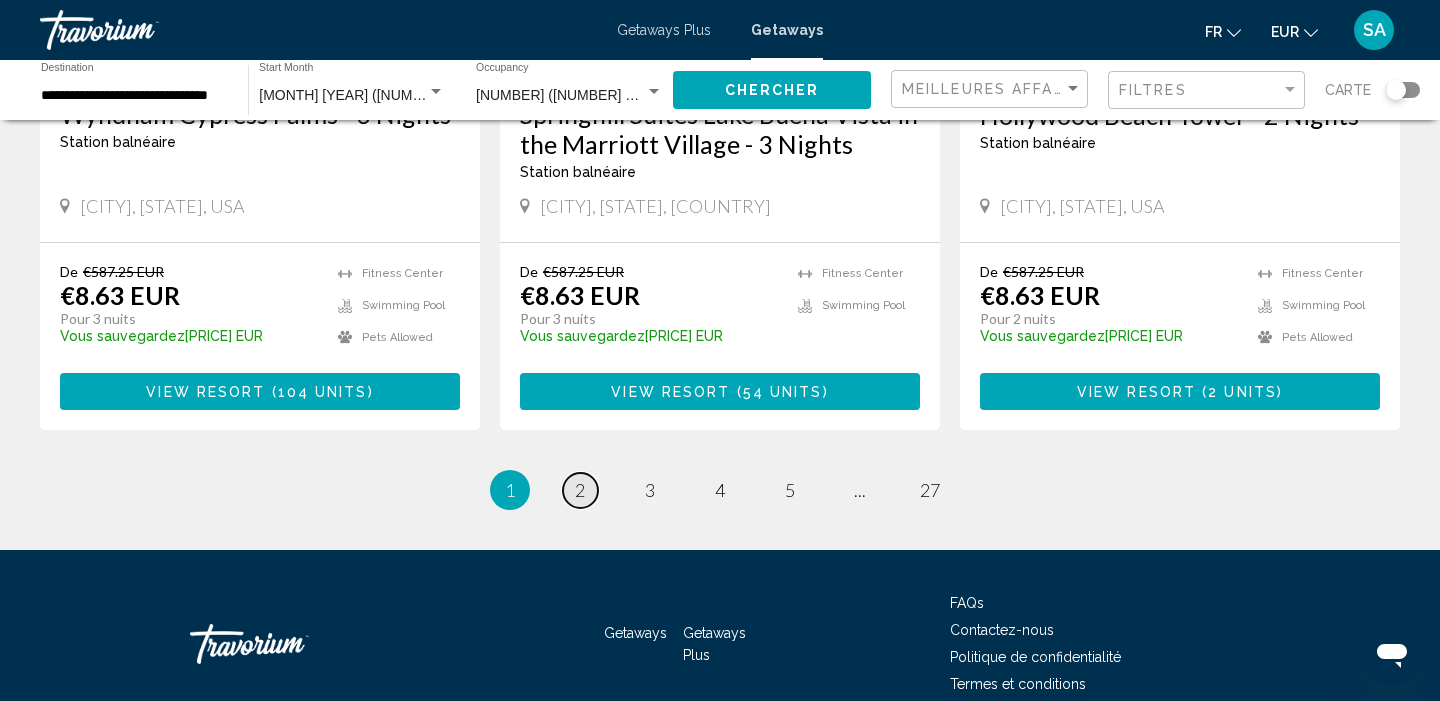 click on "page  2" at bounding box center (580, 490) 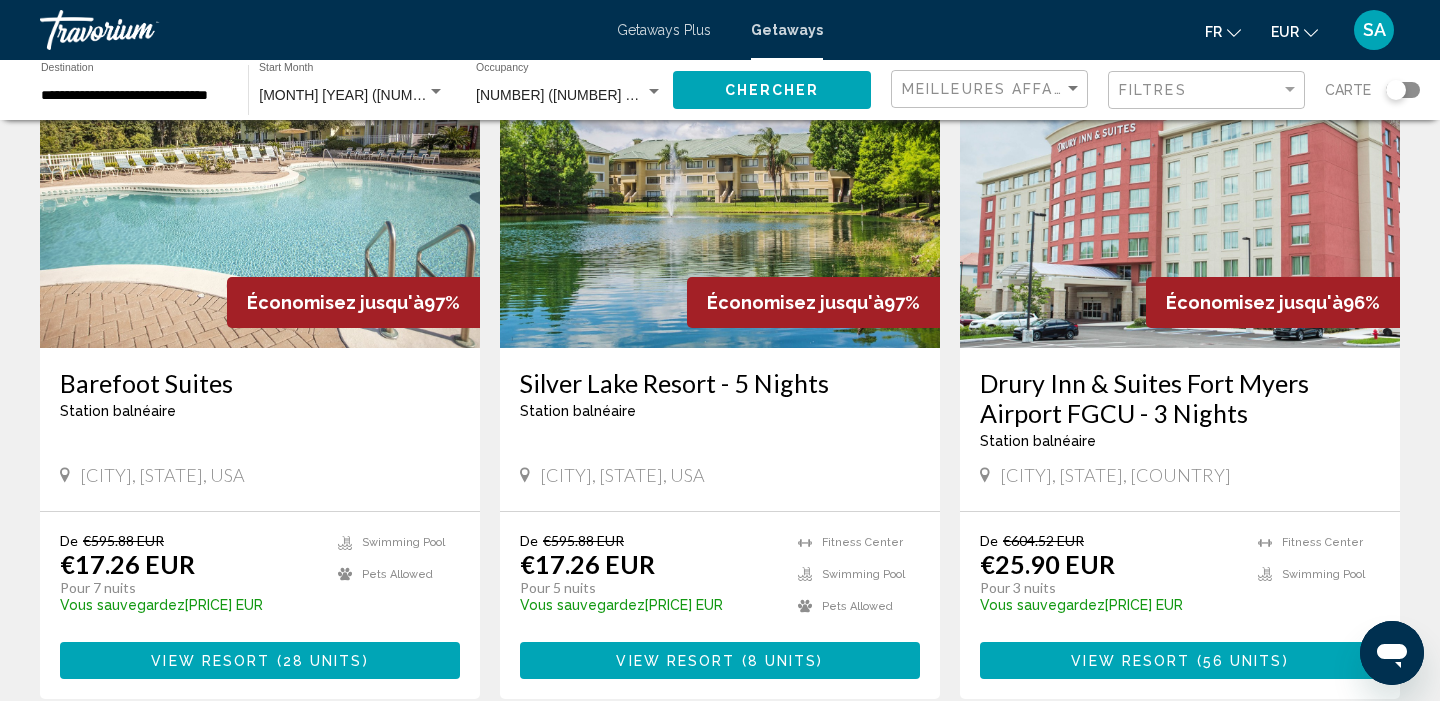 scroll, scrollTop: 185, scrollLeft: 0, axis: vertical 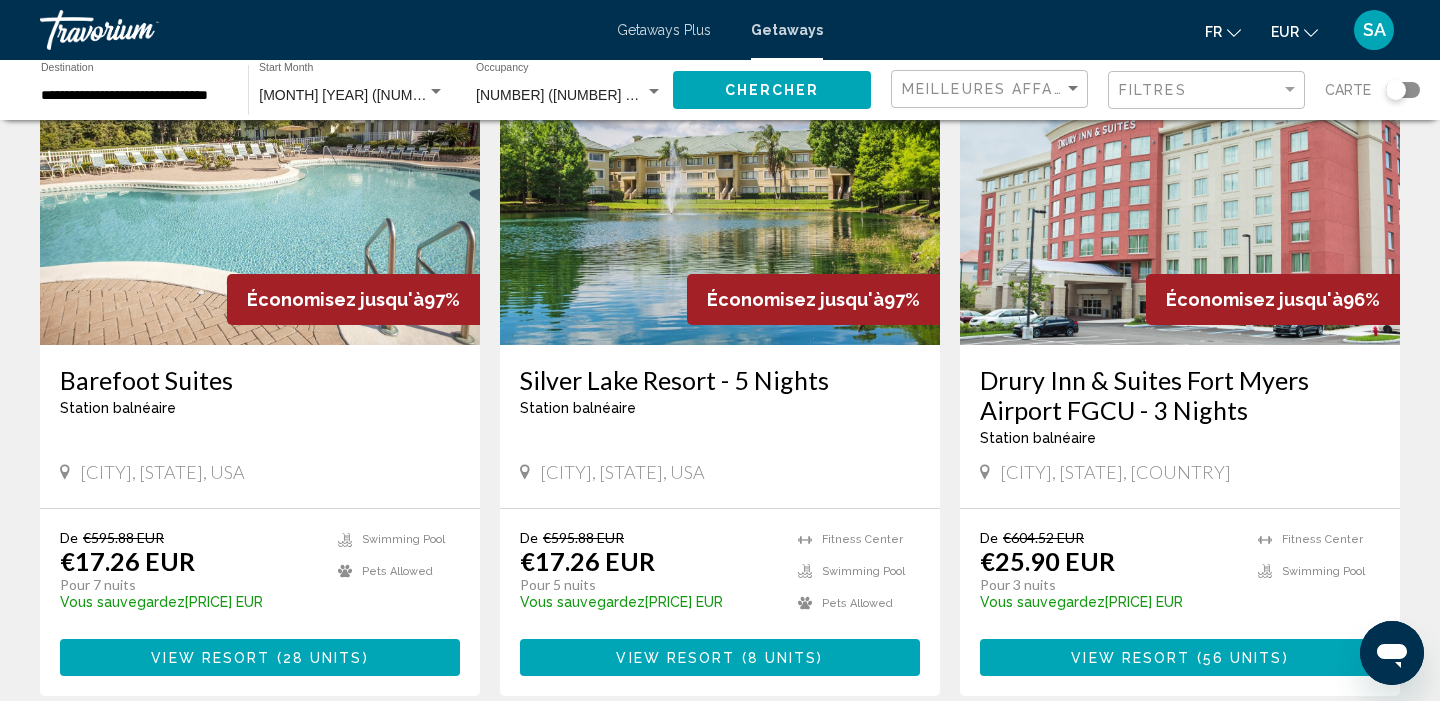 click at bounding box center (1180, 185) 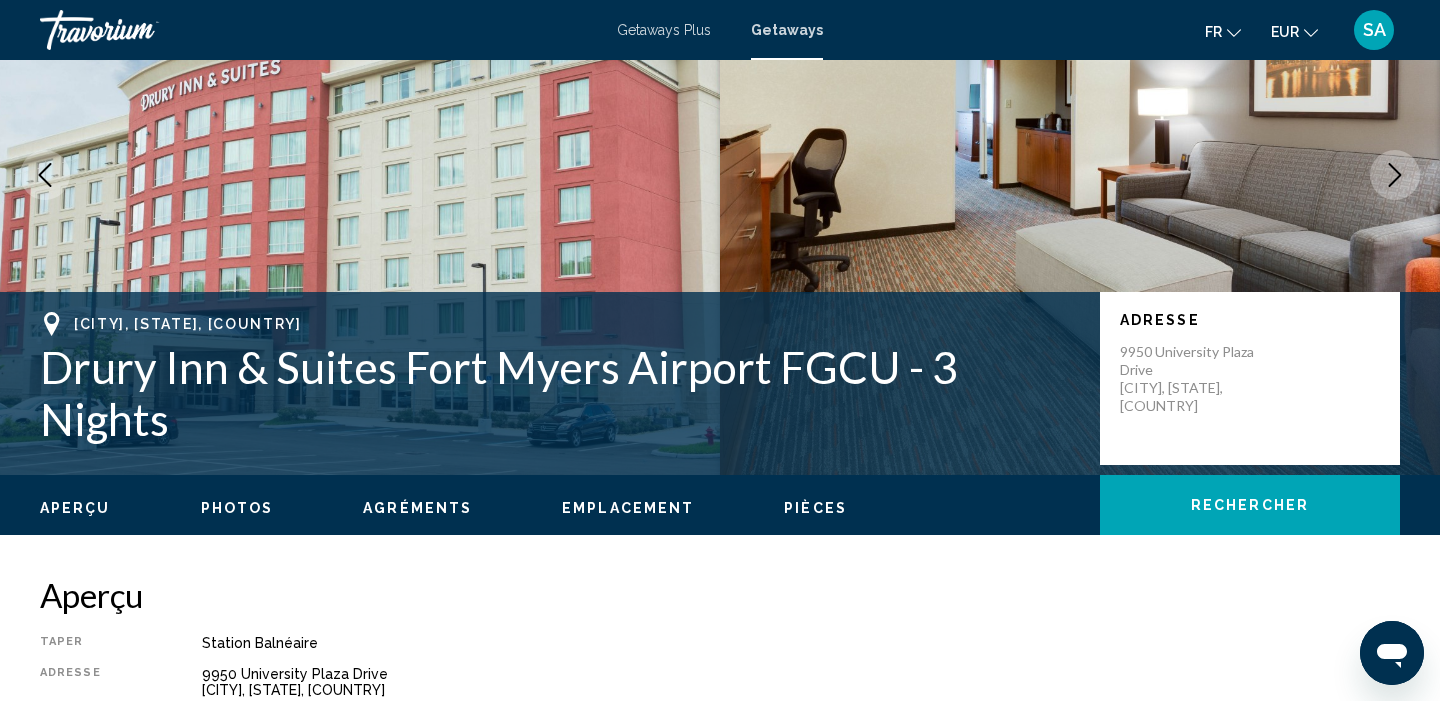 scroll, scrollTop: 0, scrollLeft: 0, axis: both 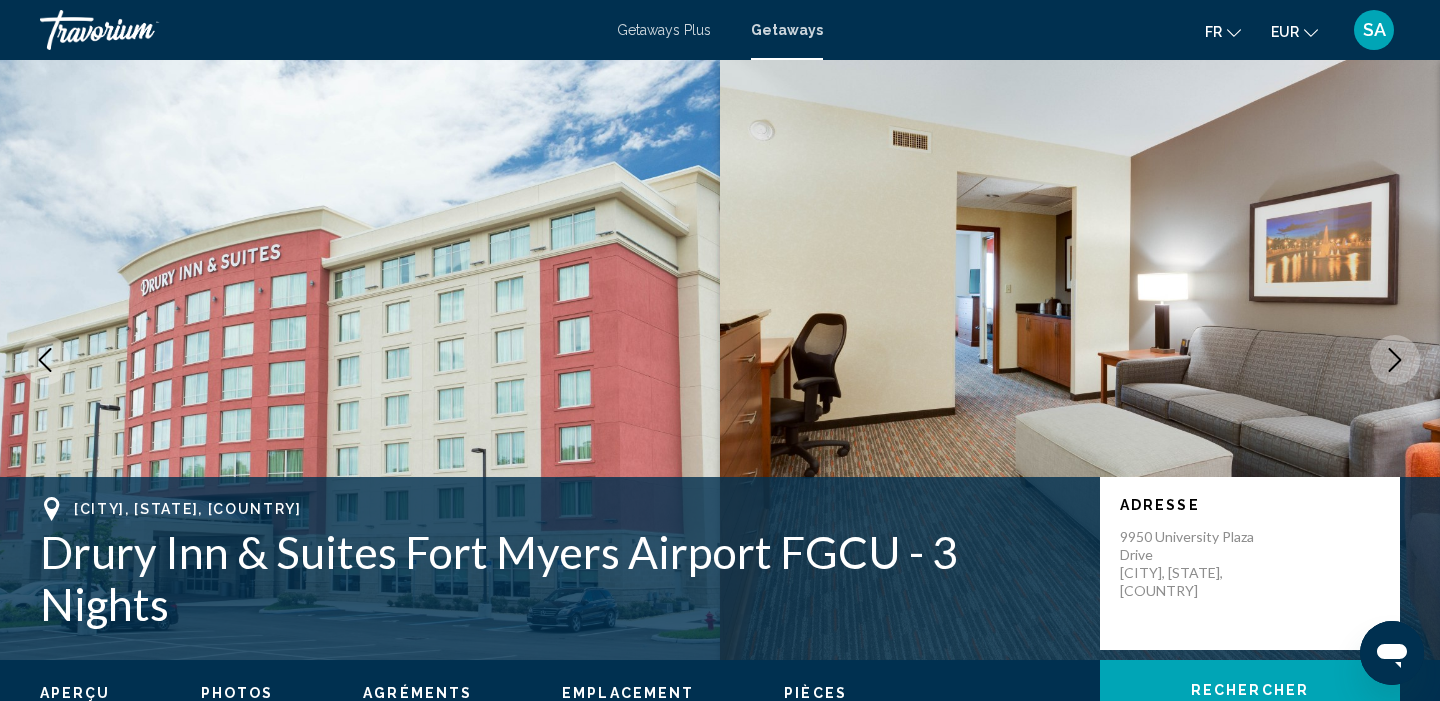 click 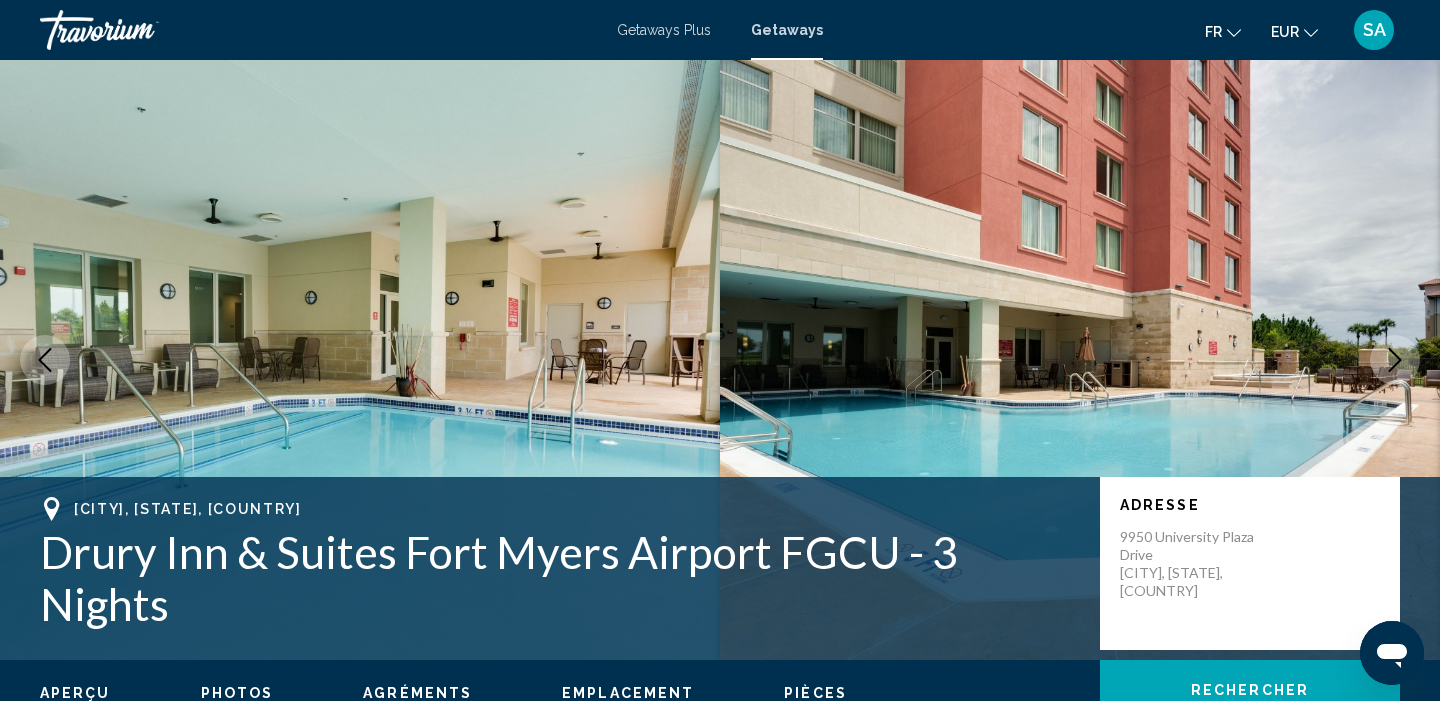 click 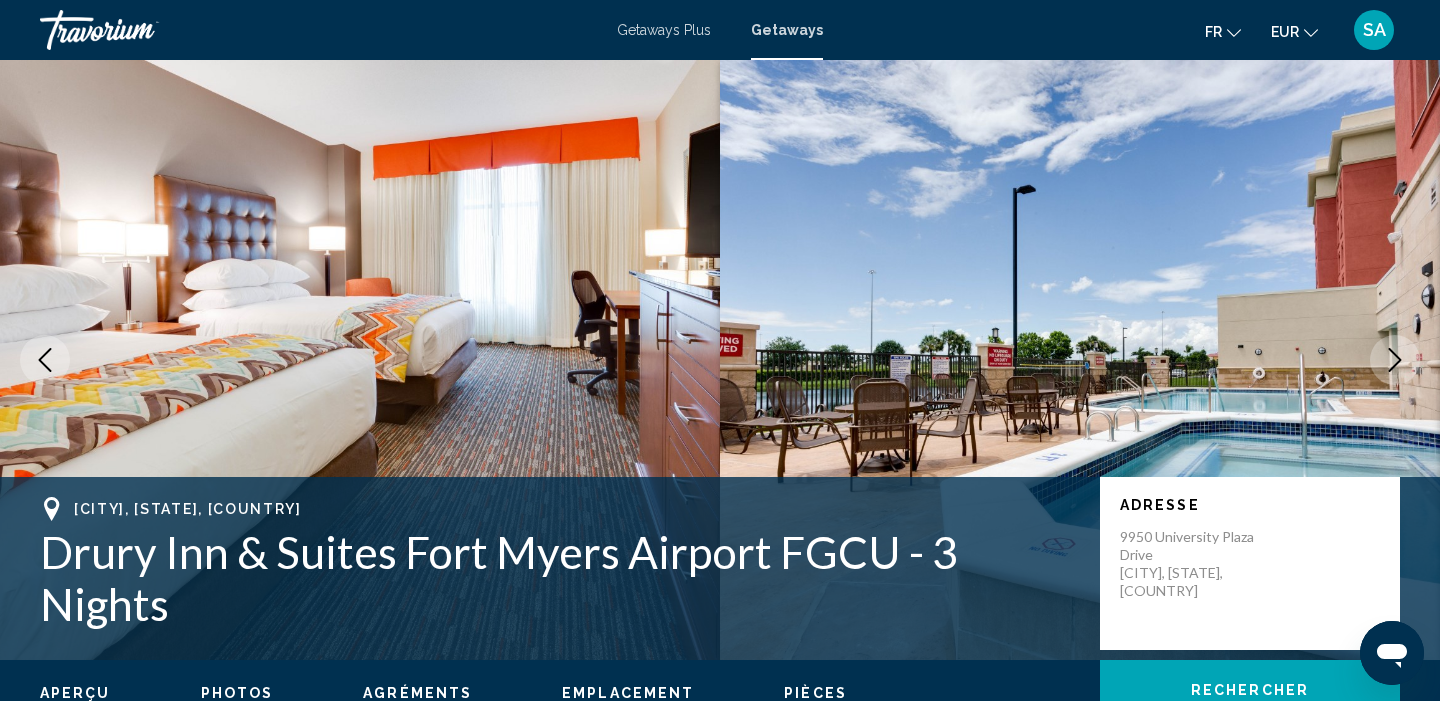 click 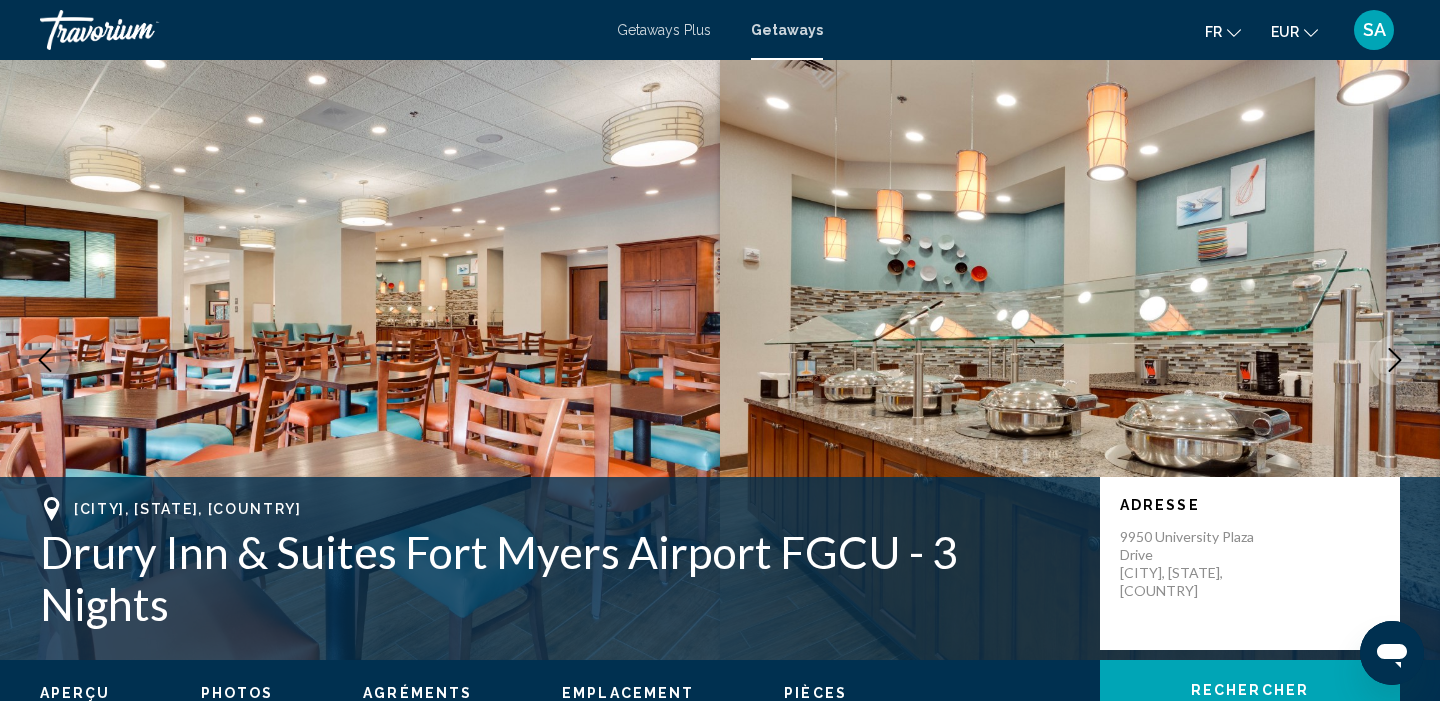 click 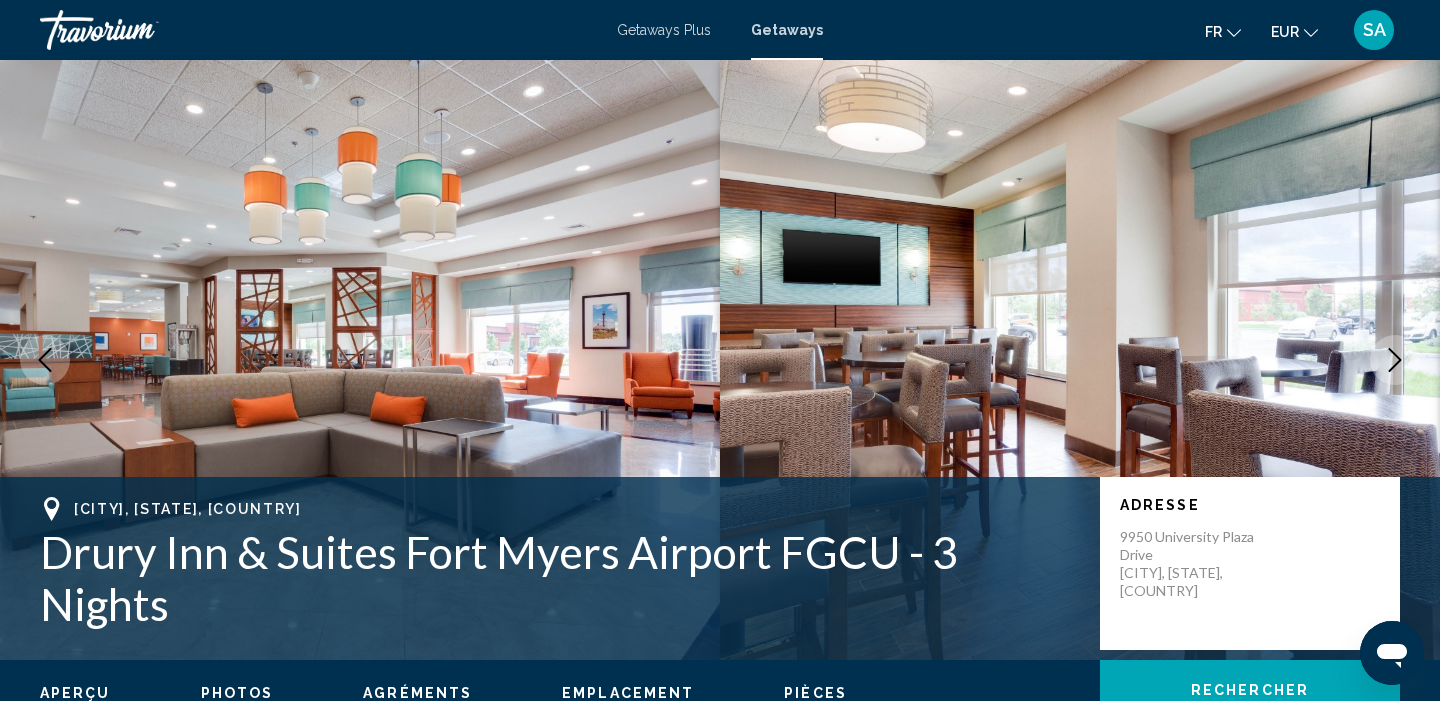 click 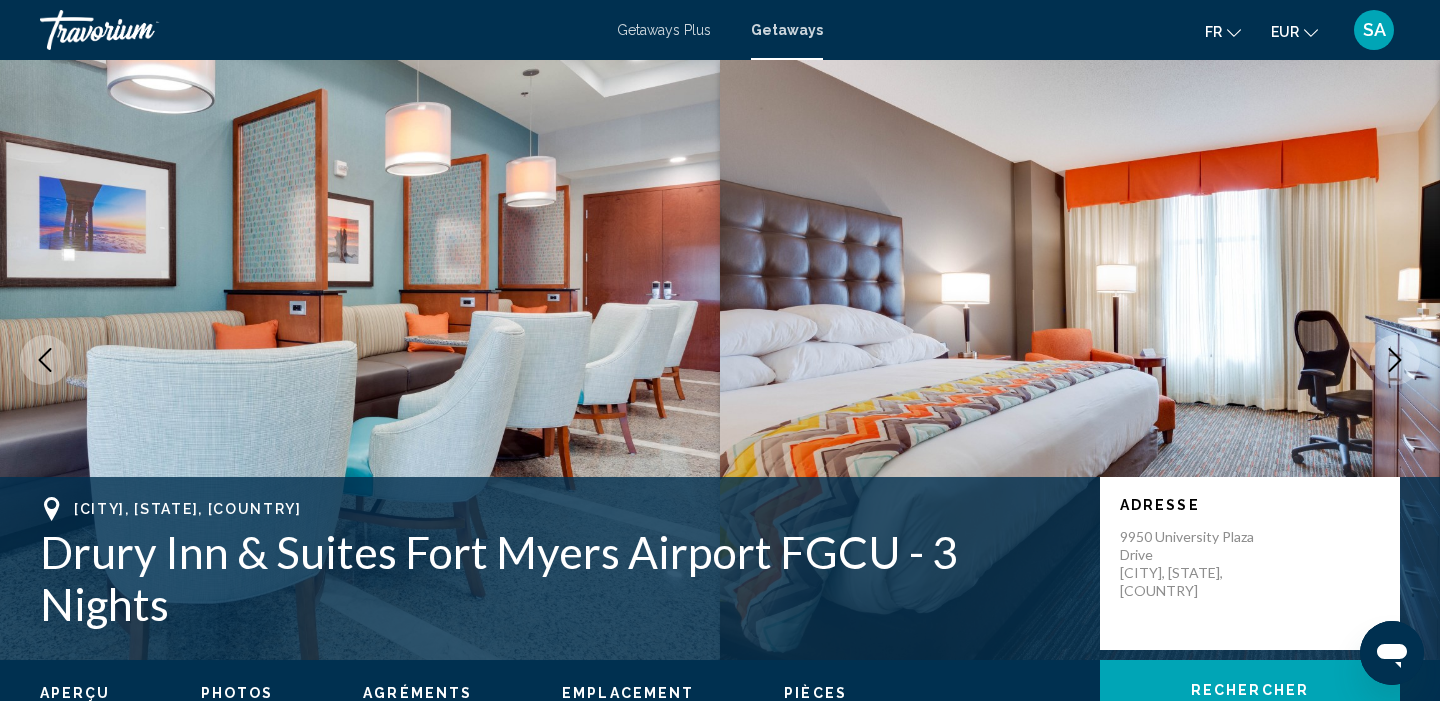 click 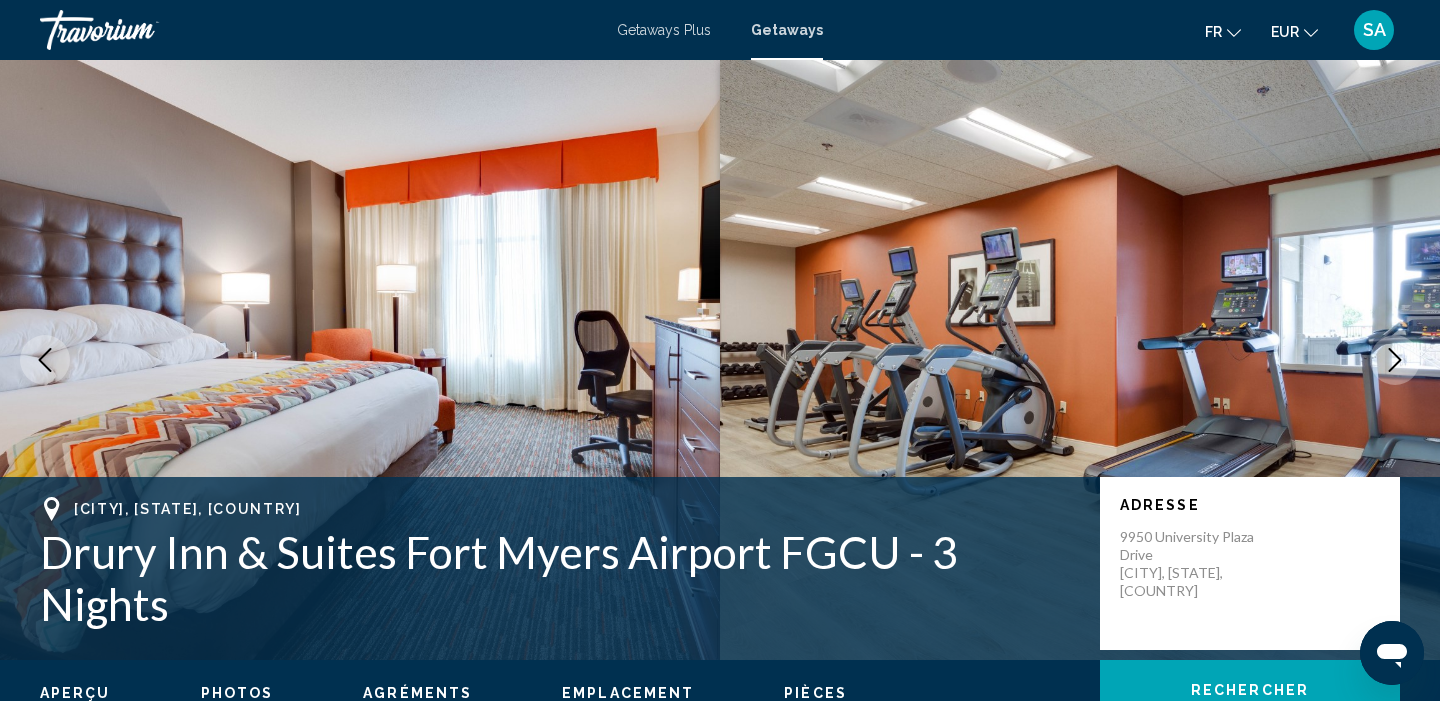 click 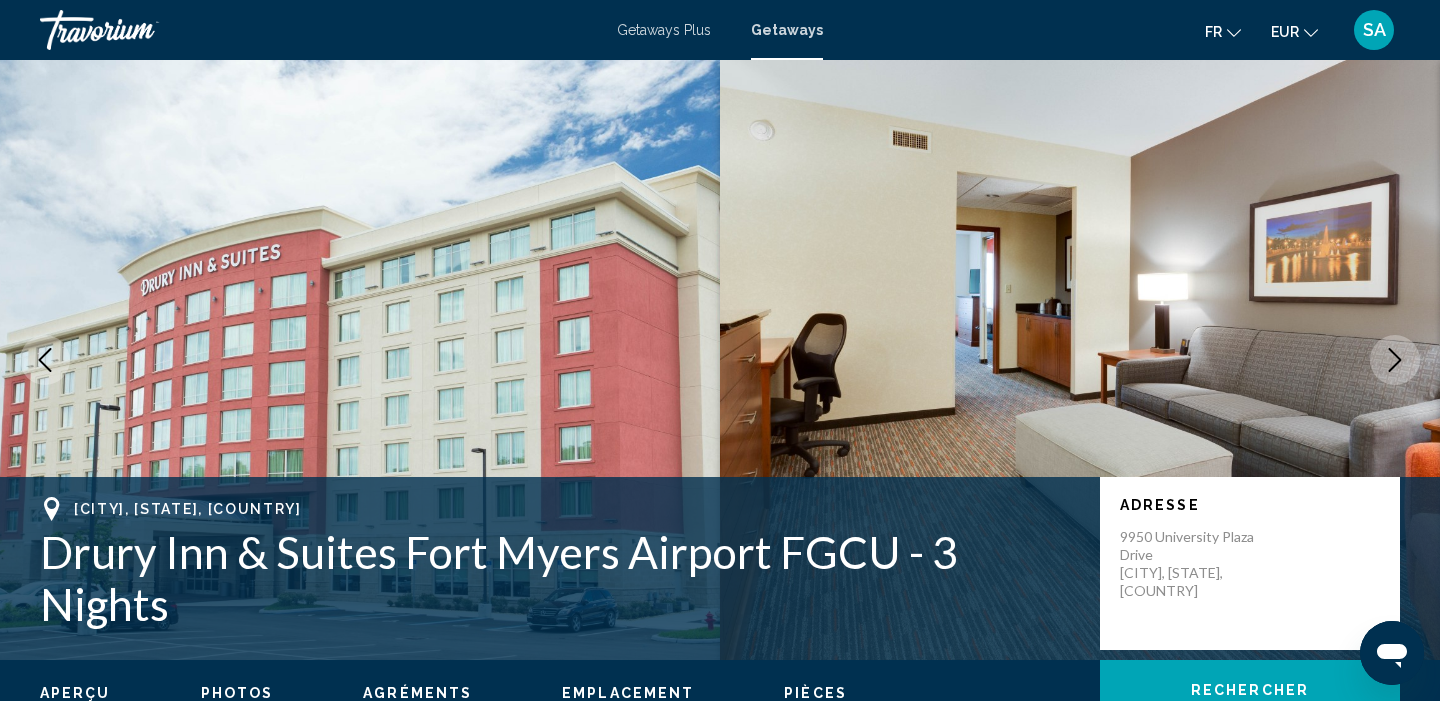 click 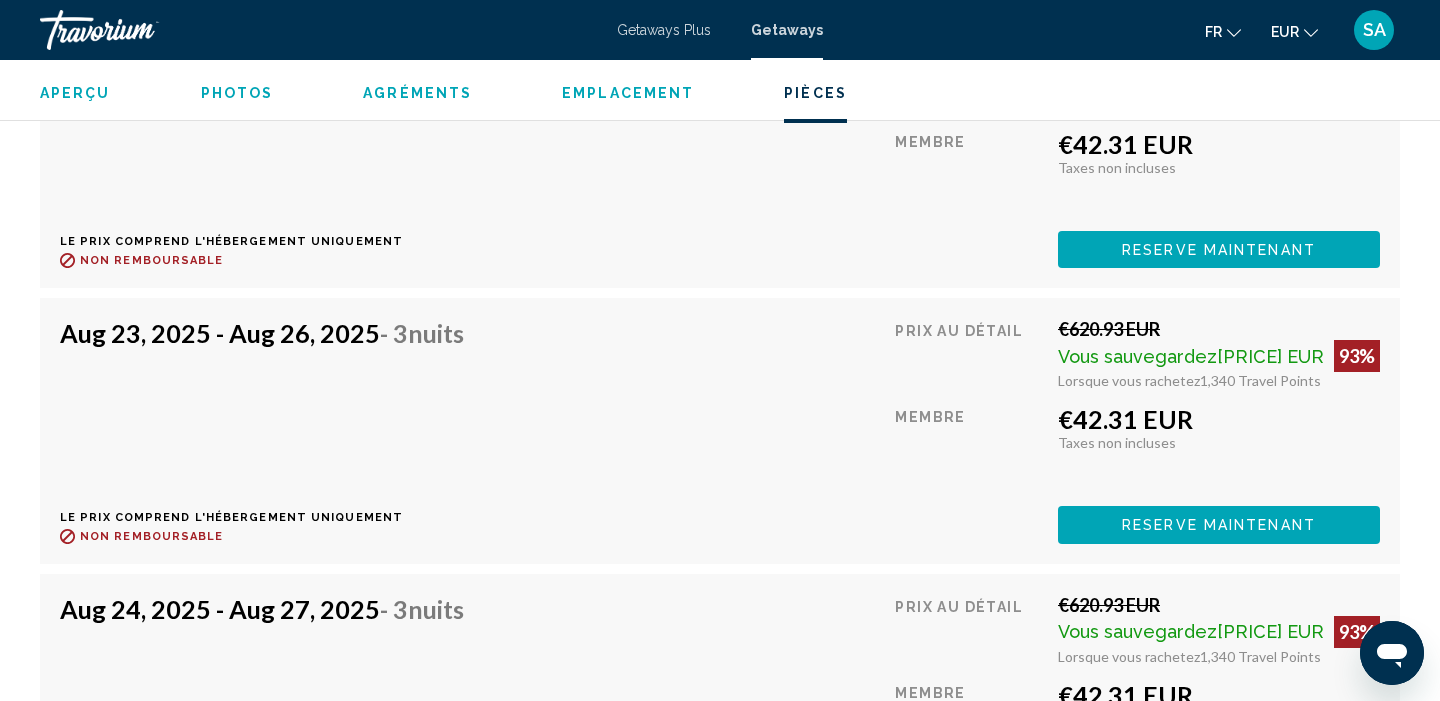 scroll, scrollTop: 3958, scrollLeft: 0, axis: vertical 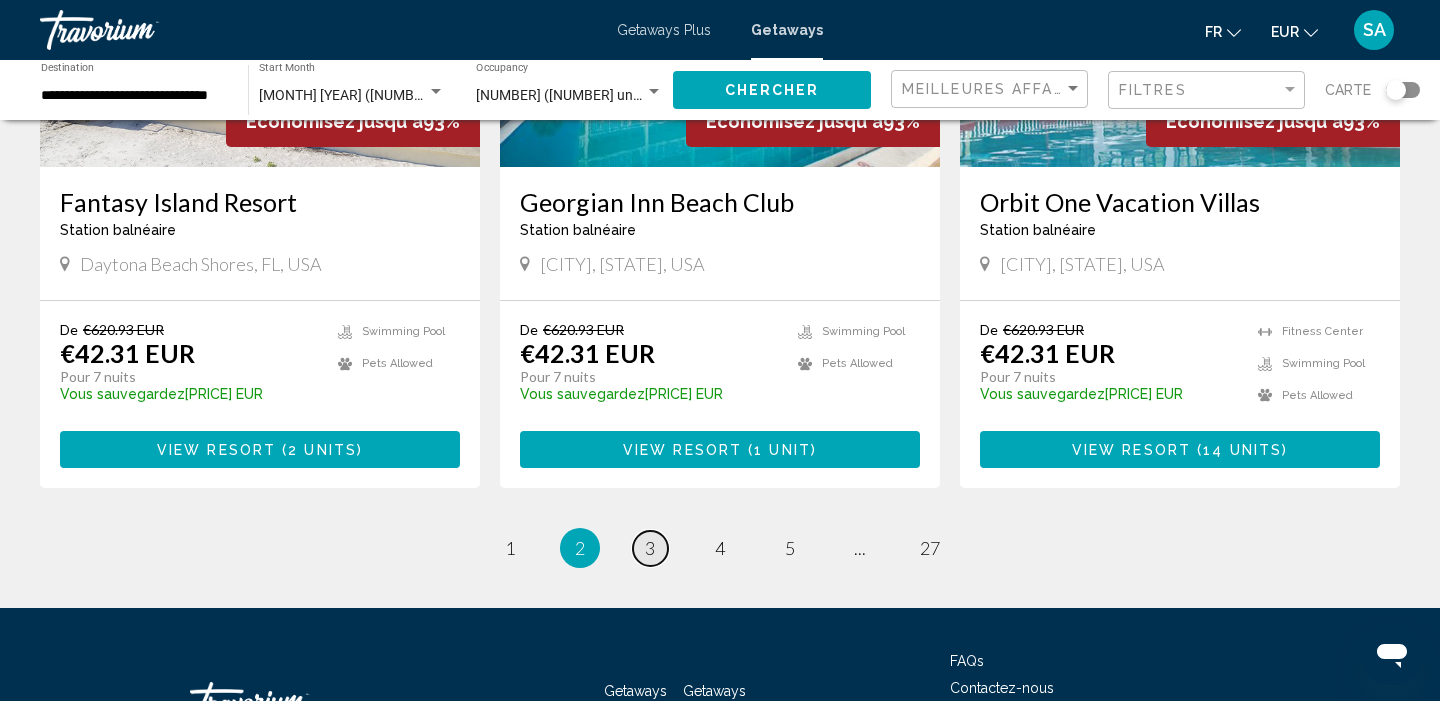 click on "page  3" at bounding box center [650, 548] 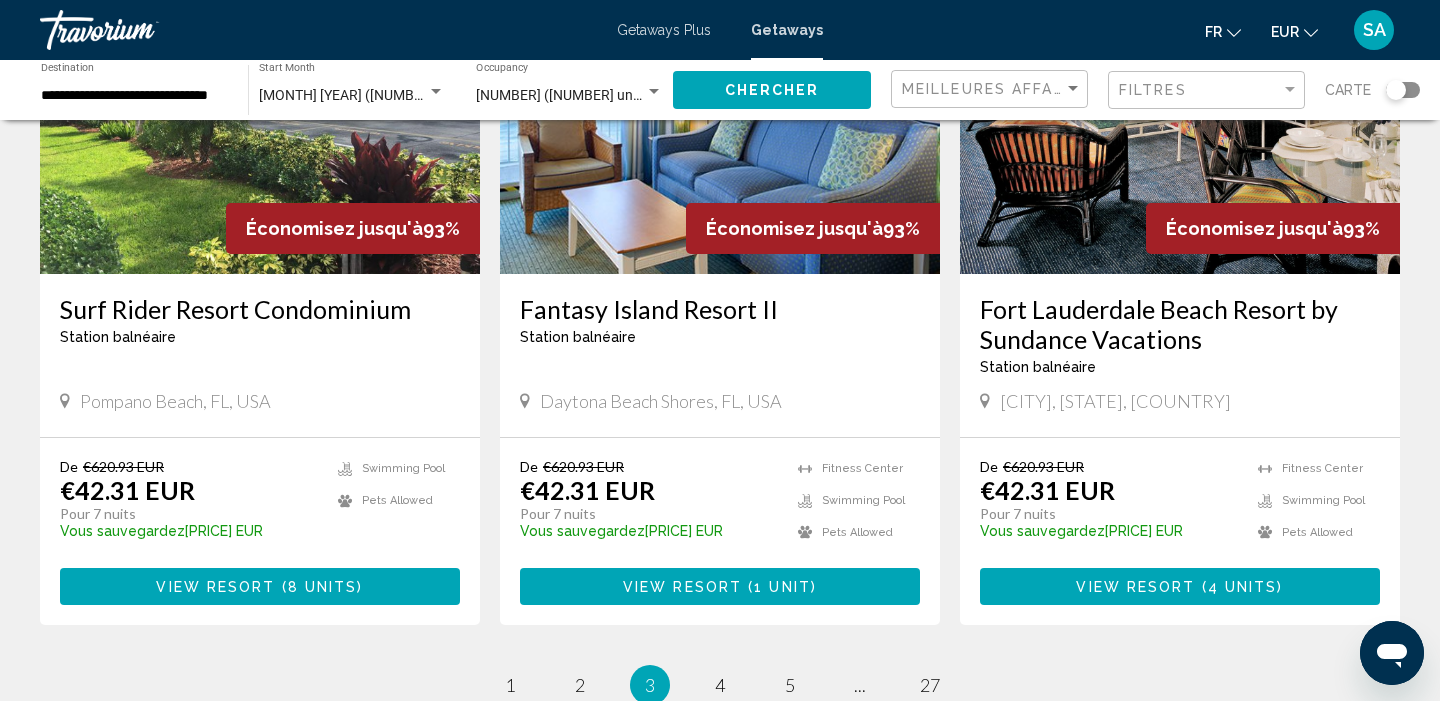 scroll, scrollTop: 2374, scrollLeft: 0, axis: vertical 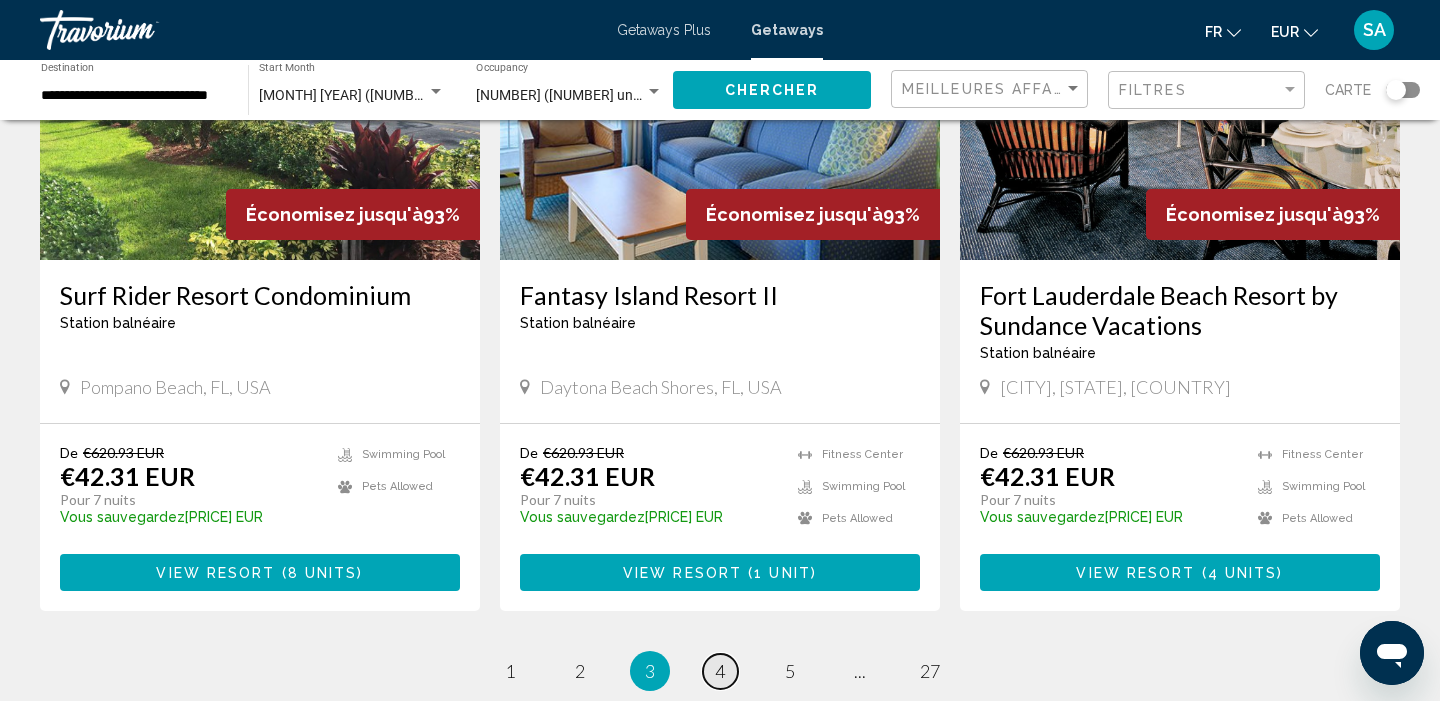click on "4" at bounding box center [720, 671] 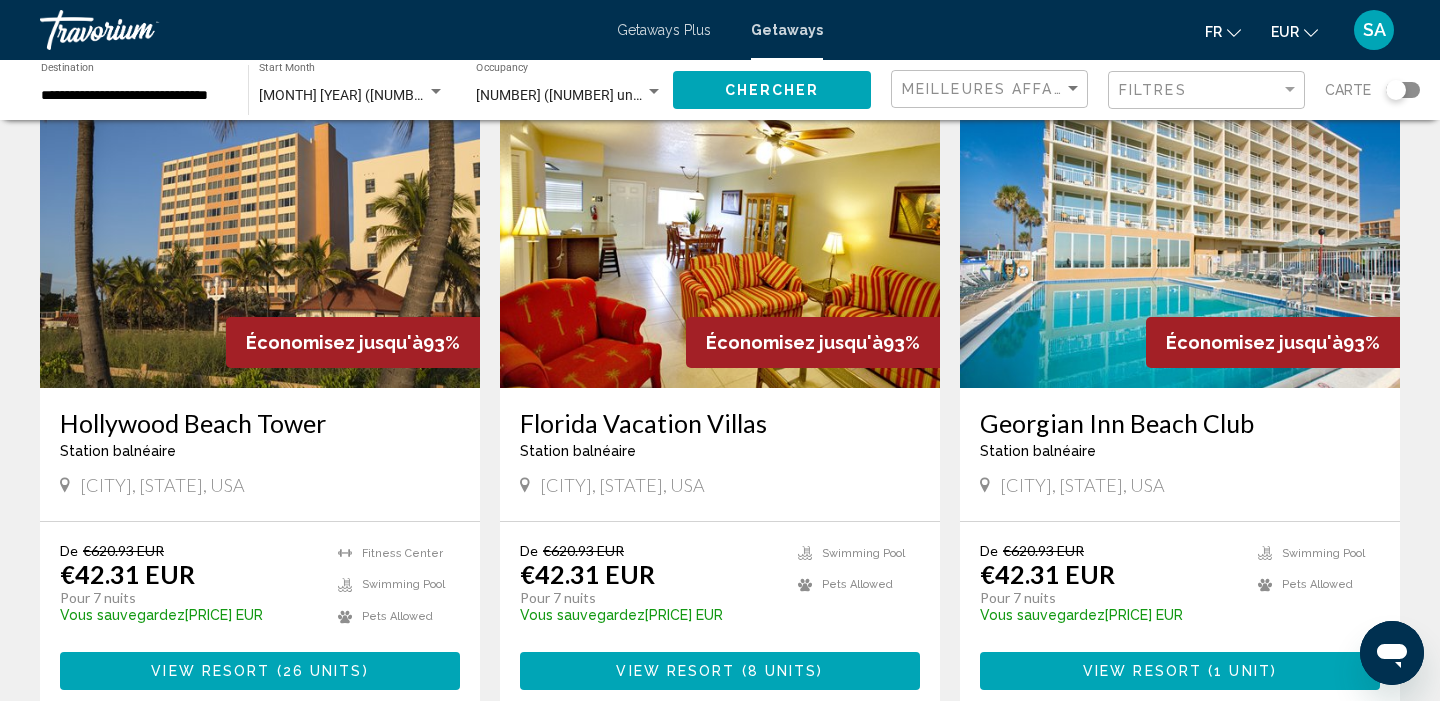 scroll, scrollTop: 877, scrollLeft: 0, axis: vertical 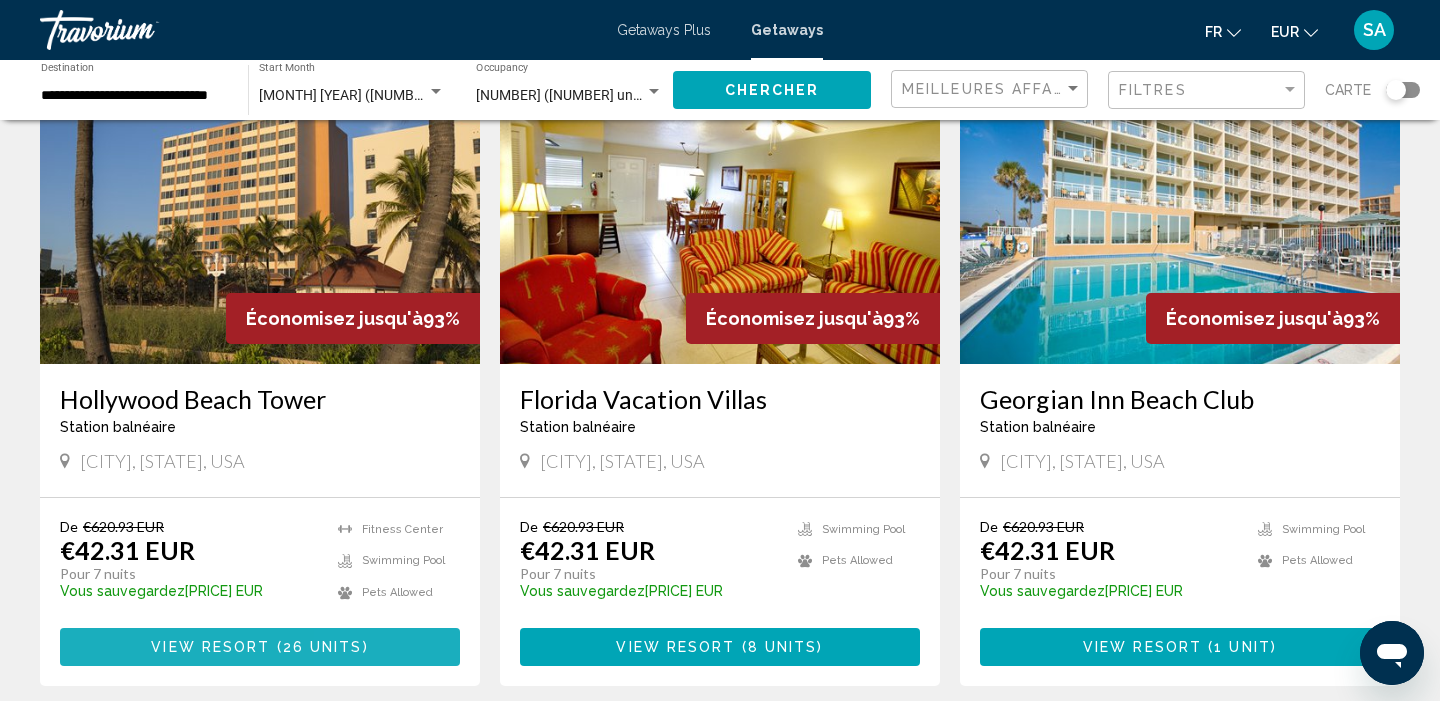 click on "View Resort    ( 26 units )" at bounding box center [260, 646] 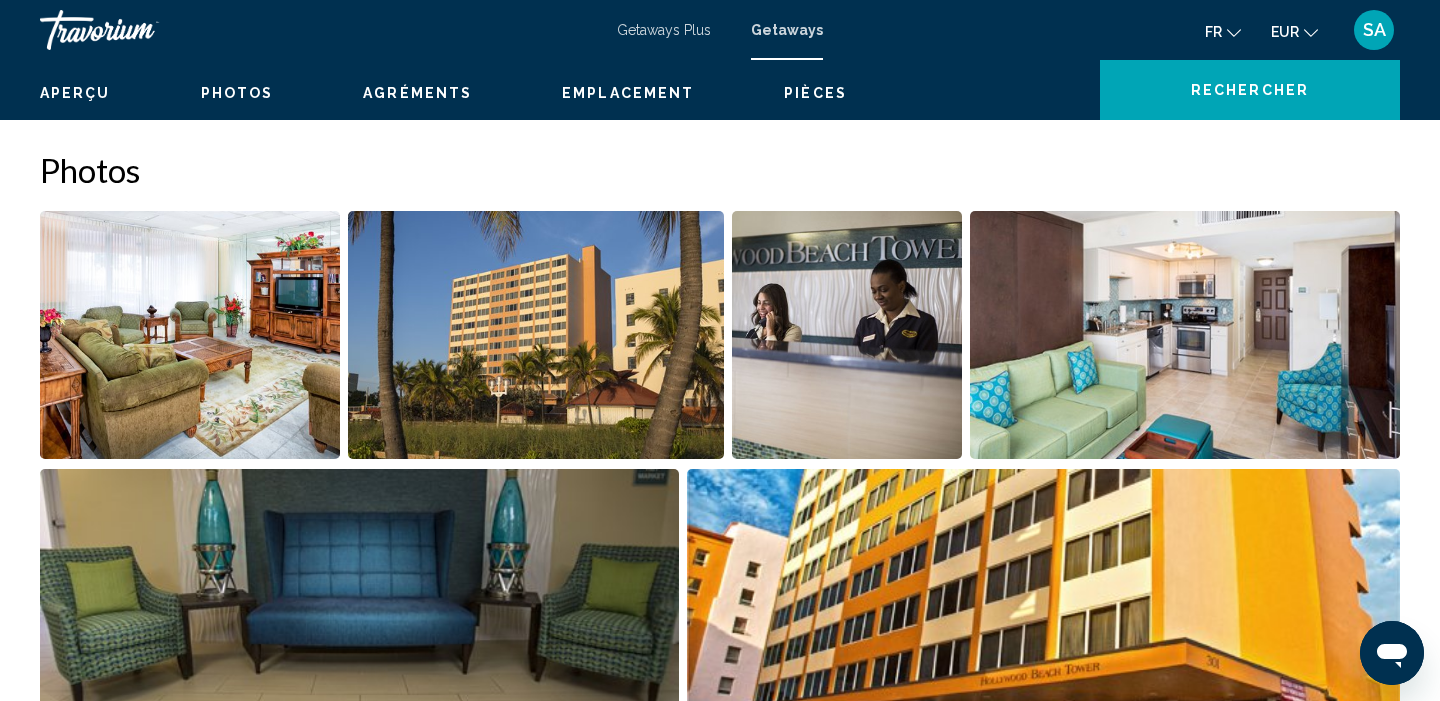 scroll, scrollTop: 0, scrollLeft: 0, axis: both 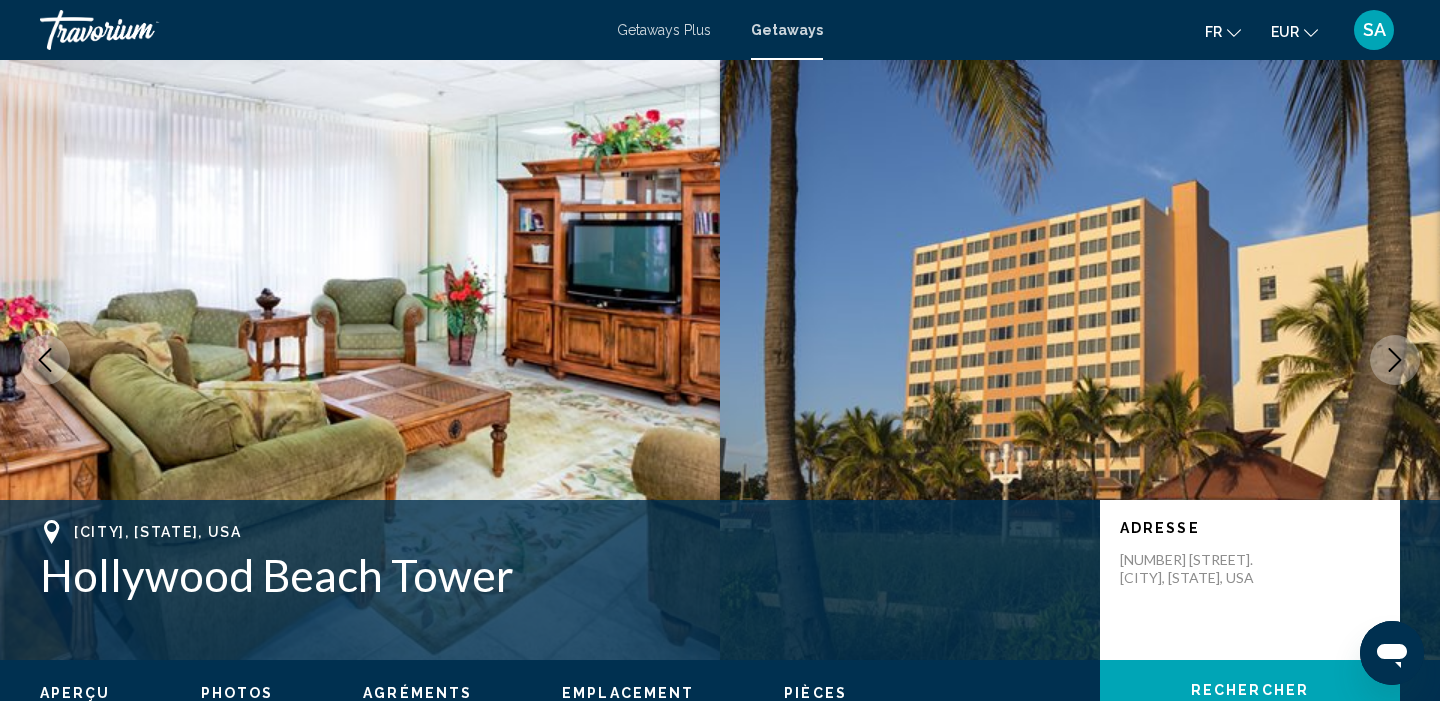 click 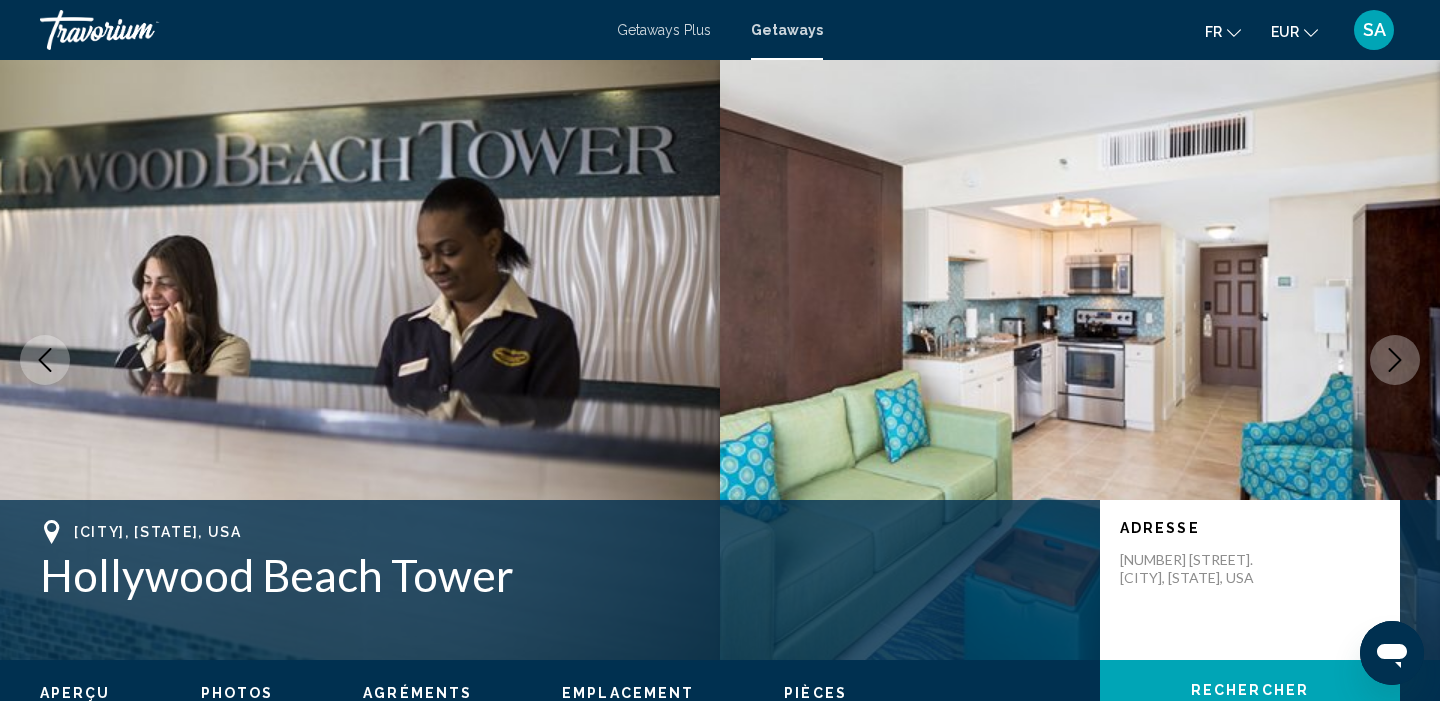 click 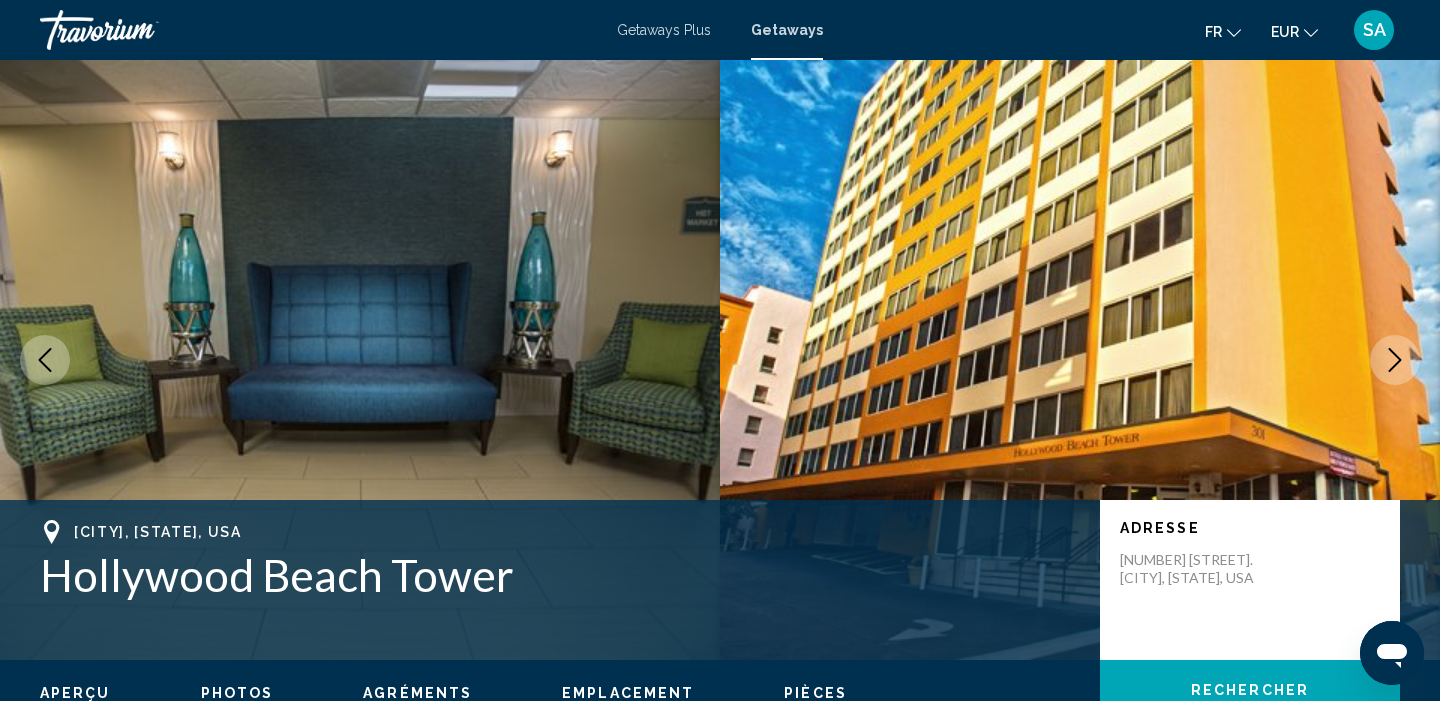click 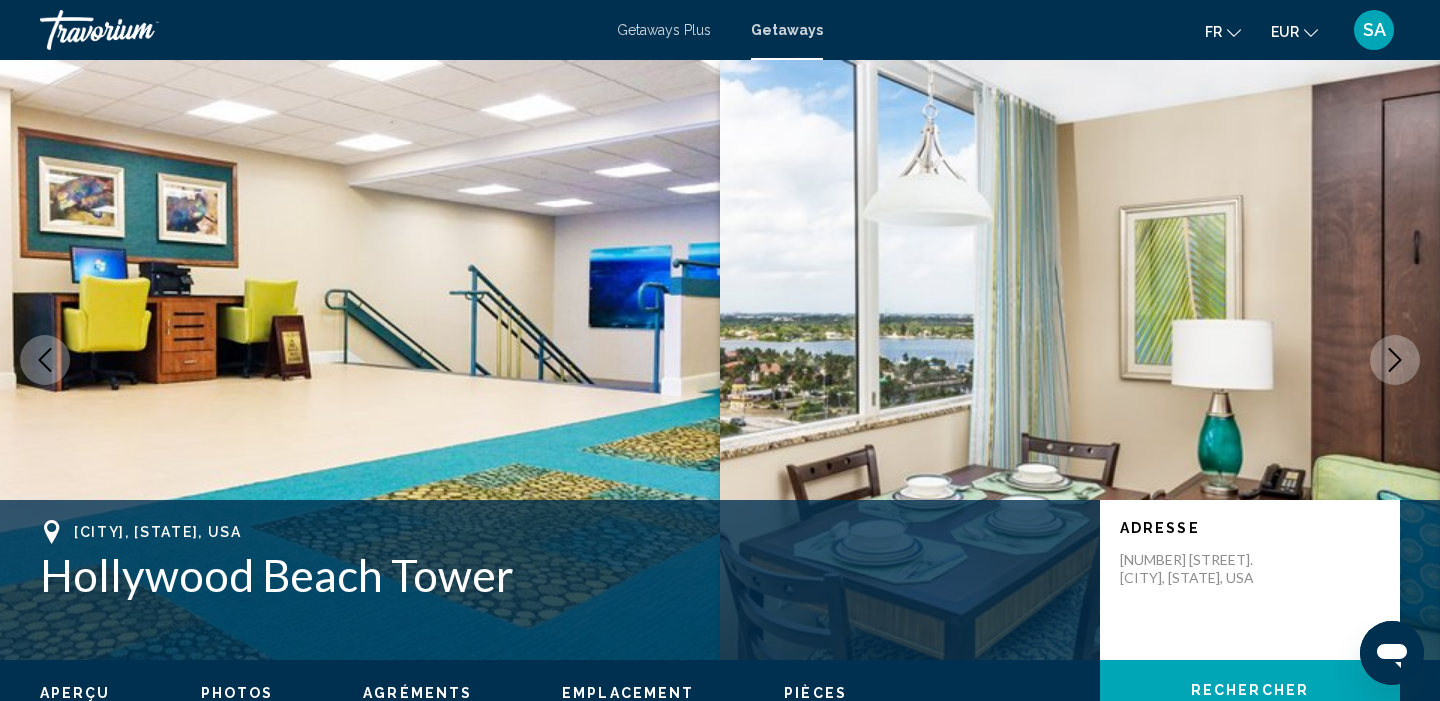 click 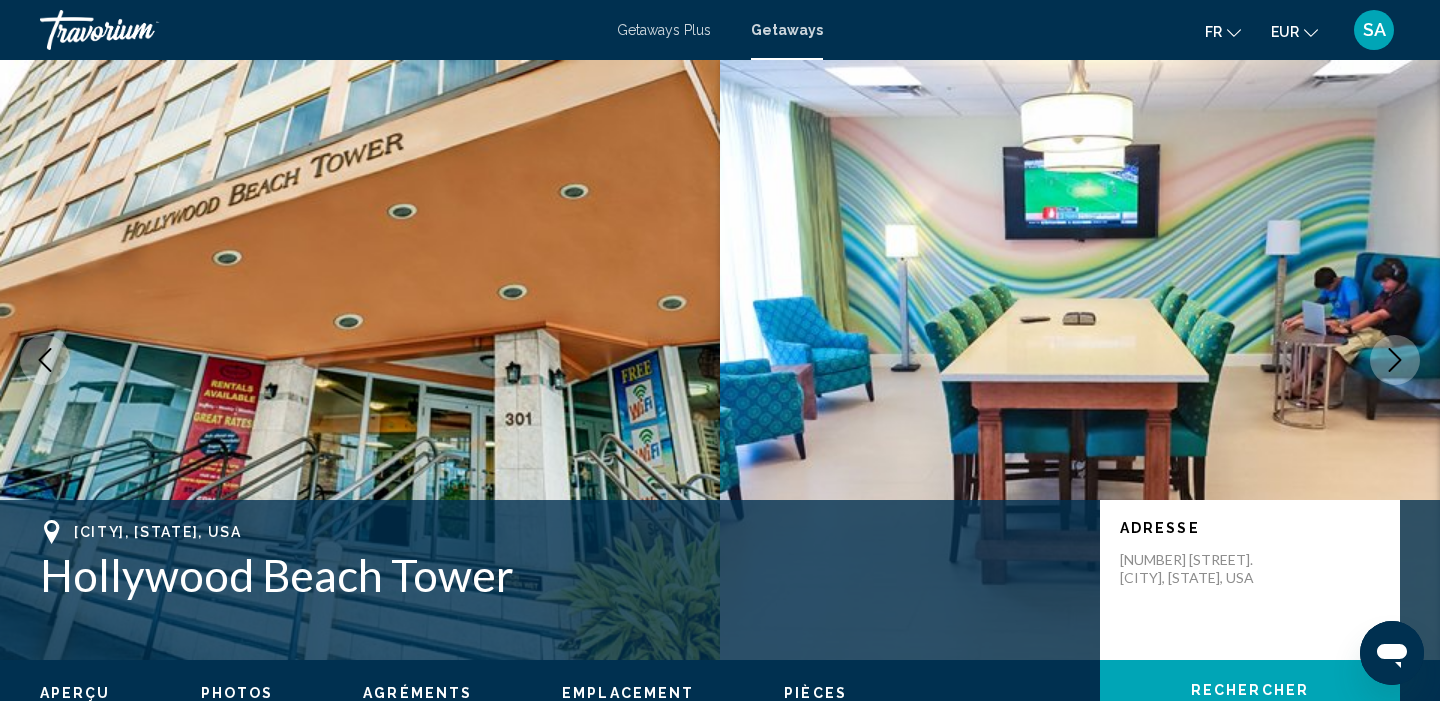 click 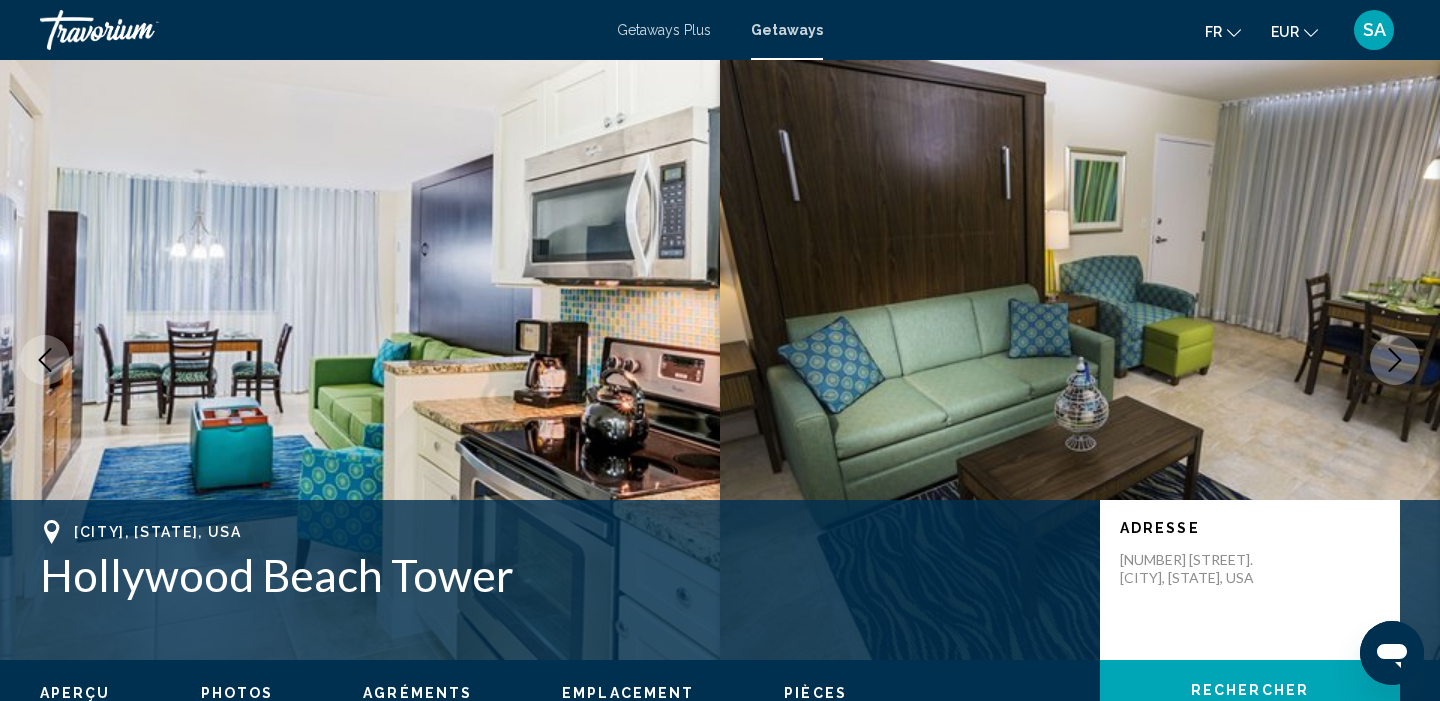 click 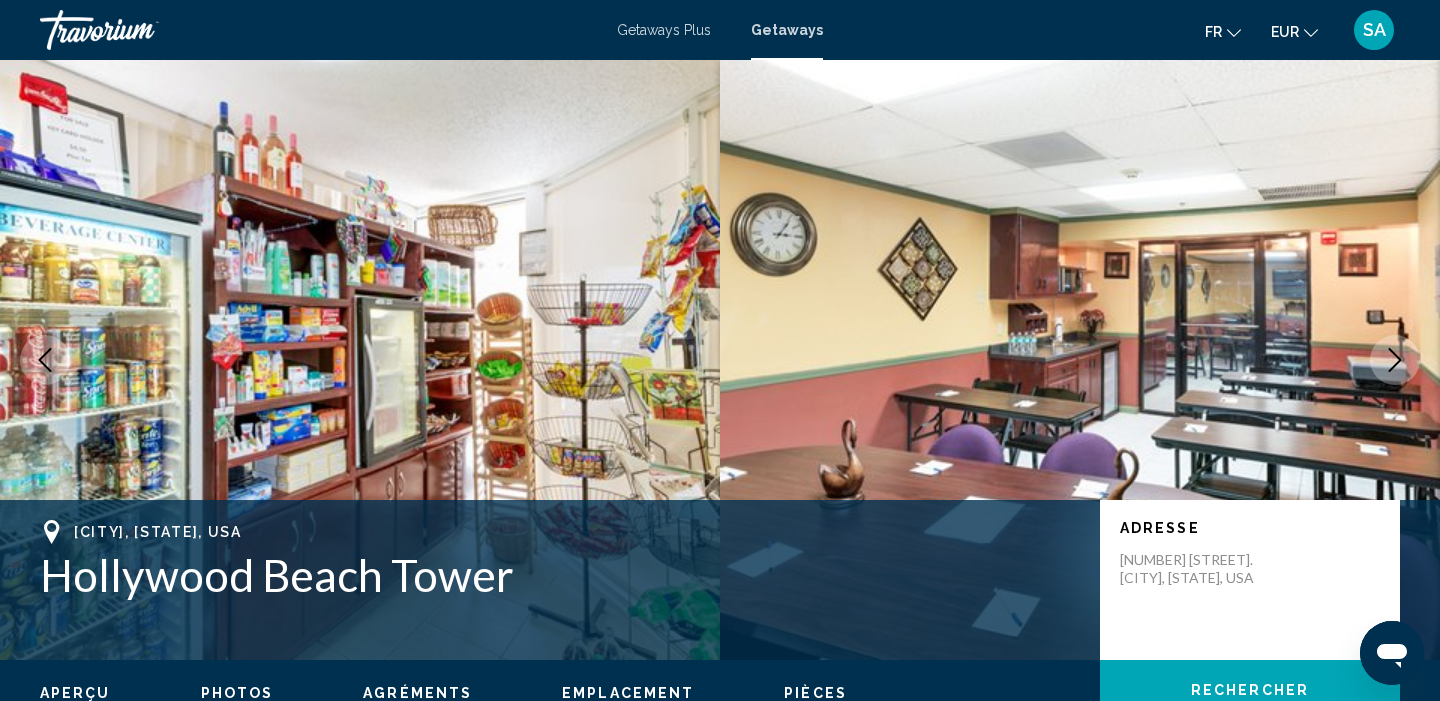 click 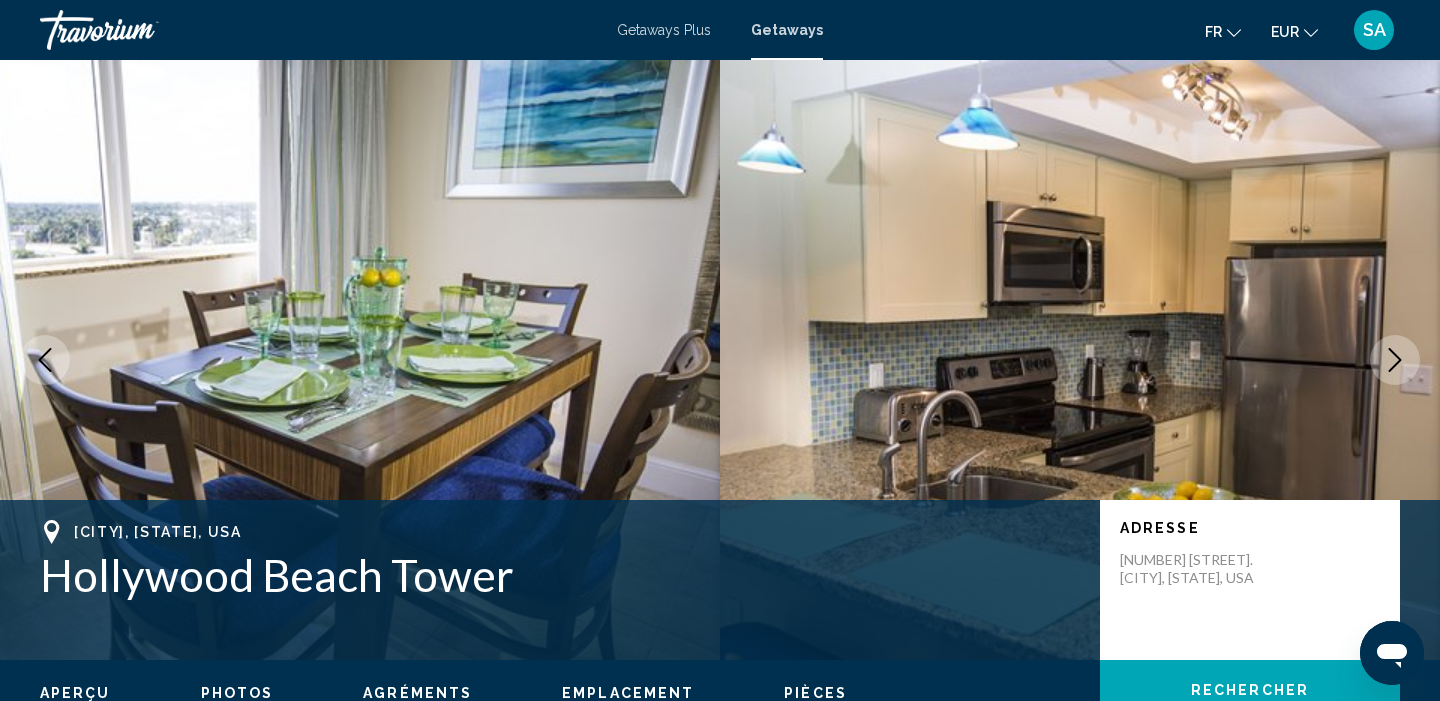 click 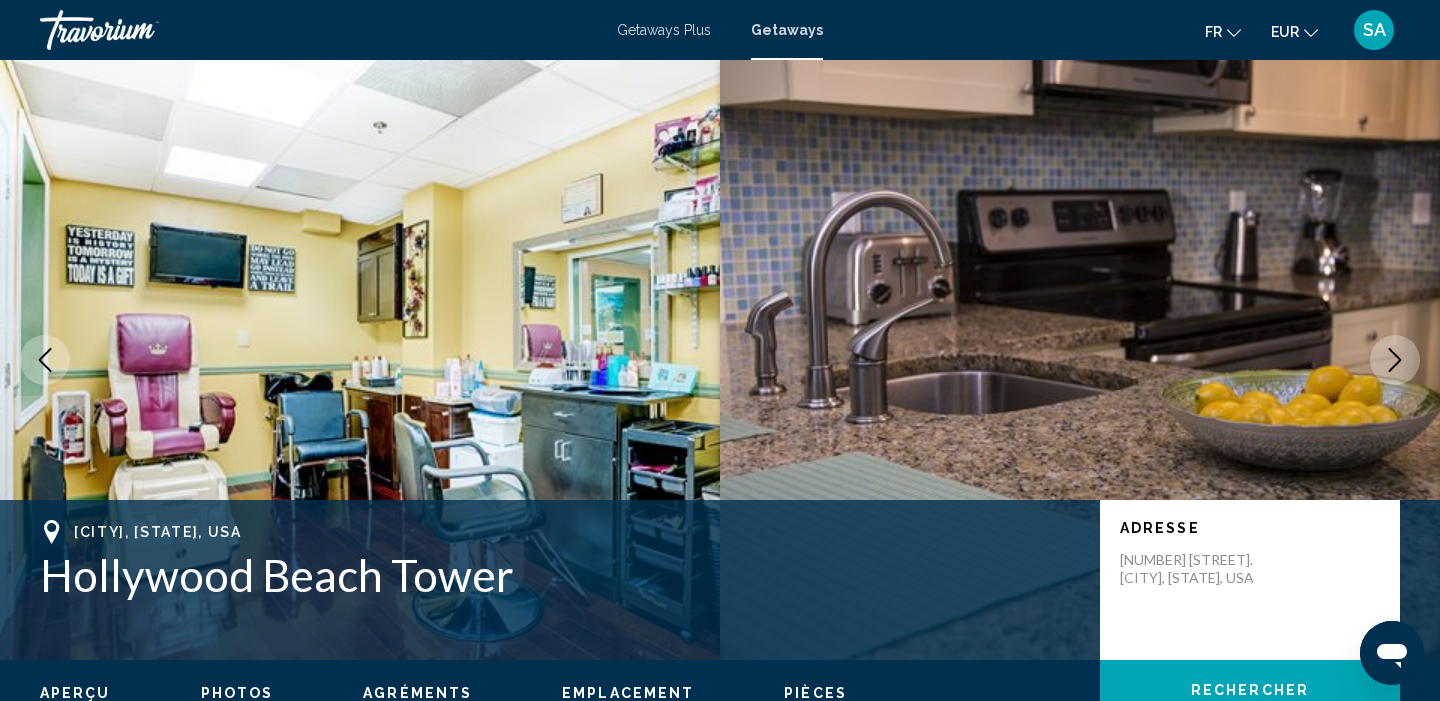 click 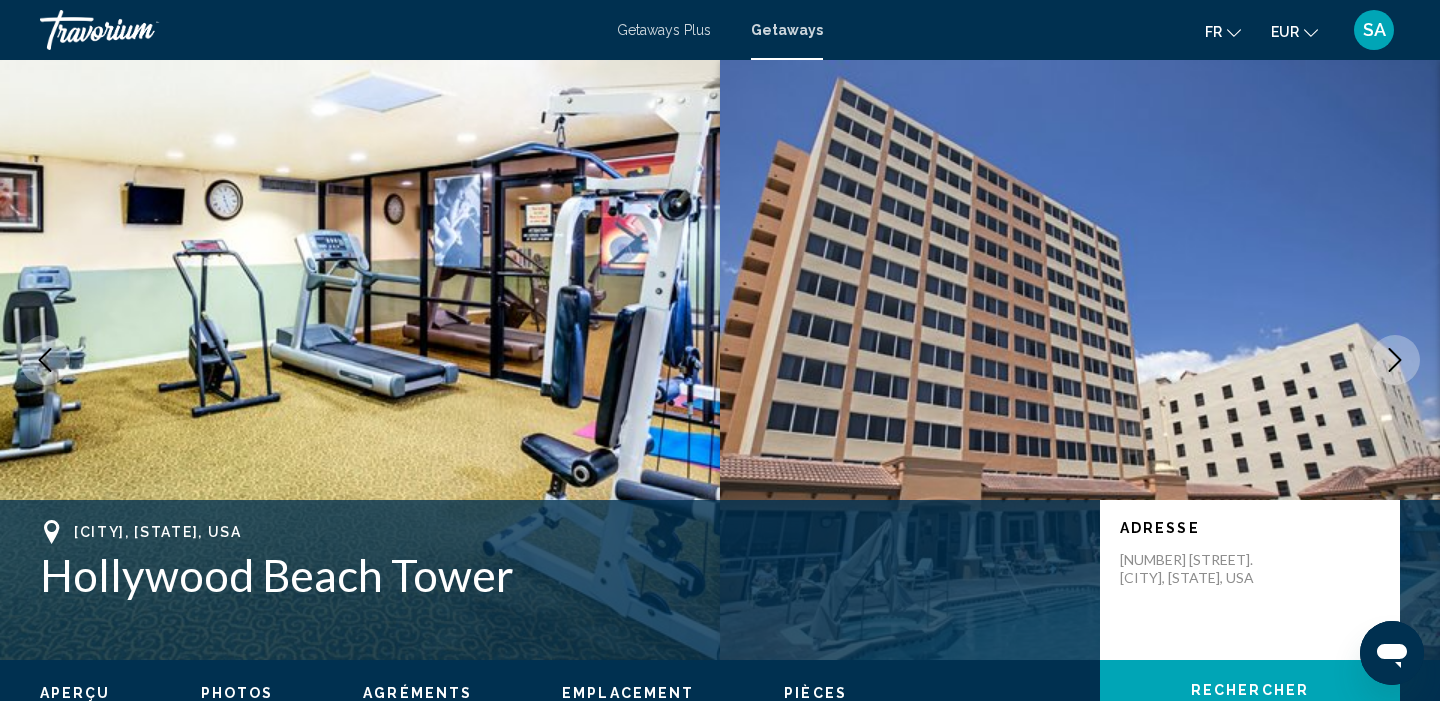 click 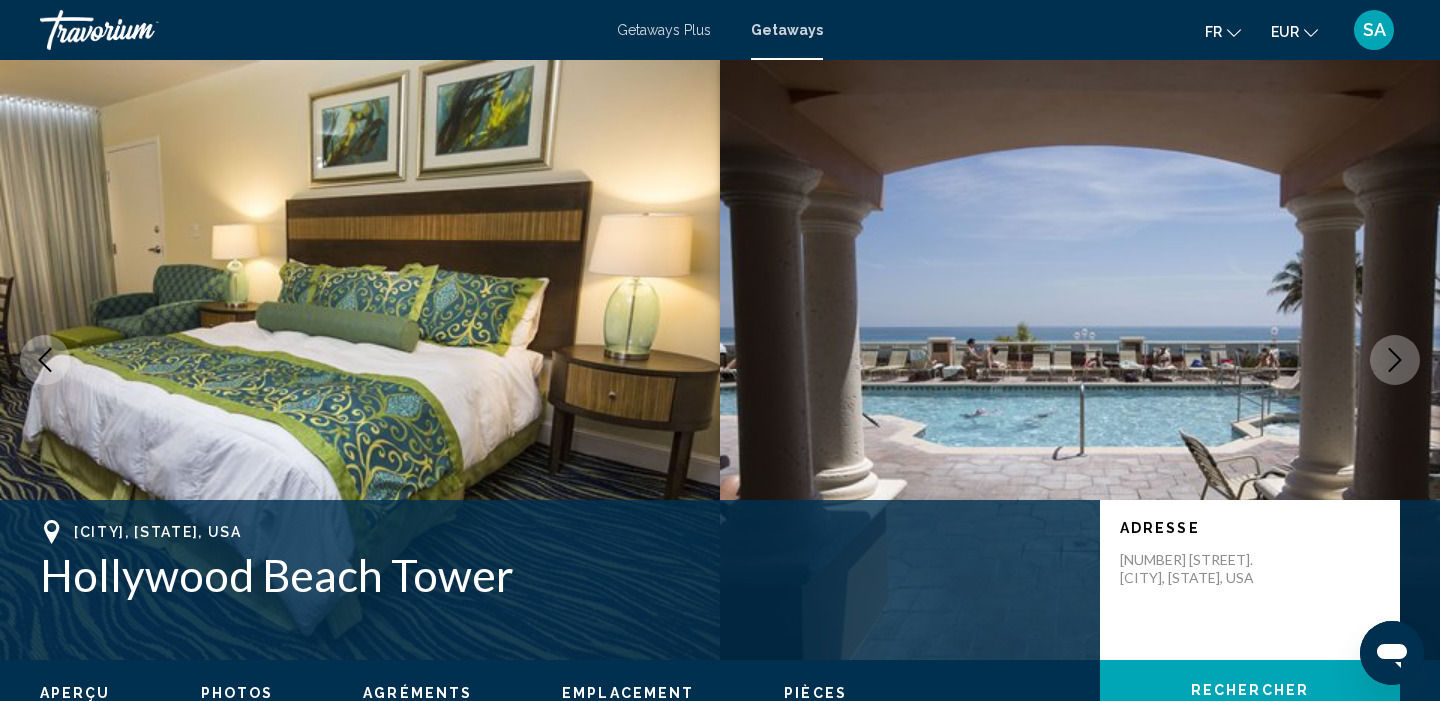click 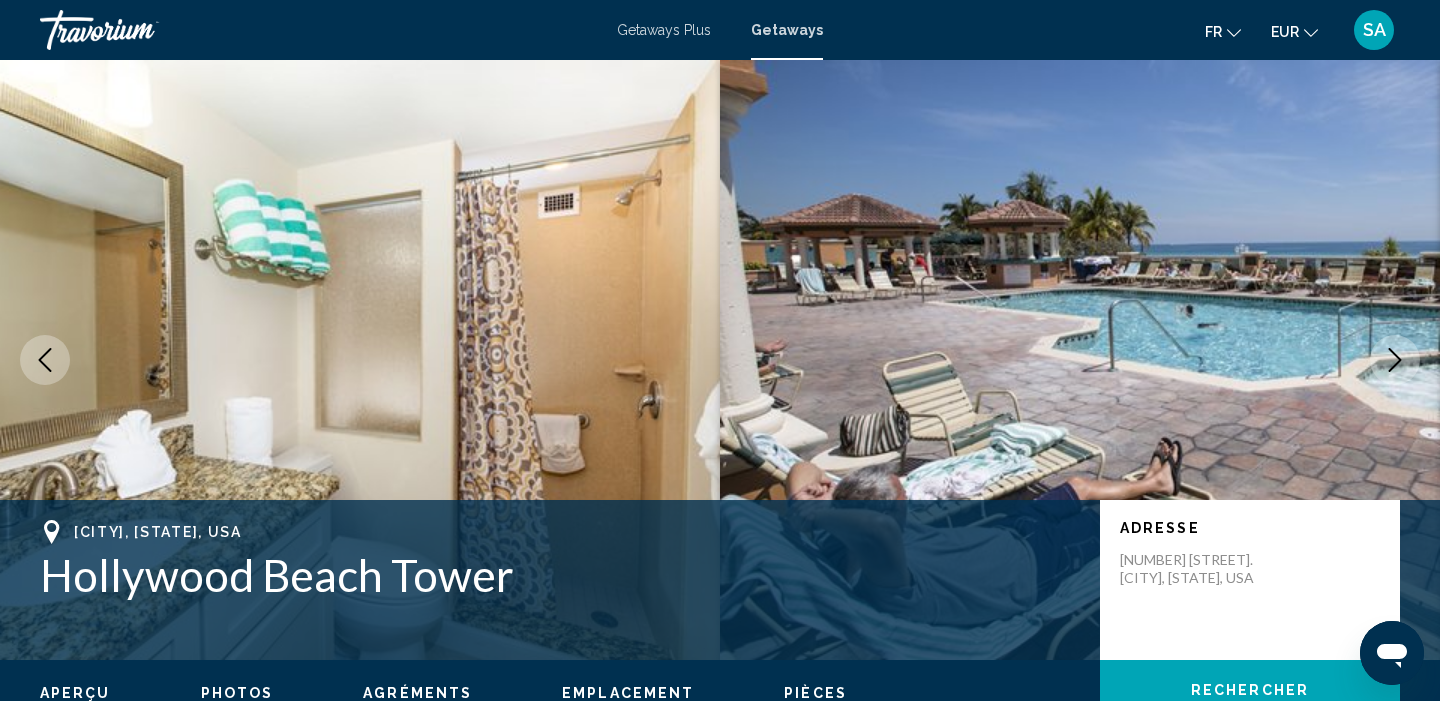 click 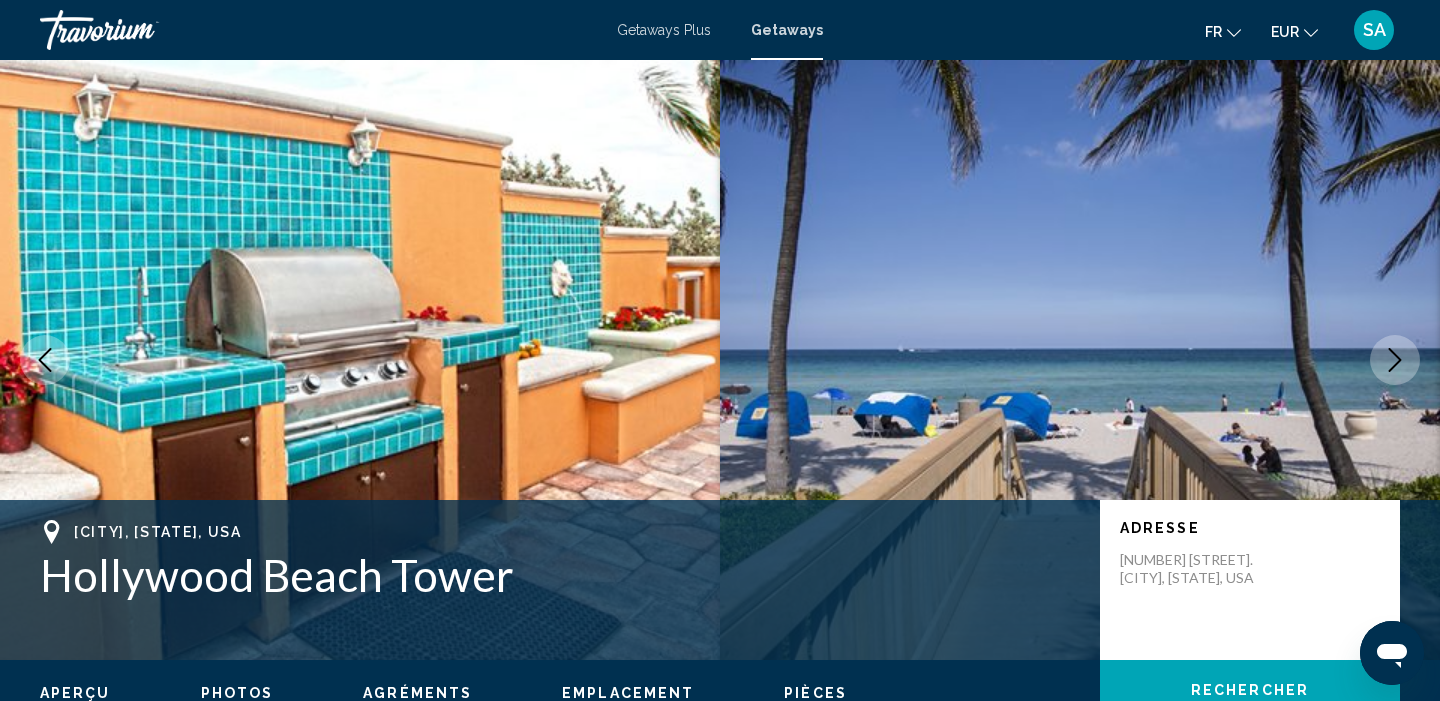 click 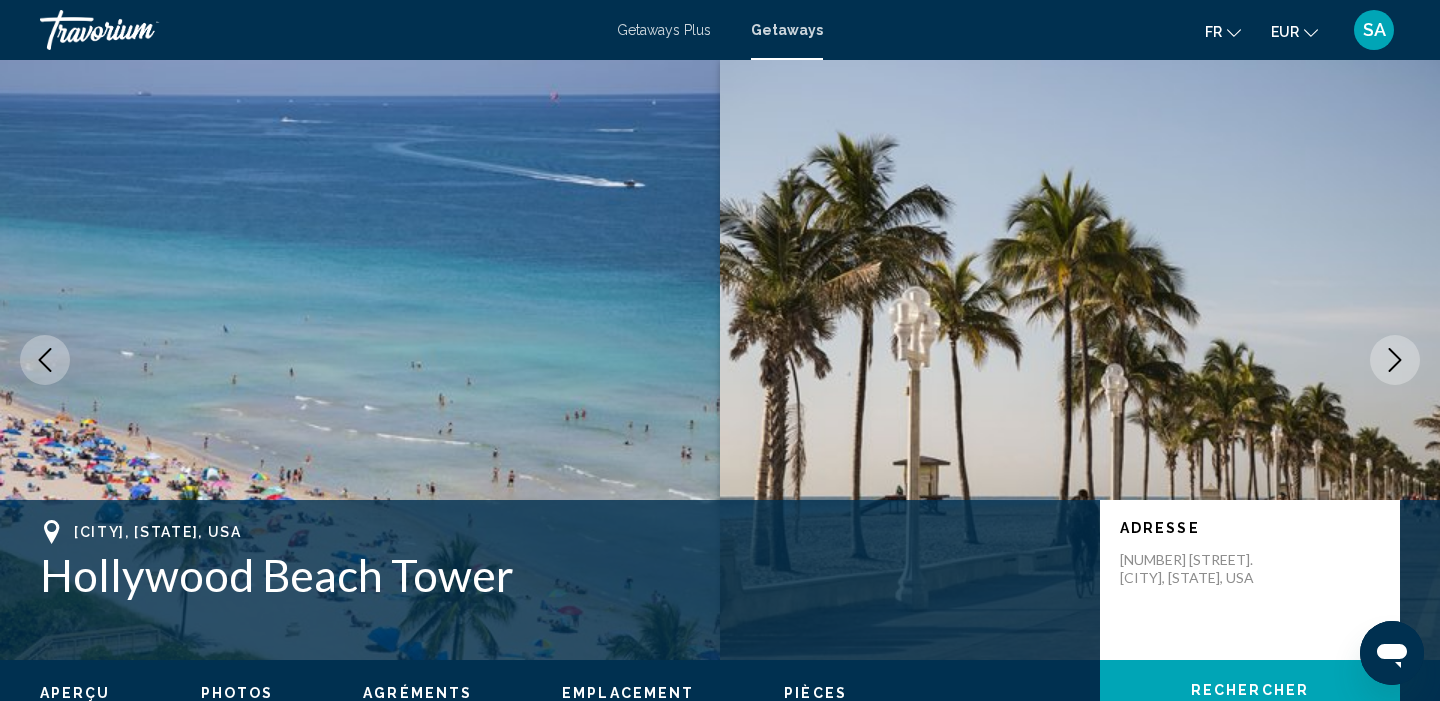 click 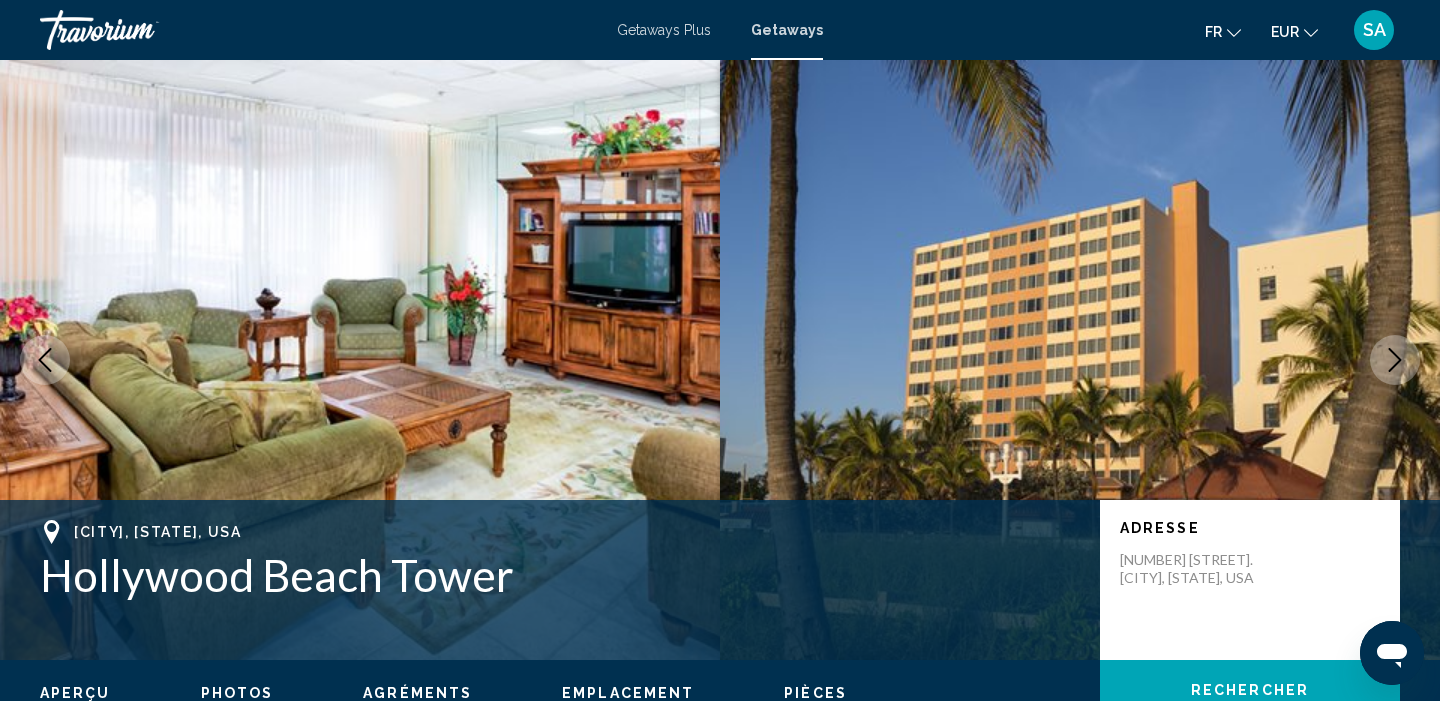 click 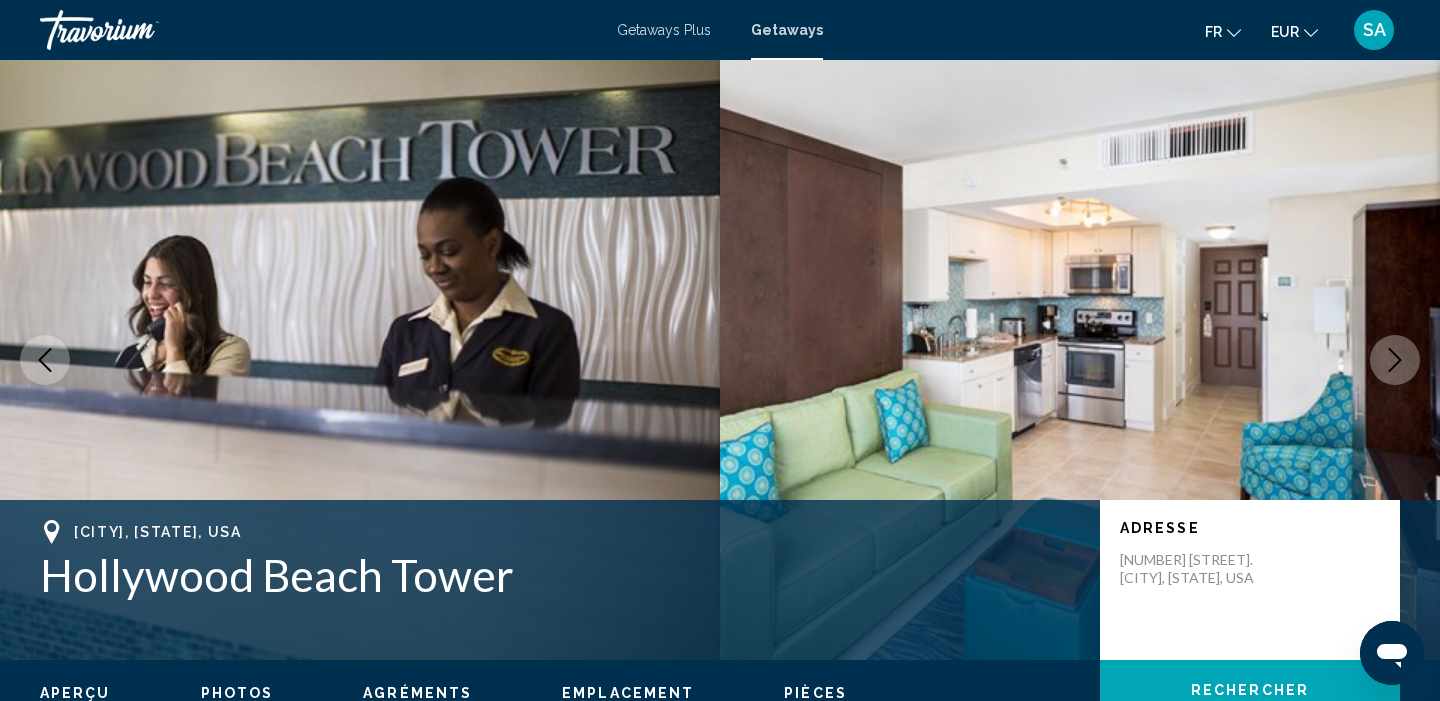 click 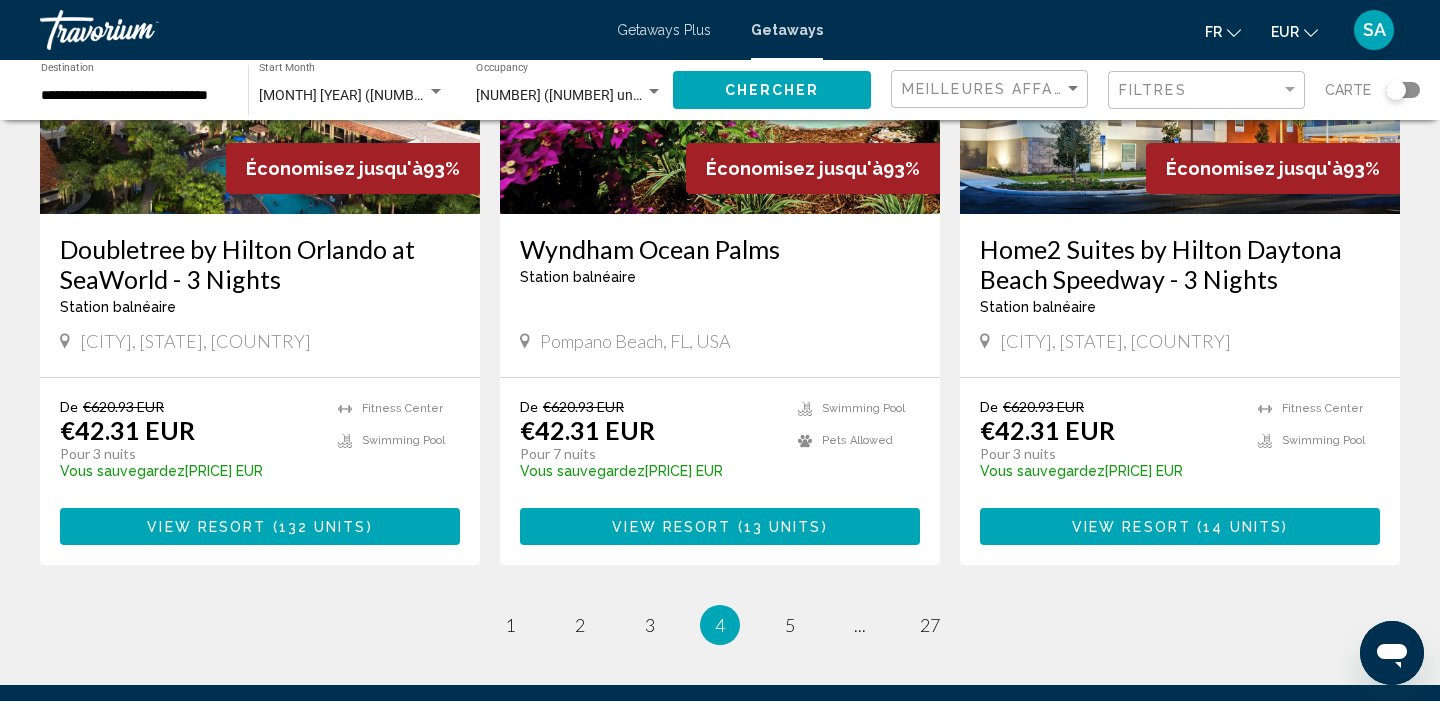 scroll, scrollTop: 2422, scrollLeft: 0, axis: vertical 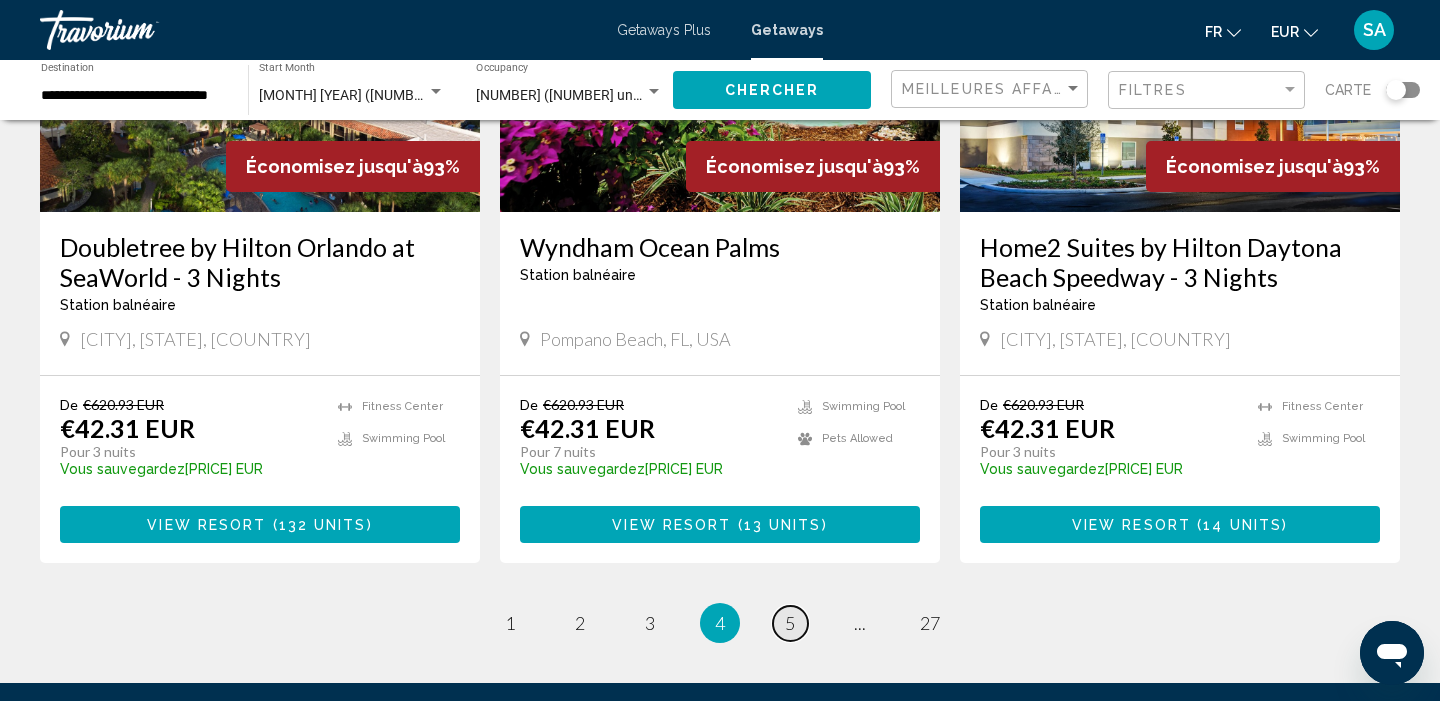 click on "5" at bounding box center [790, 623] 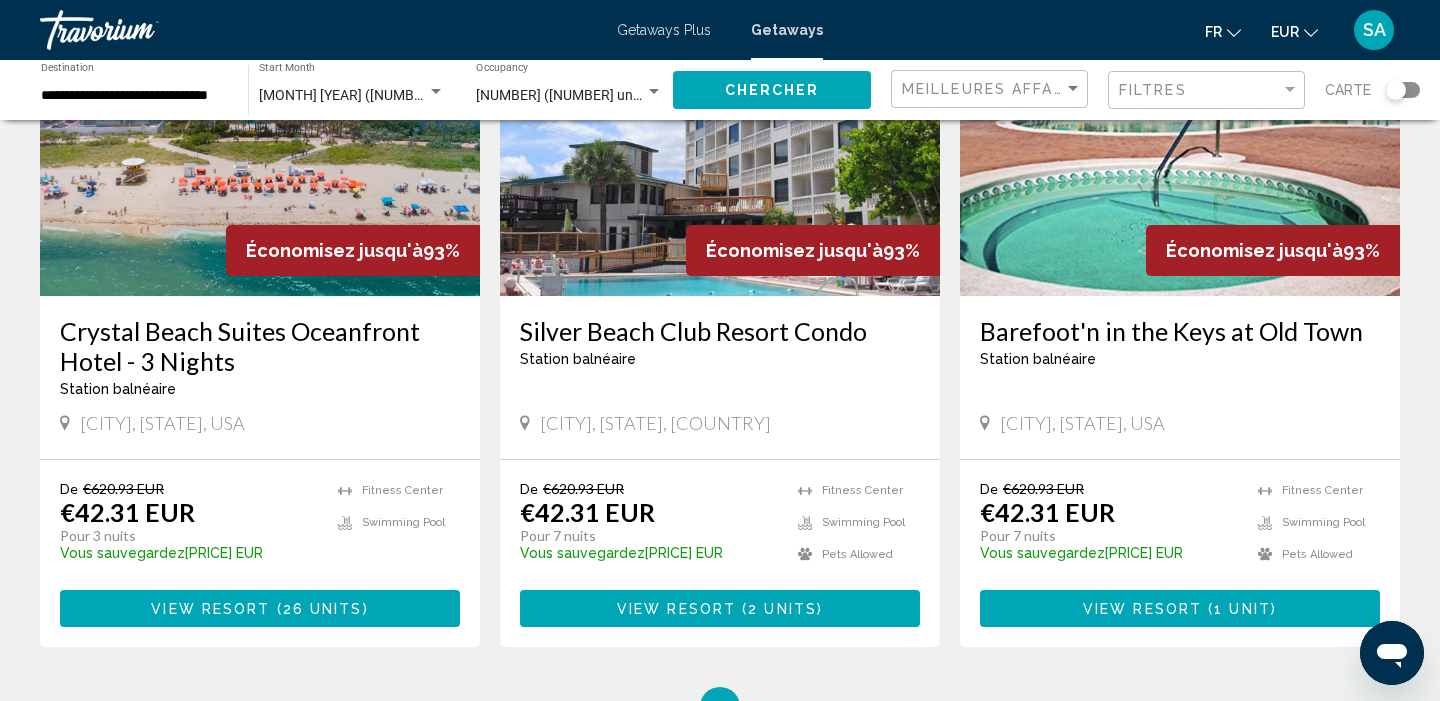 scroll, scrollTop: 2333, scrollLeft: 0, axis: vertical 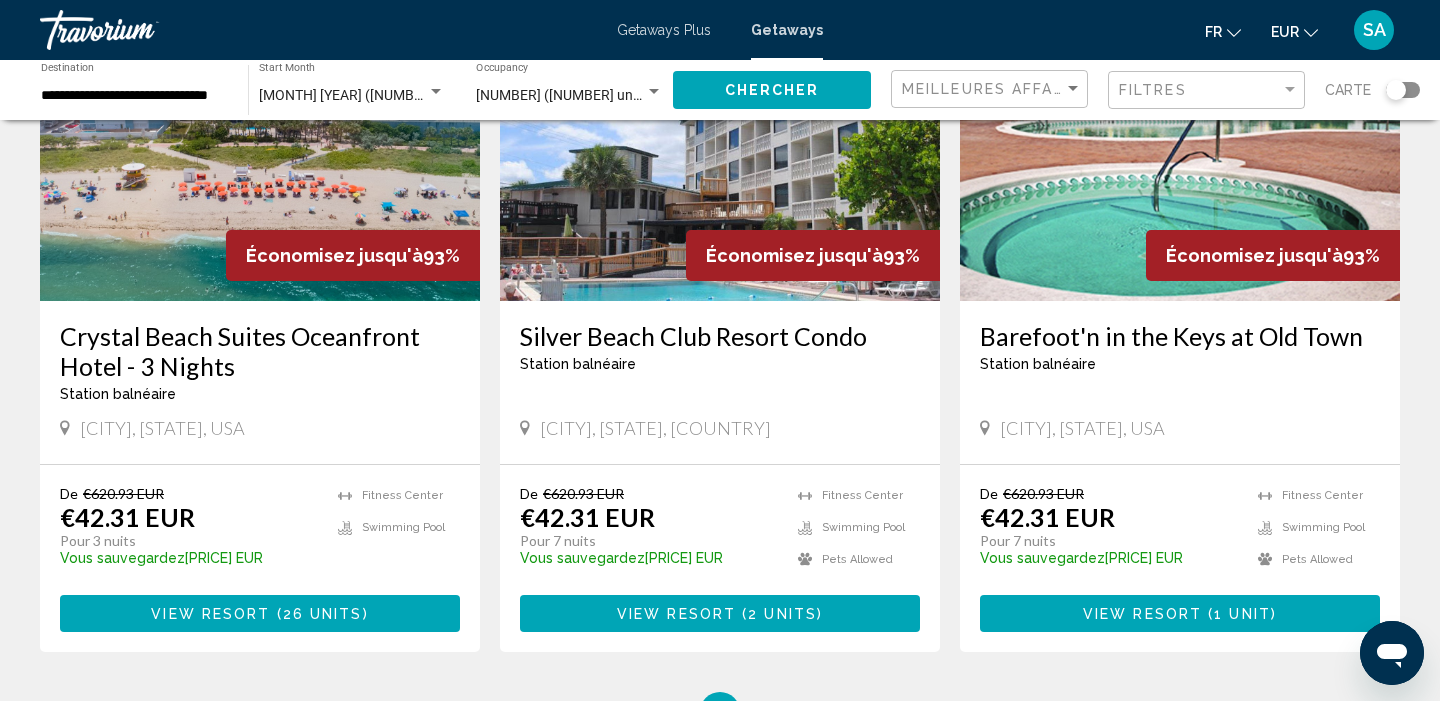 click on "View Resort    ( 26 units )" at bounding box center [260, 613] 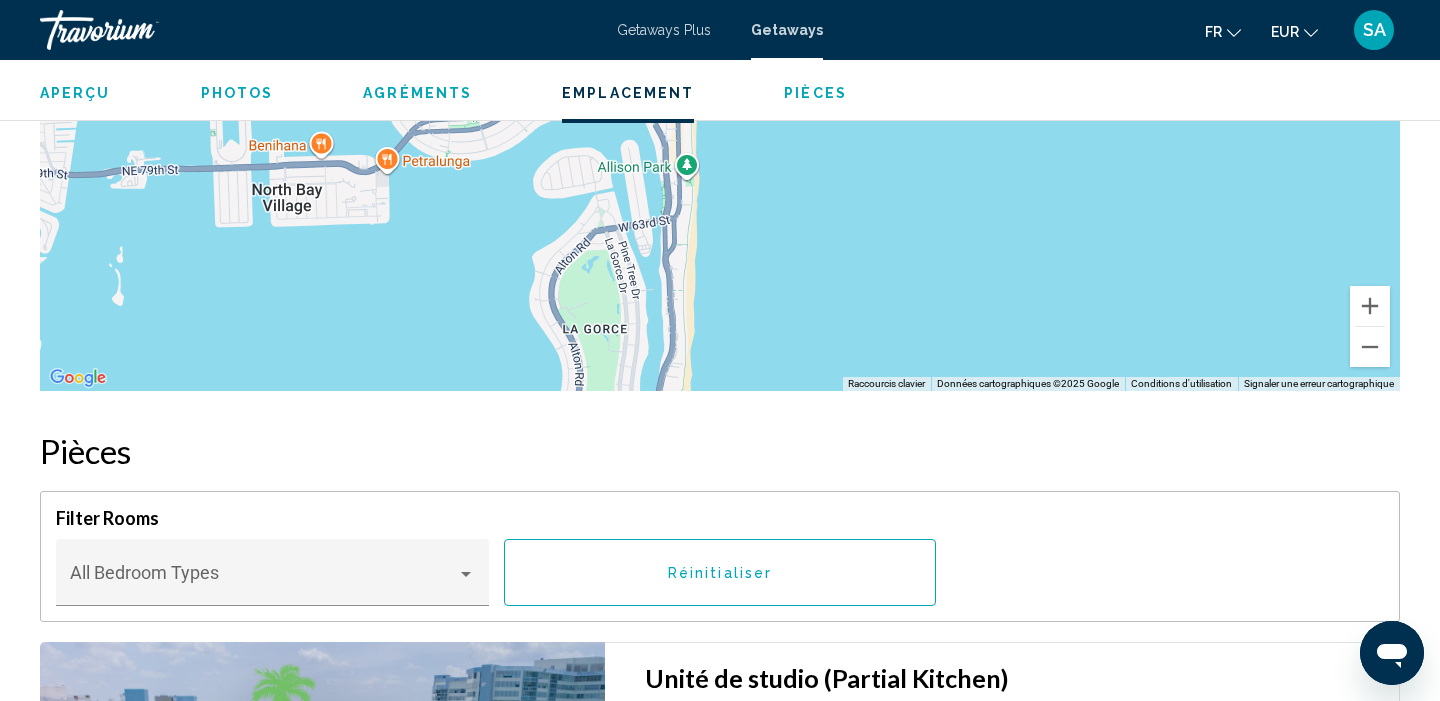 scroll, scrollTop: 2613, scrollLeft: 0, axis: vertical 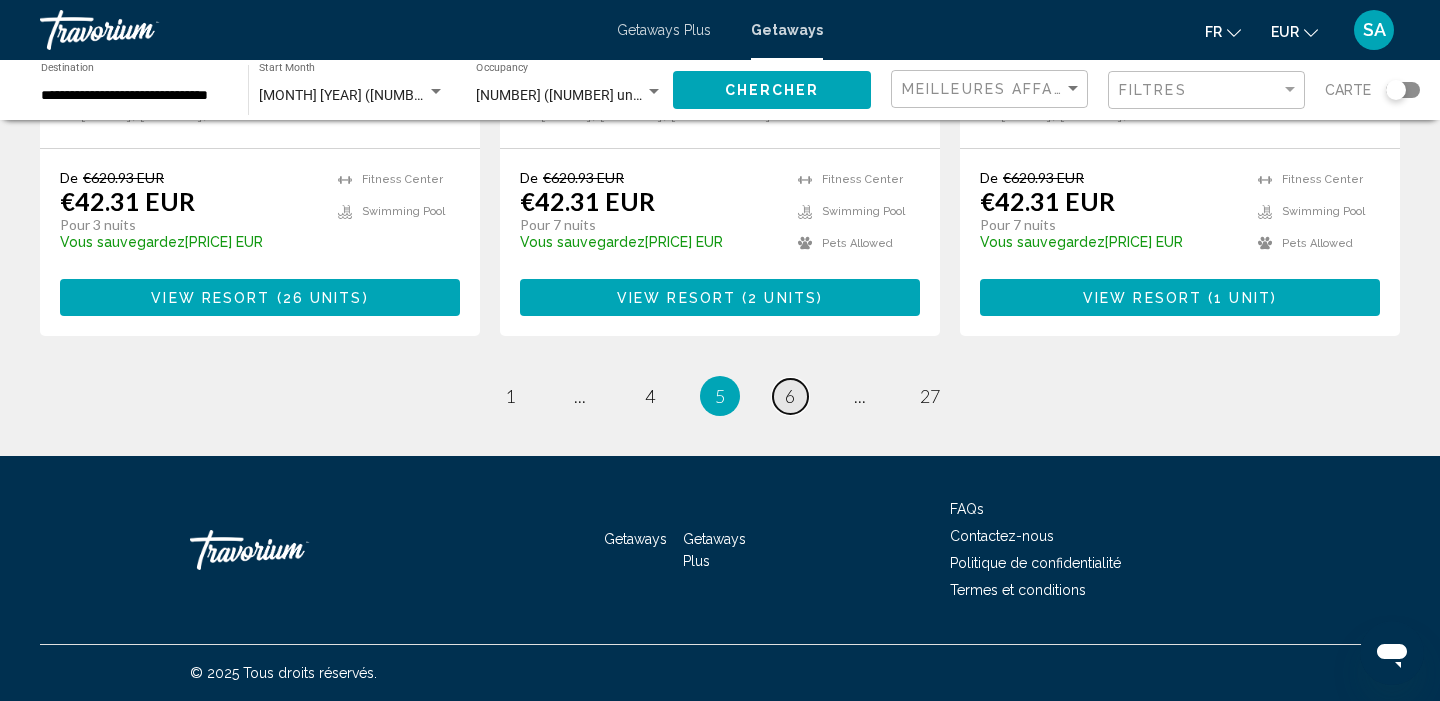 click on "6" at bounding box center [790, 396] 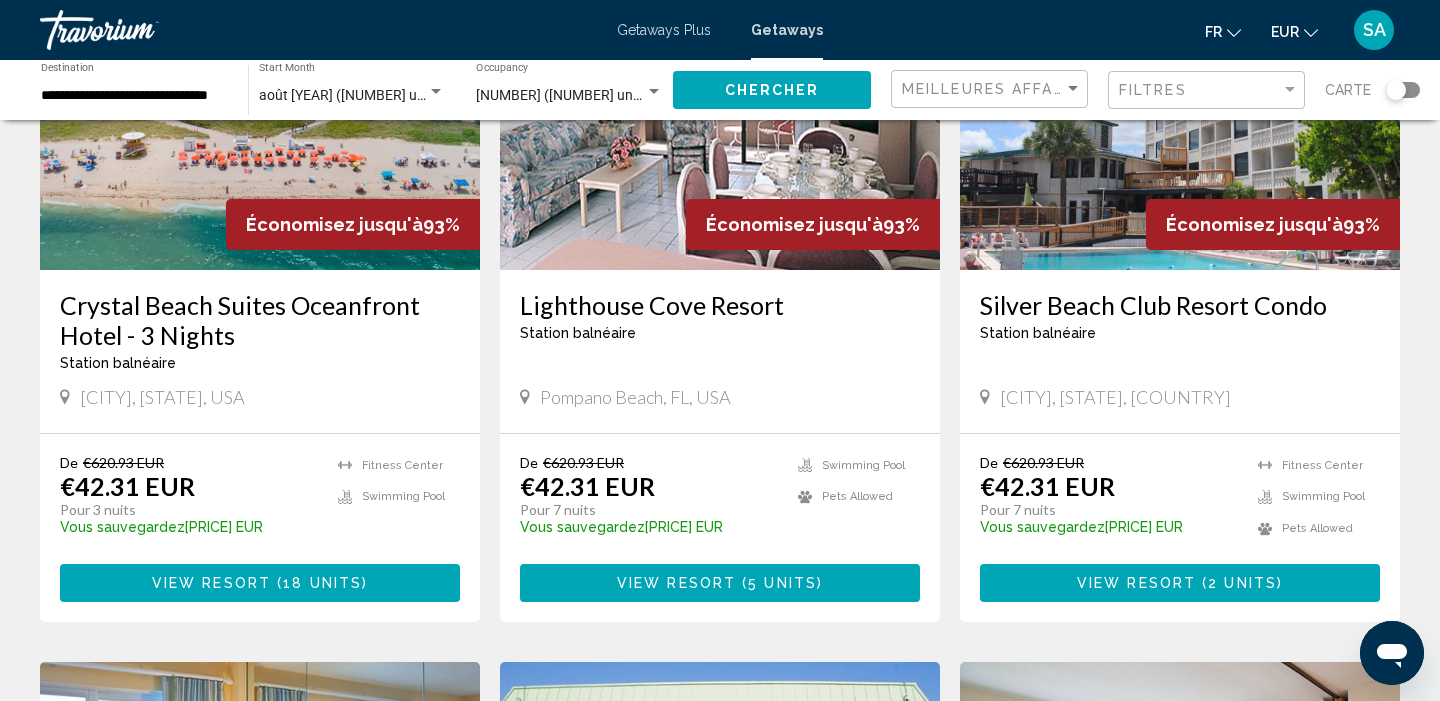 scroll, scrollTop: 992, scrollLeft: 0, axis: vertical 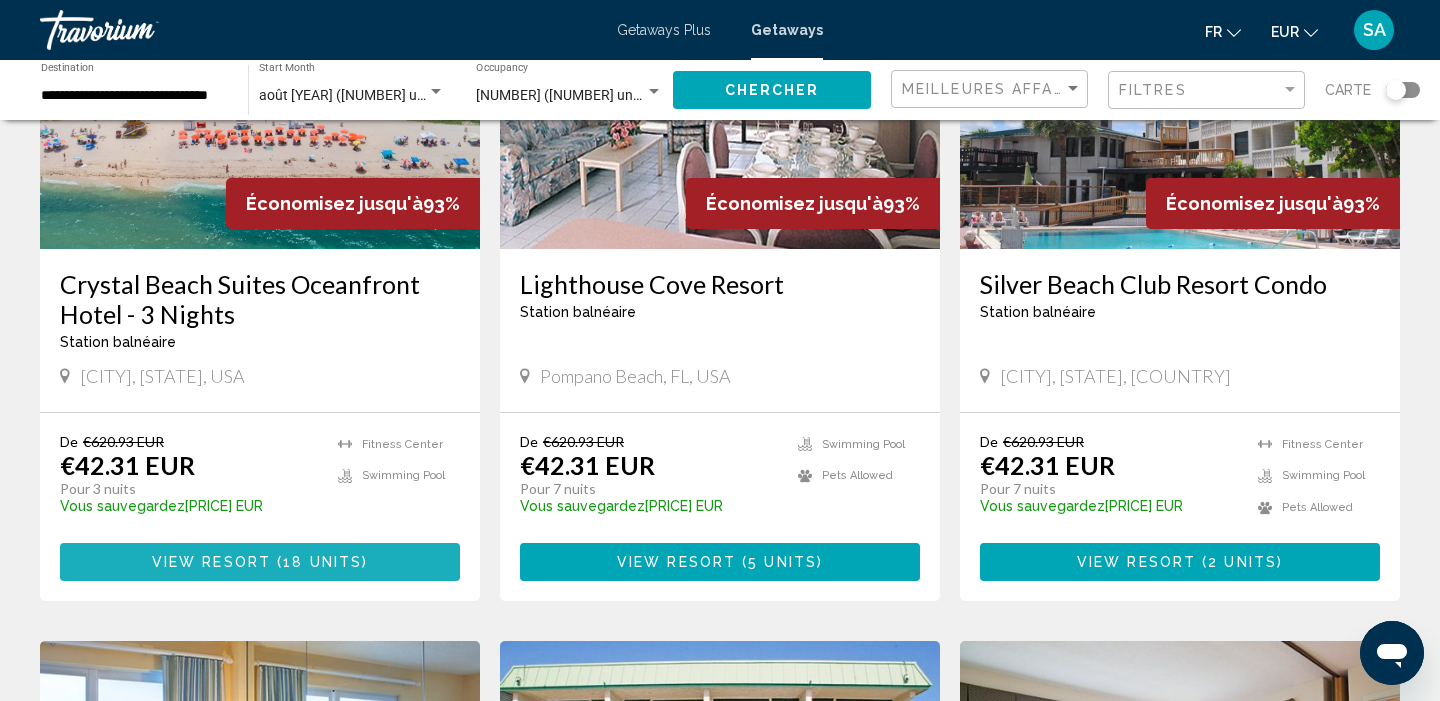 click on "View Resort" at bounding box center (211, 563) 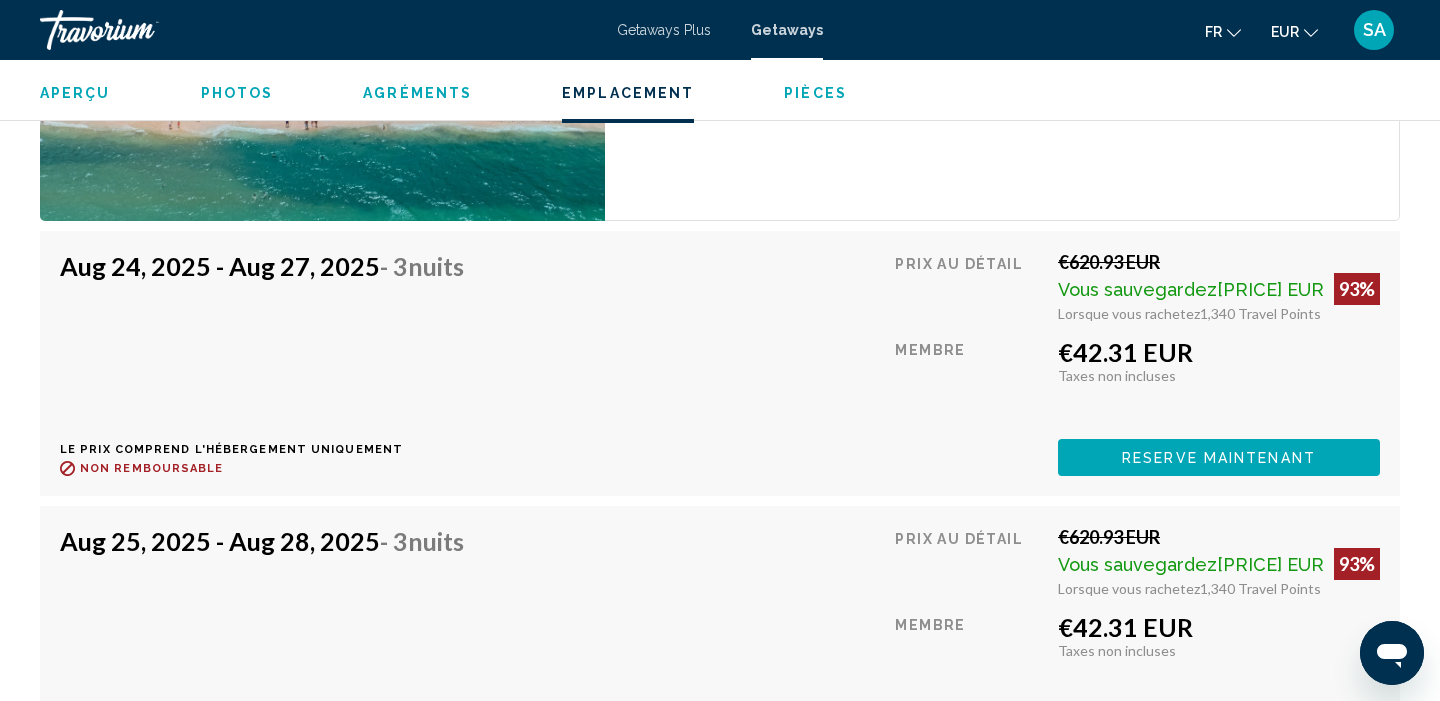scroll, scrollTop: 3536, scrollLeft: 0, axis: vertical 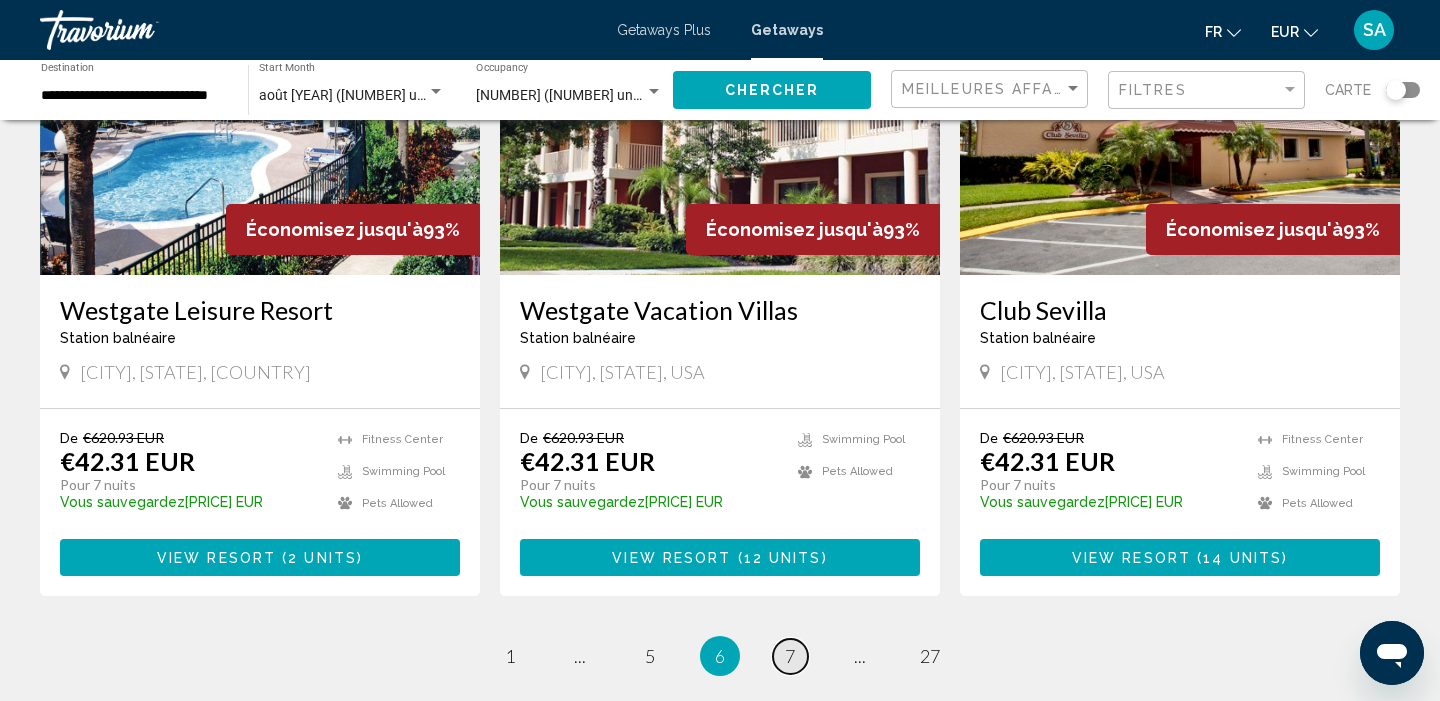 click on "page  7" at bounding box center (790, 656) 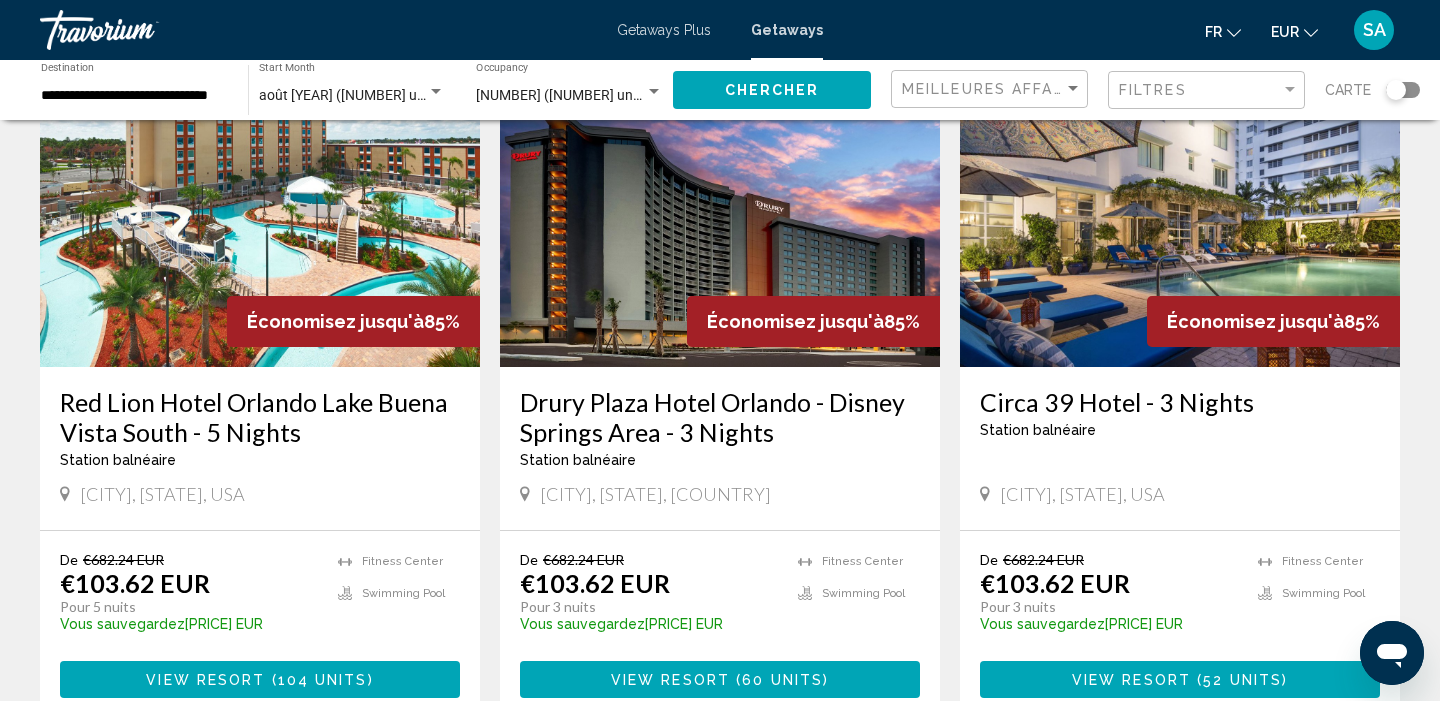scroll, scrollTop: 170, scrollLeft: 0, axis: vertical 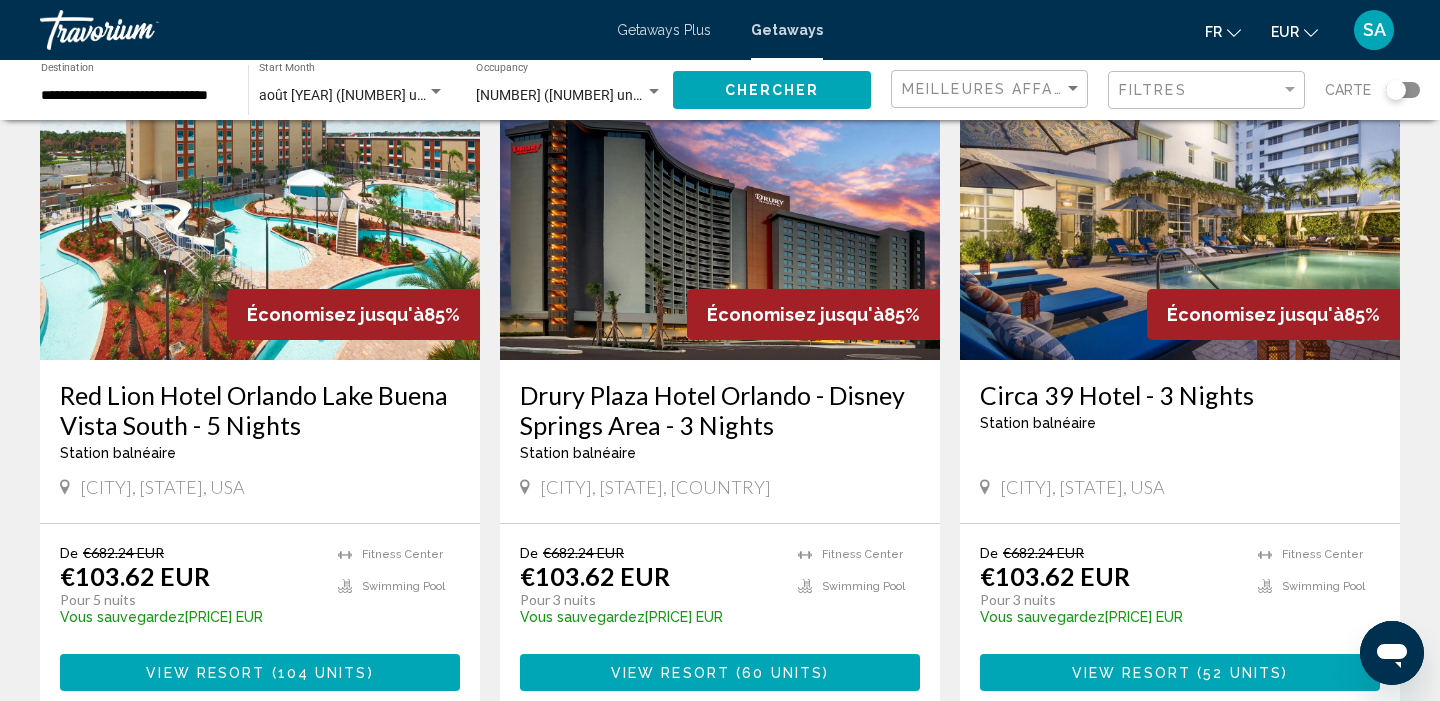 click at bounding box center (1180, 200) 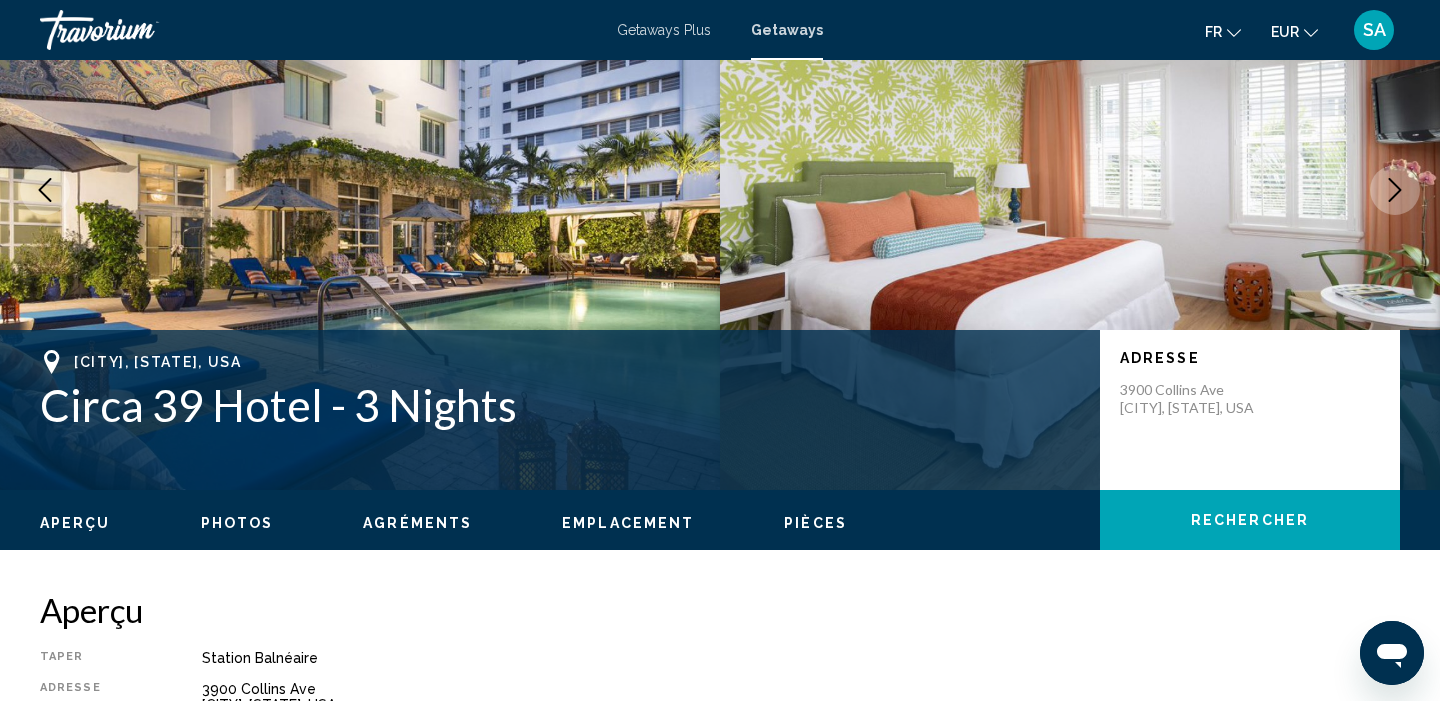 scroll, scrollTop: 0, scrollLeft: 0, axis: both 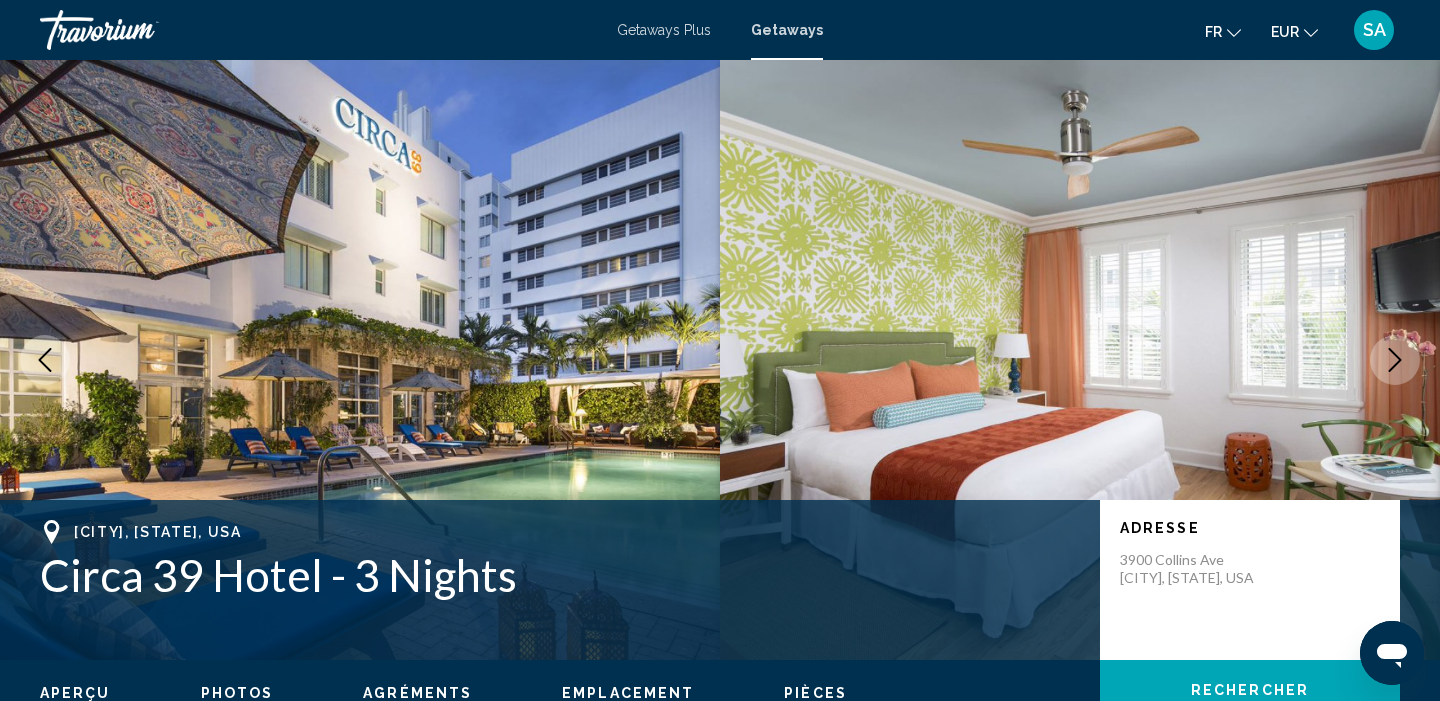 click 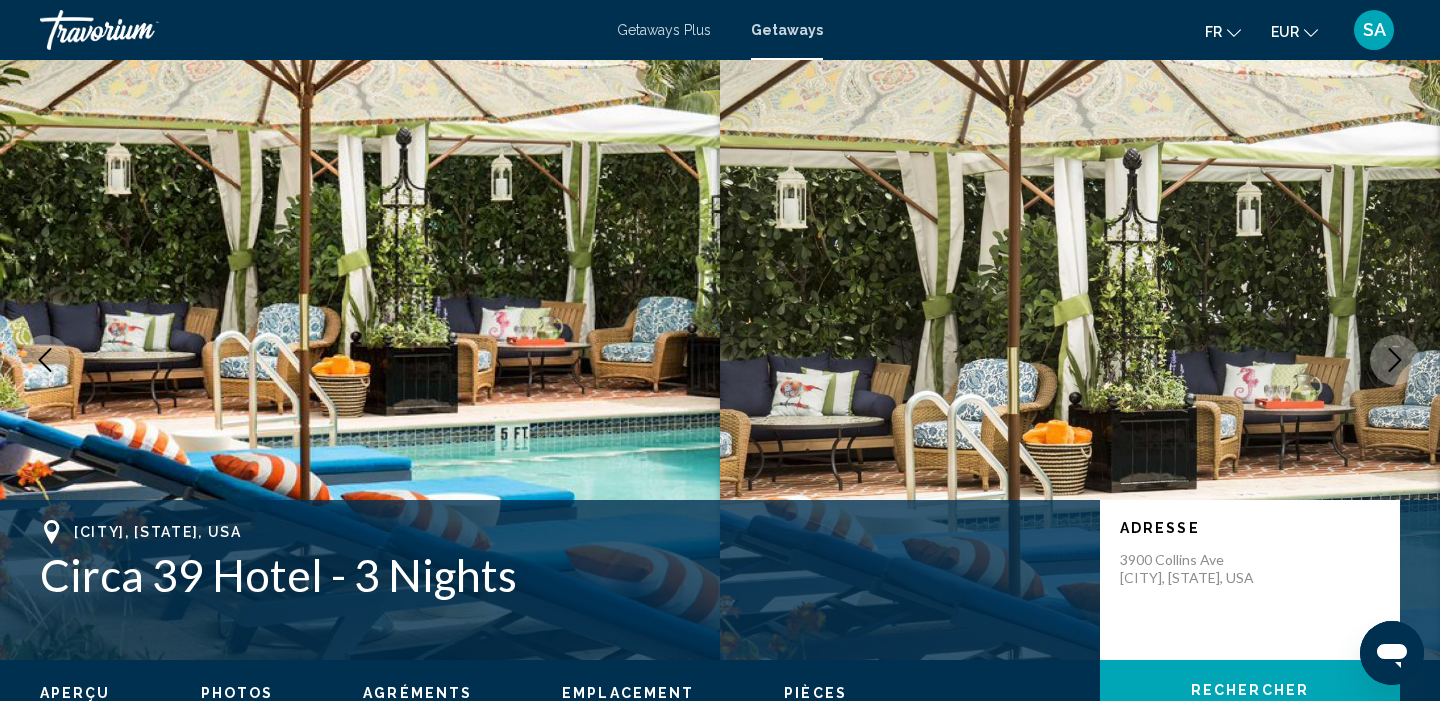 click 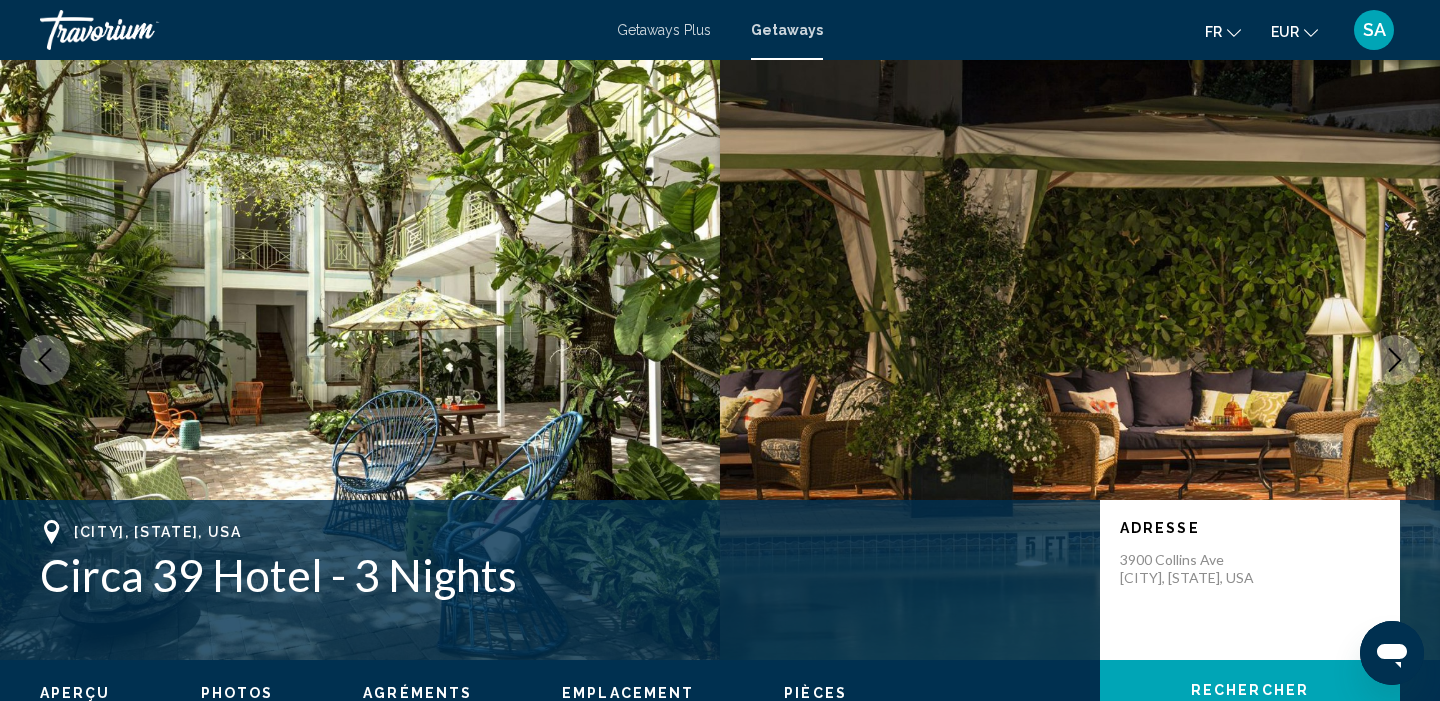 click 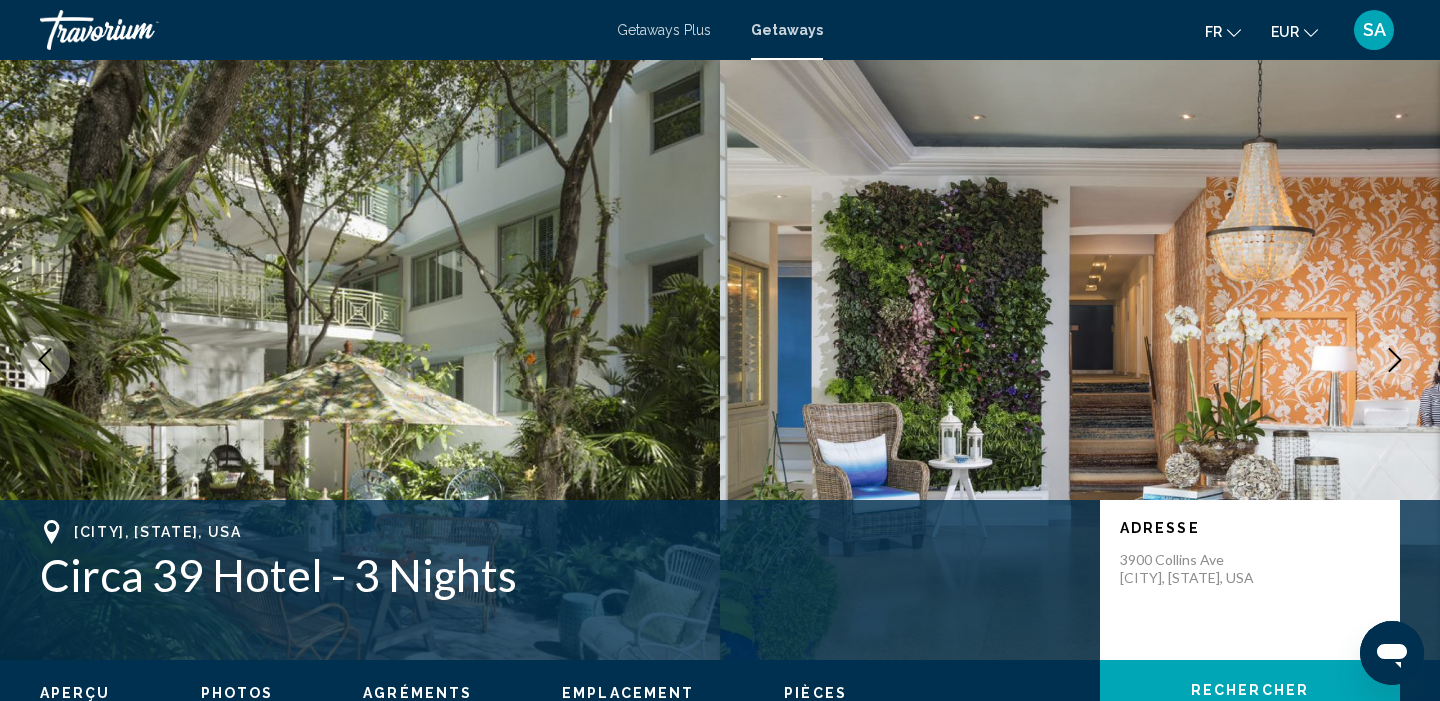 click 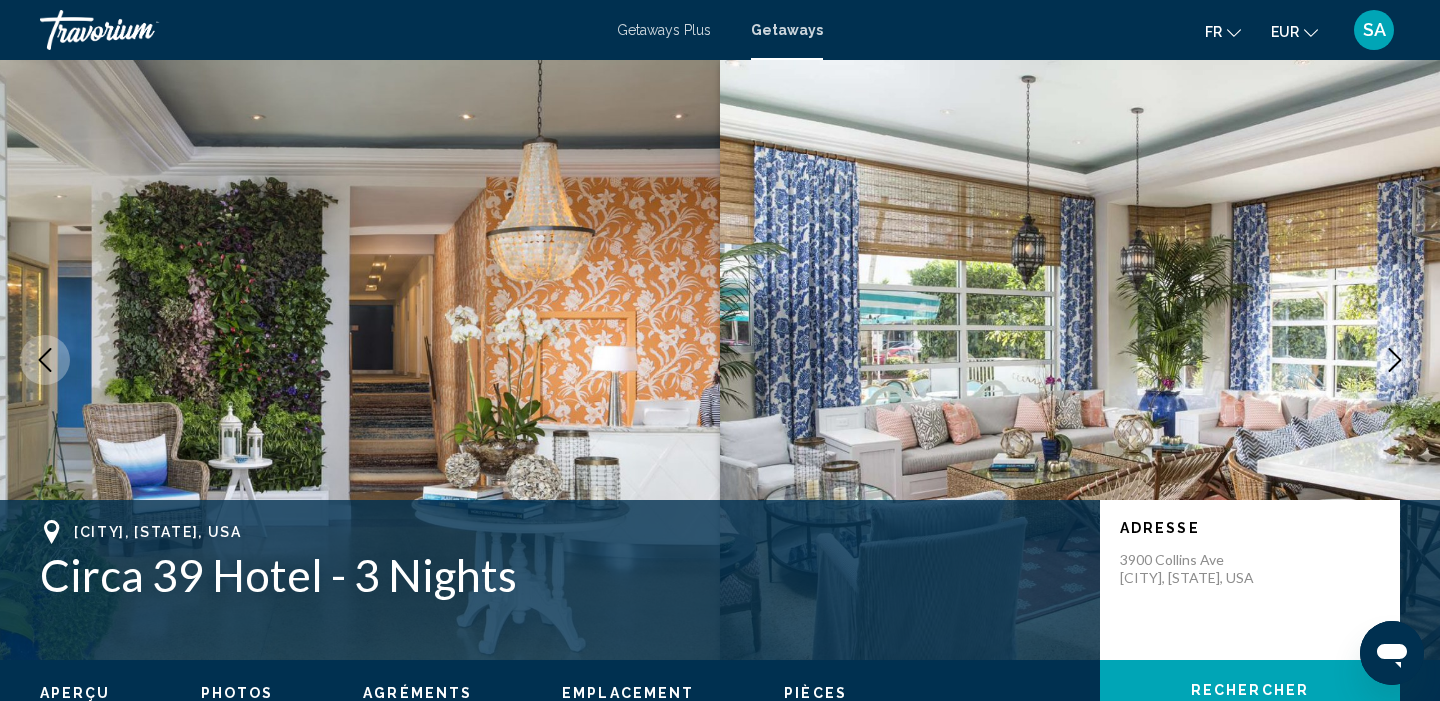 click 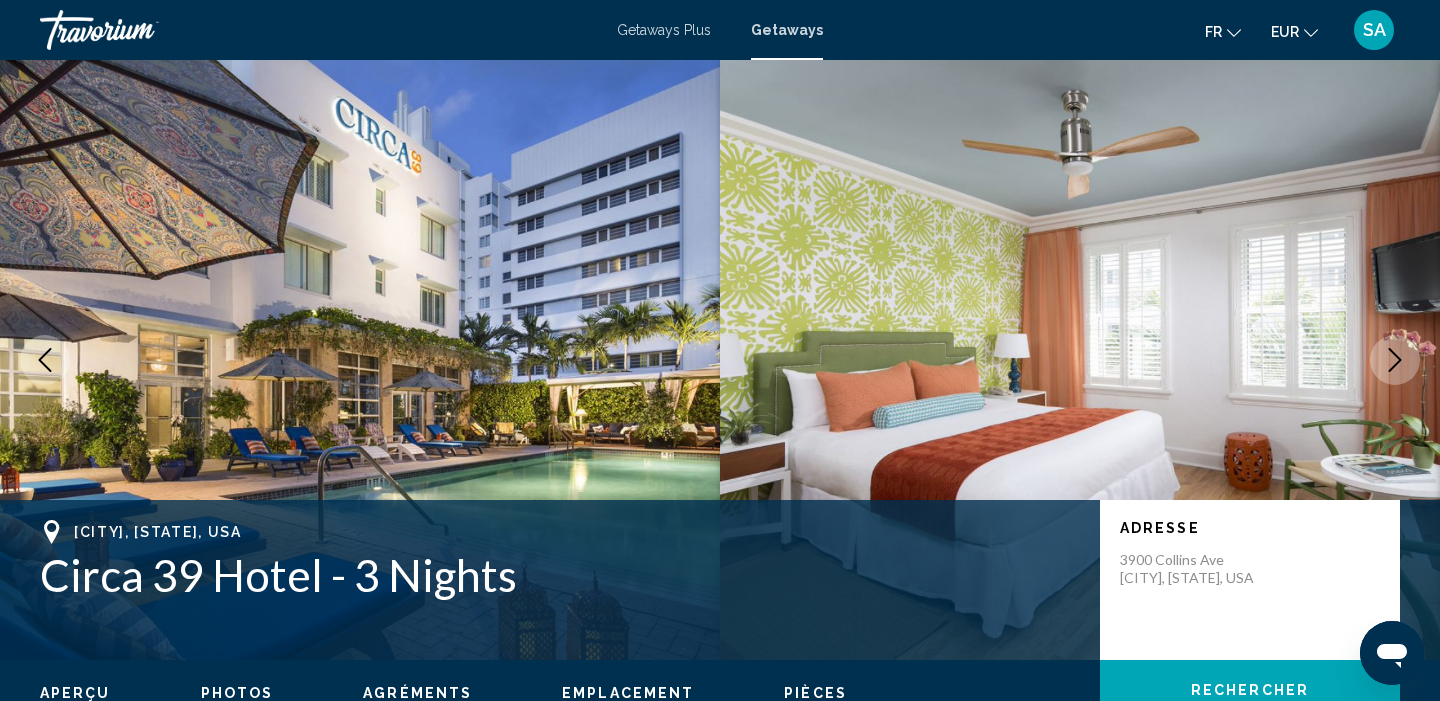 click 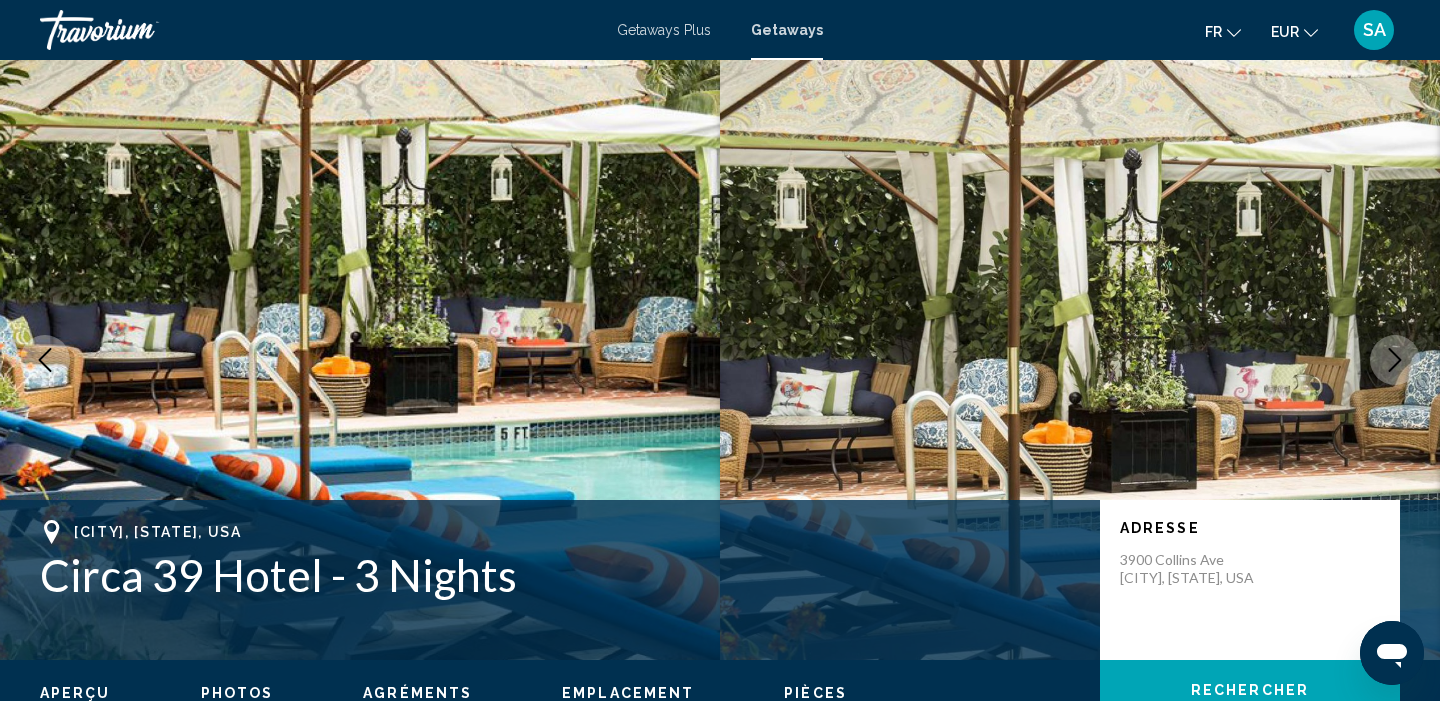 click 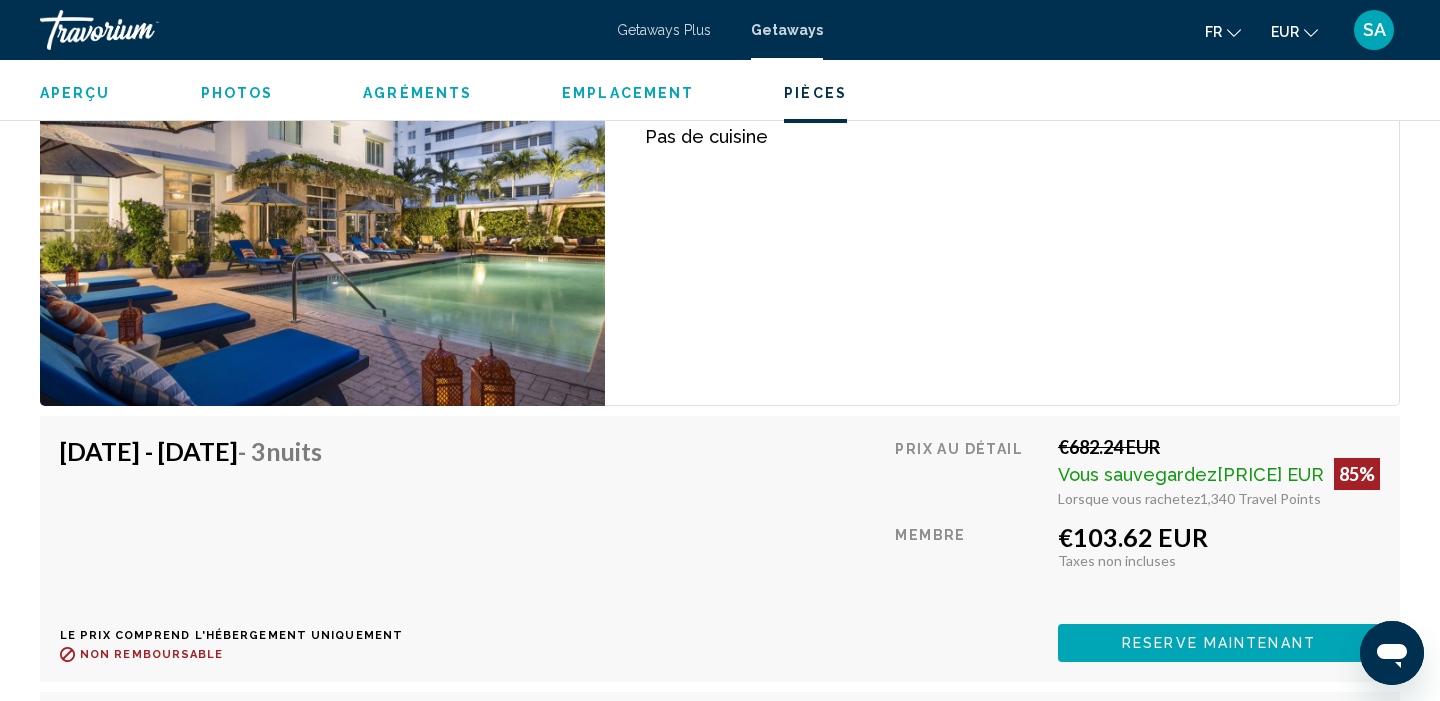 scroll, scrollTop: 3030, scrollLeft: 0, axis: vertical 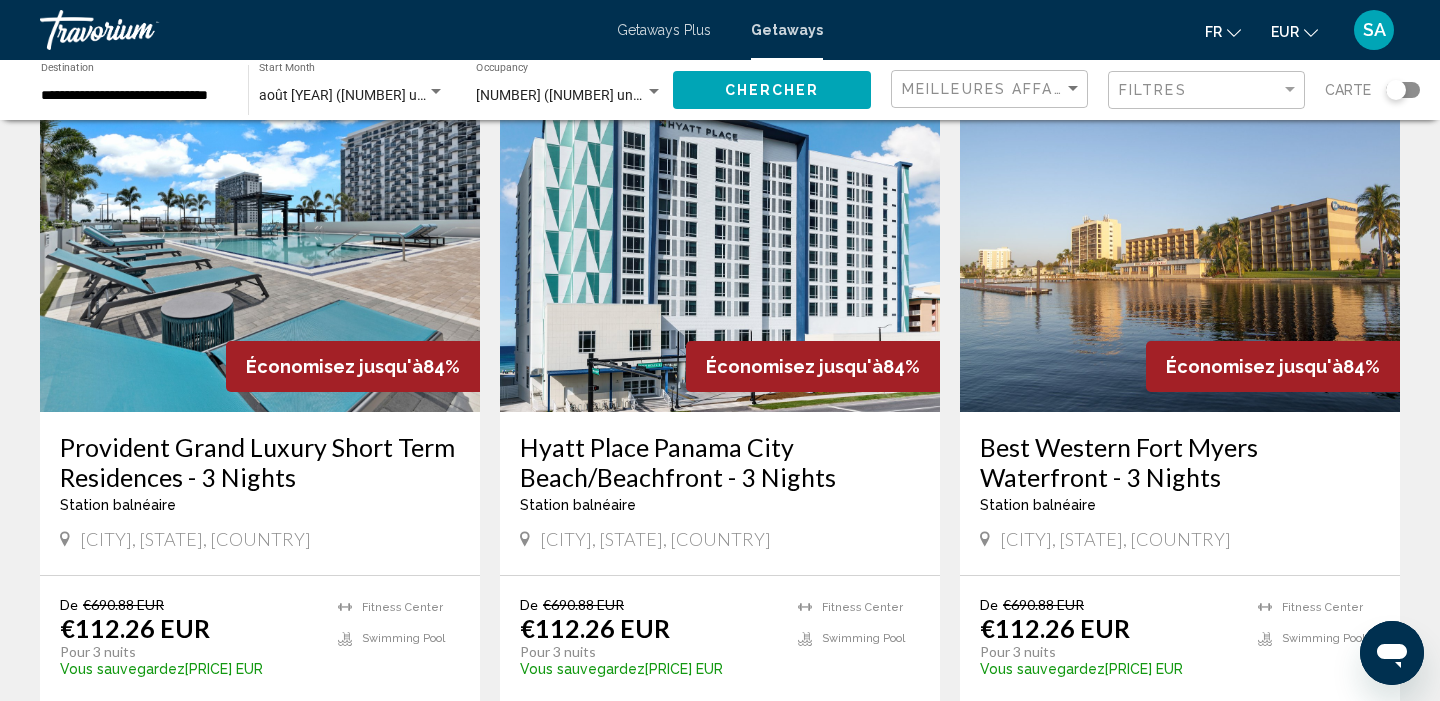 click at bounding box center (260, 252) 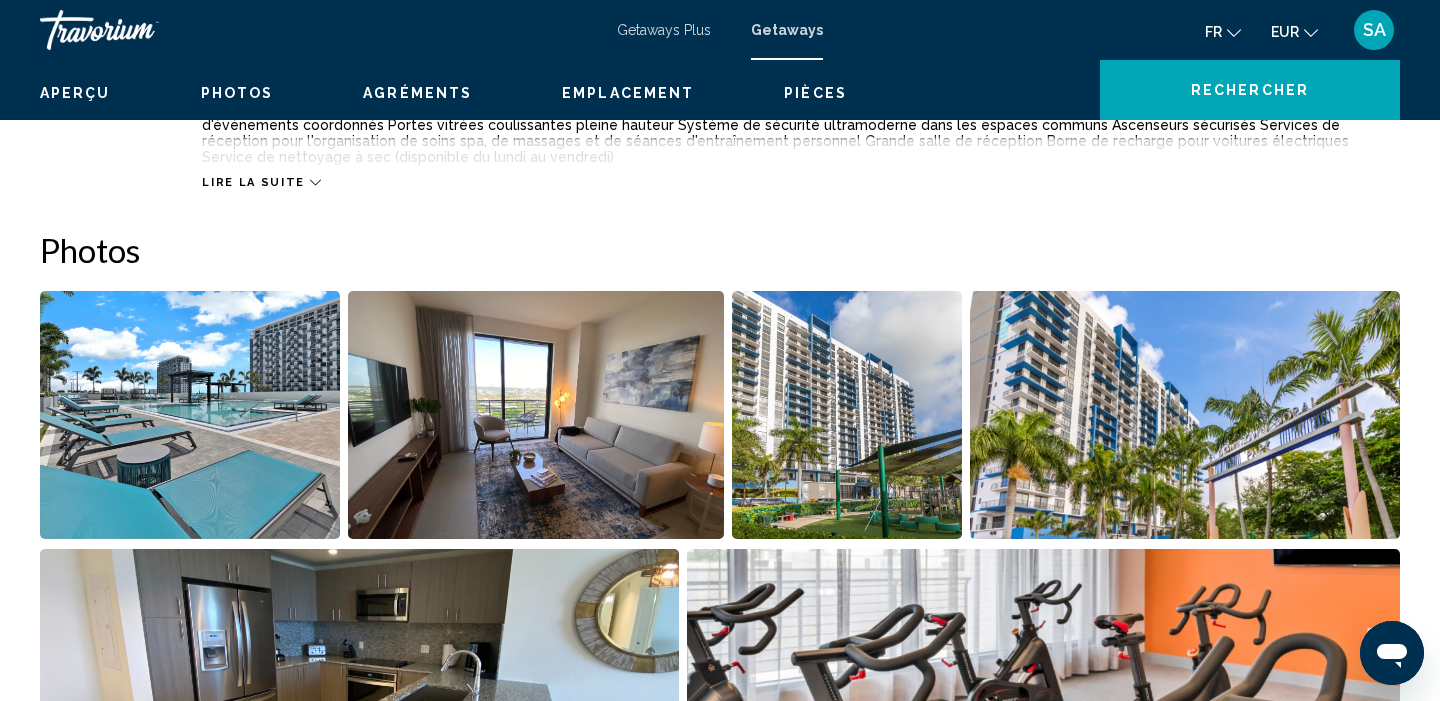 scroll, scrollTop: 0, scrollLeft: 0, axis: both 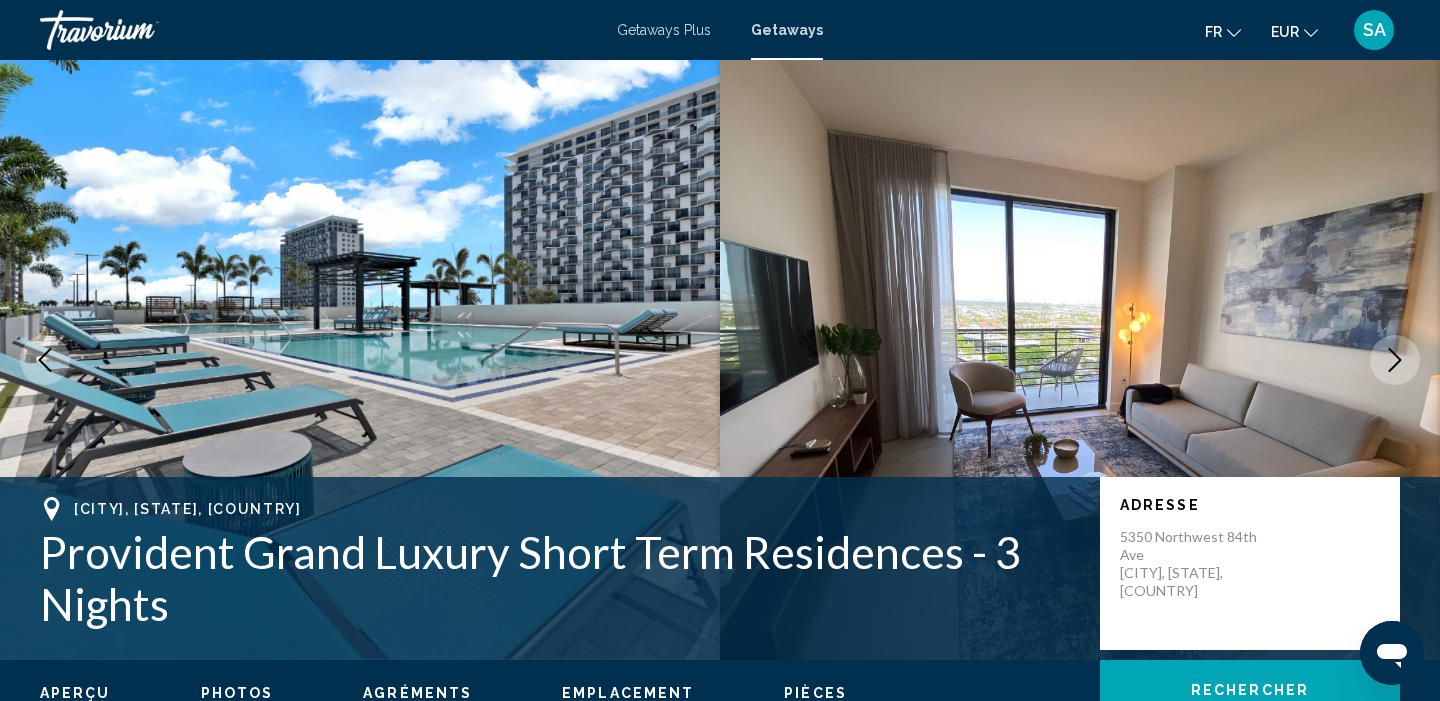 click at bounding box center (1395, 360) 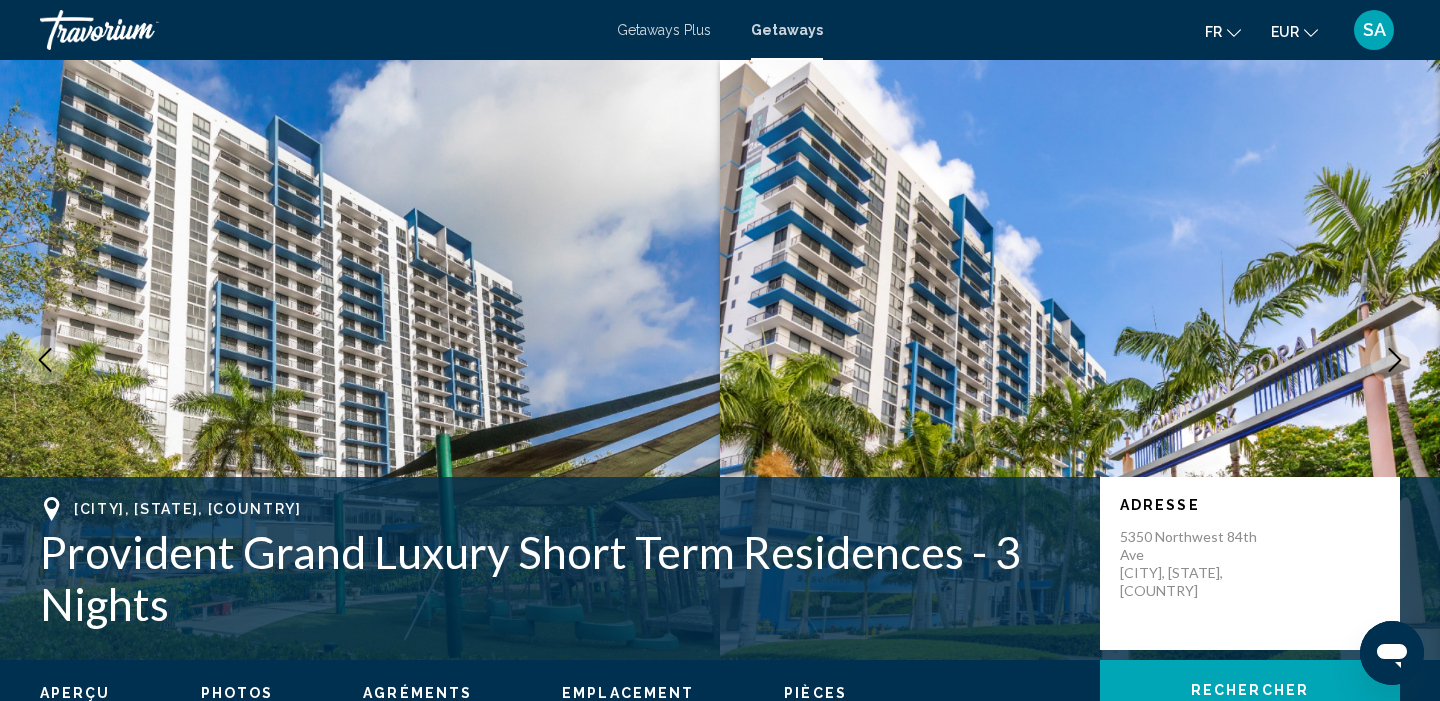 click at bounding box center [1395, 360] 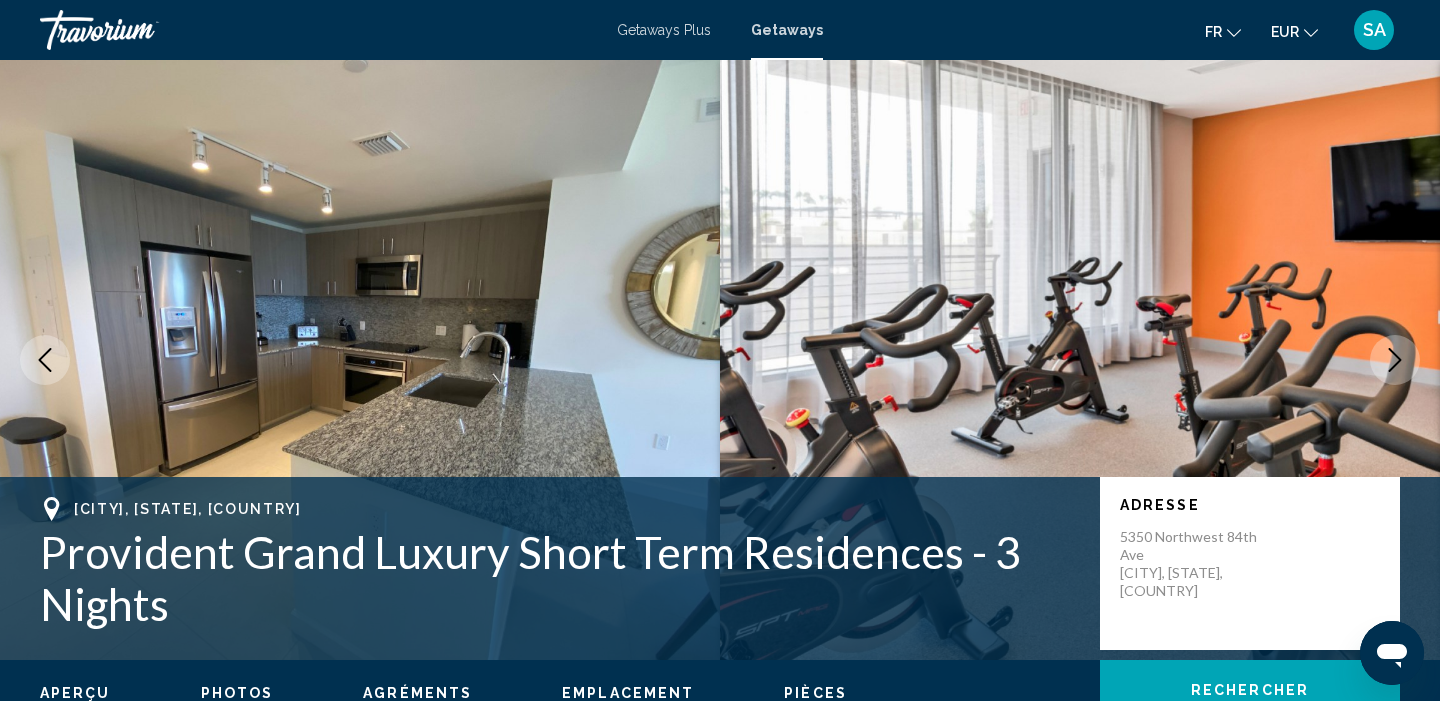 click at bounding box center [1395, 360] 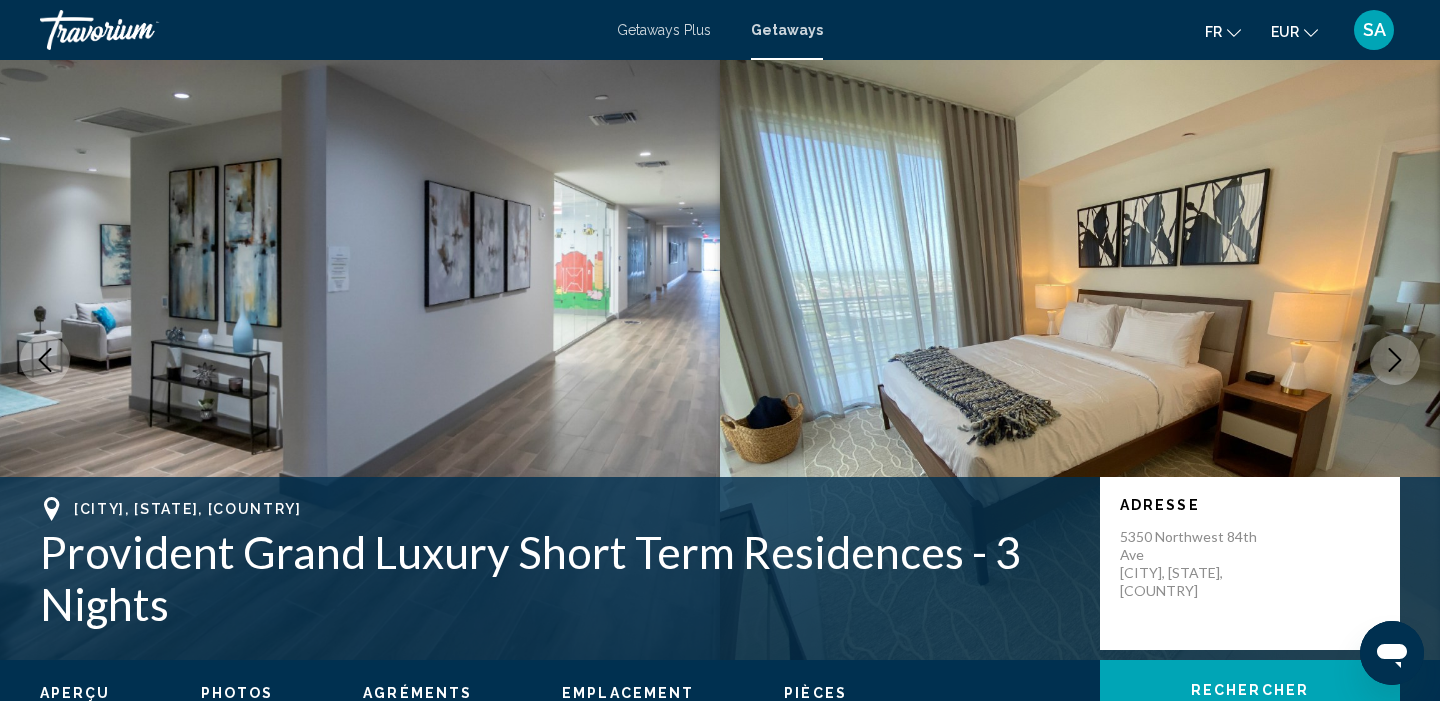 click at bounding box center (1395, 360) 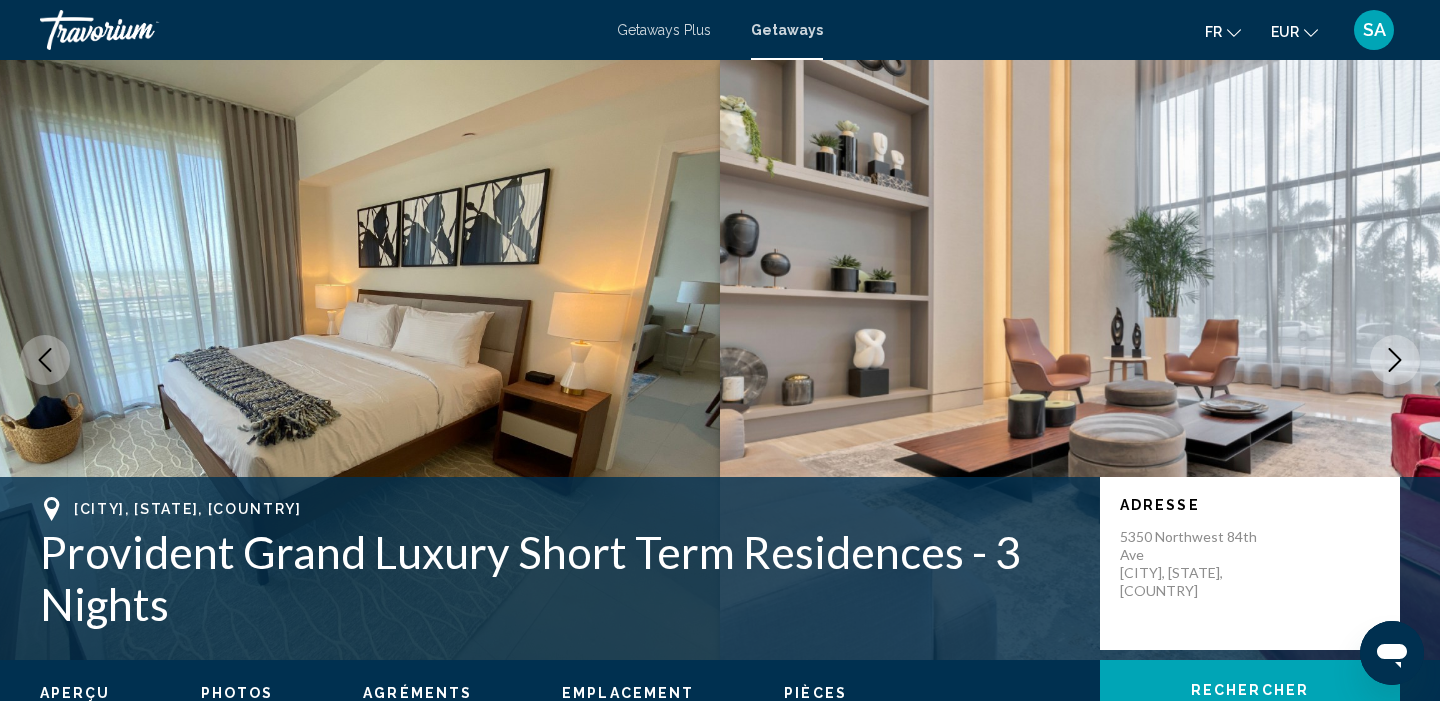 click at bounding box center [1395, 360] 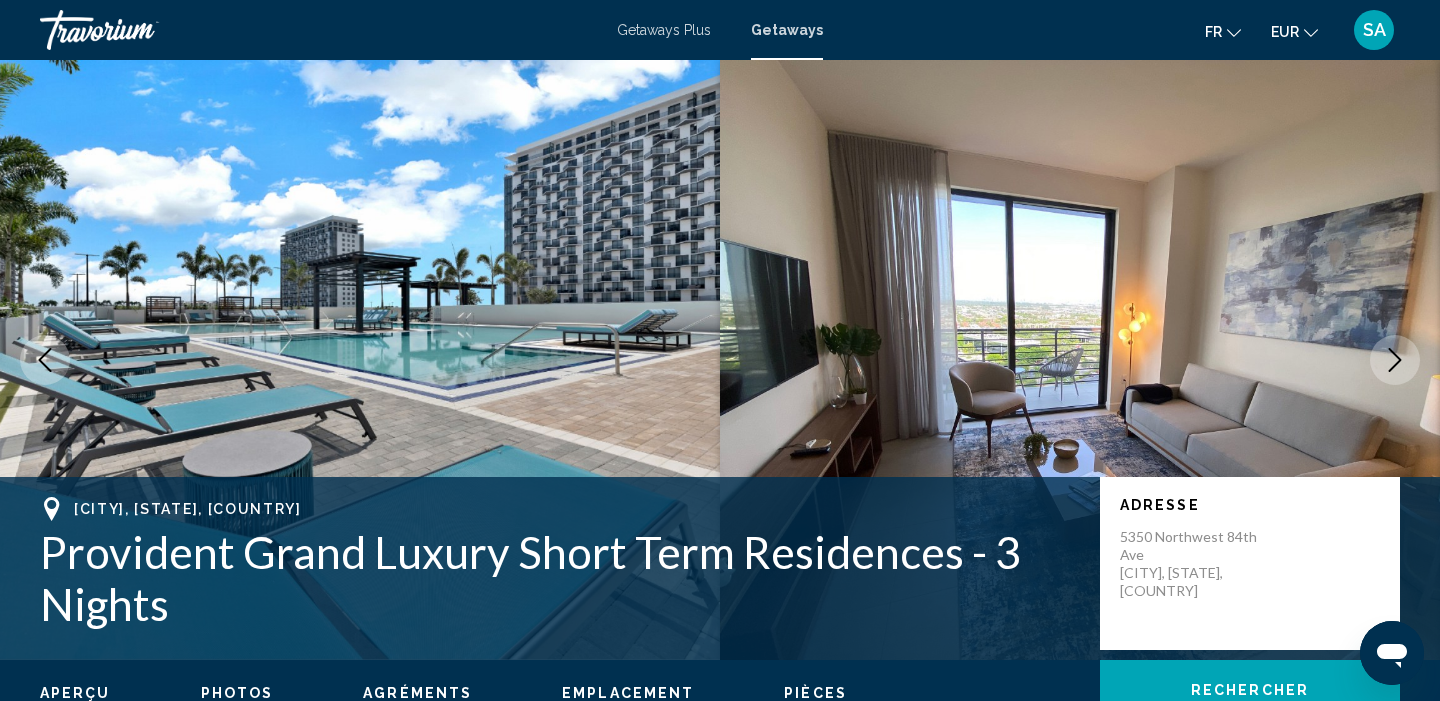 click at bounding box center [1395, 360] 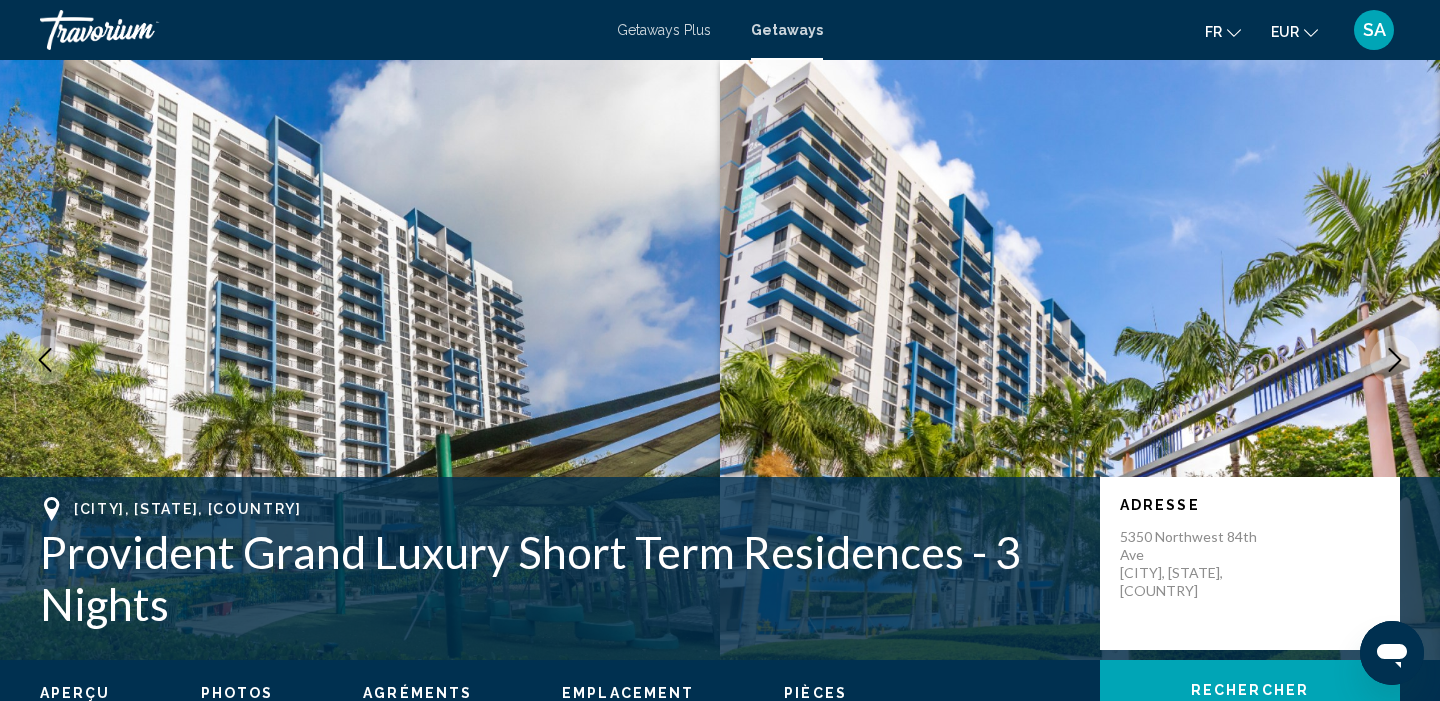 scroll, scrollTop: 0, scrollLeft: 0, axis: both 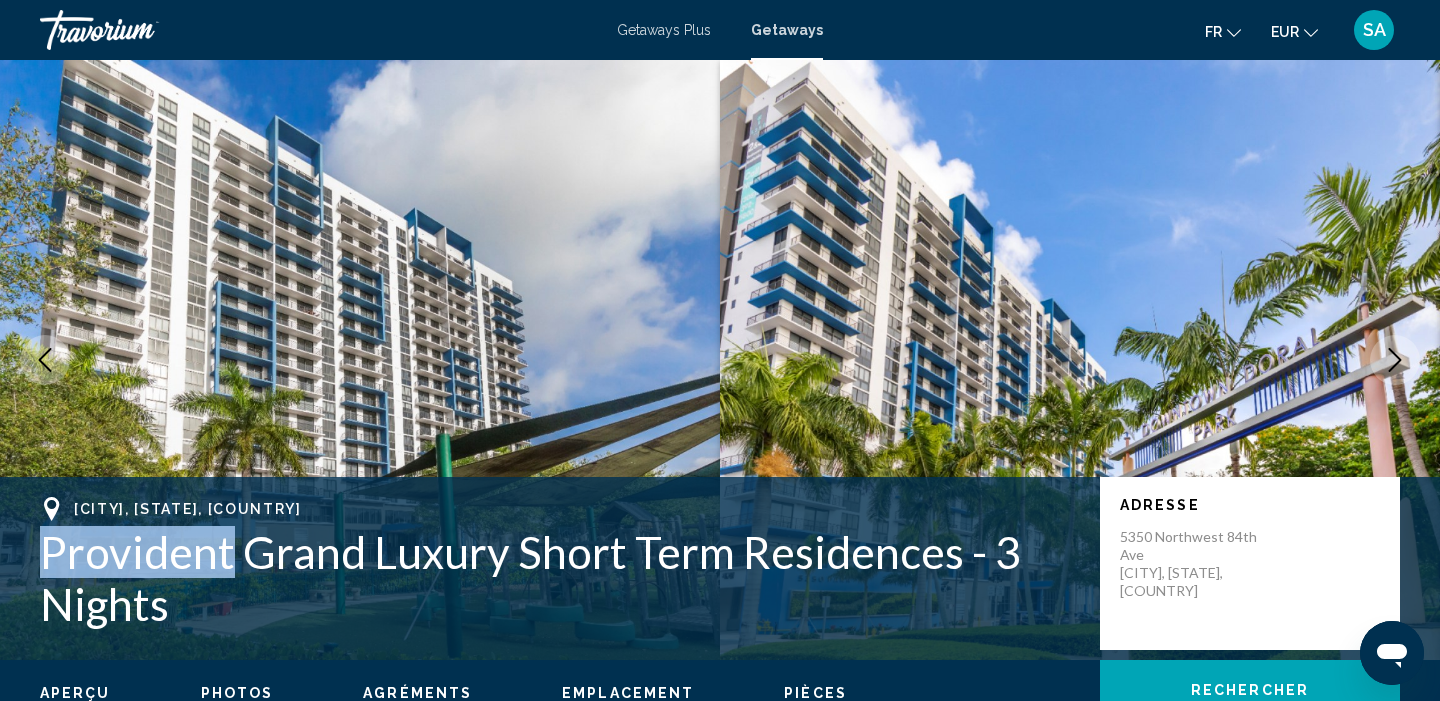 click on "Provident Grand Luxury Short Term Residences - 3 Nights" at bounding box center [560, 578] 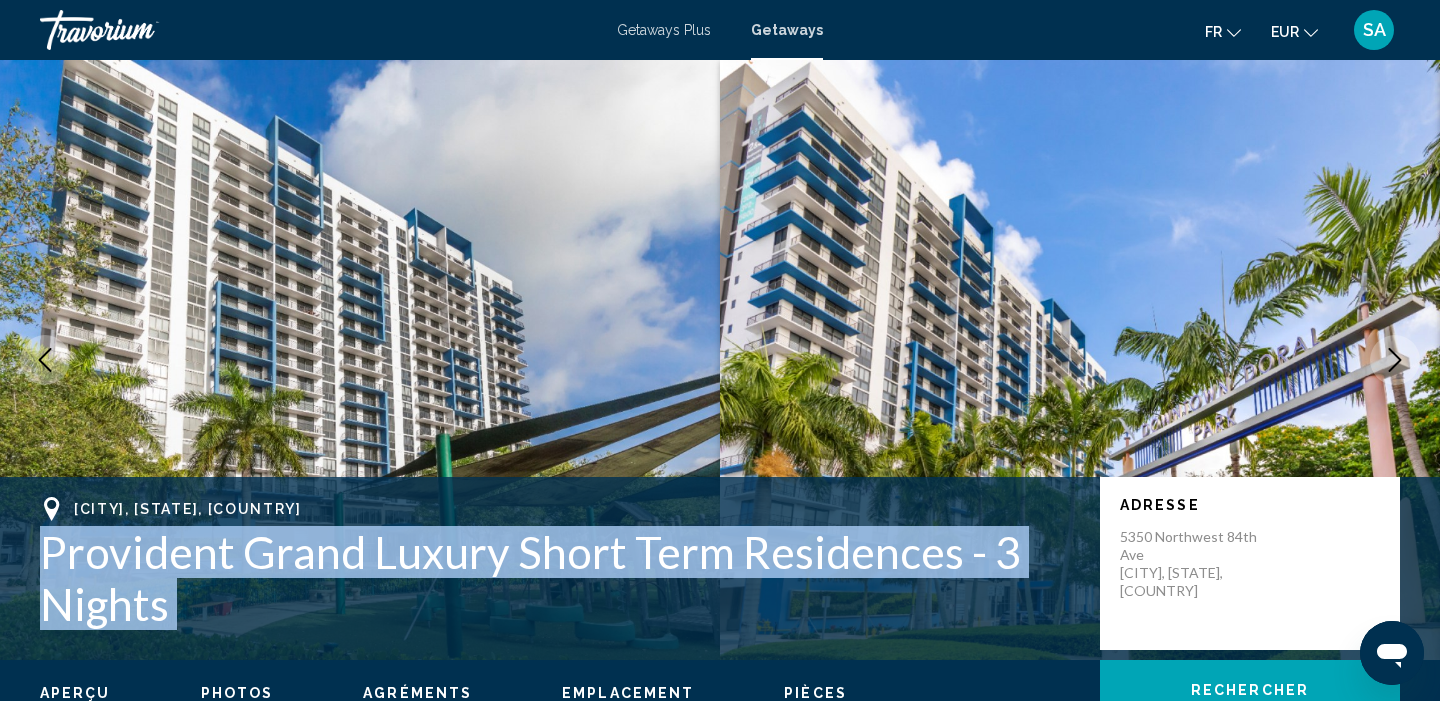 click on "Provident Grand Luxury Short Term Residences - 3 Nights" at bounding box center [560, 578] 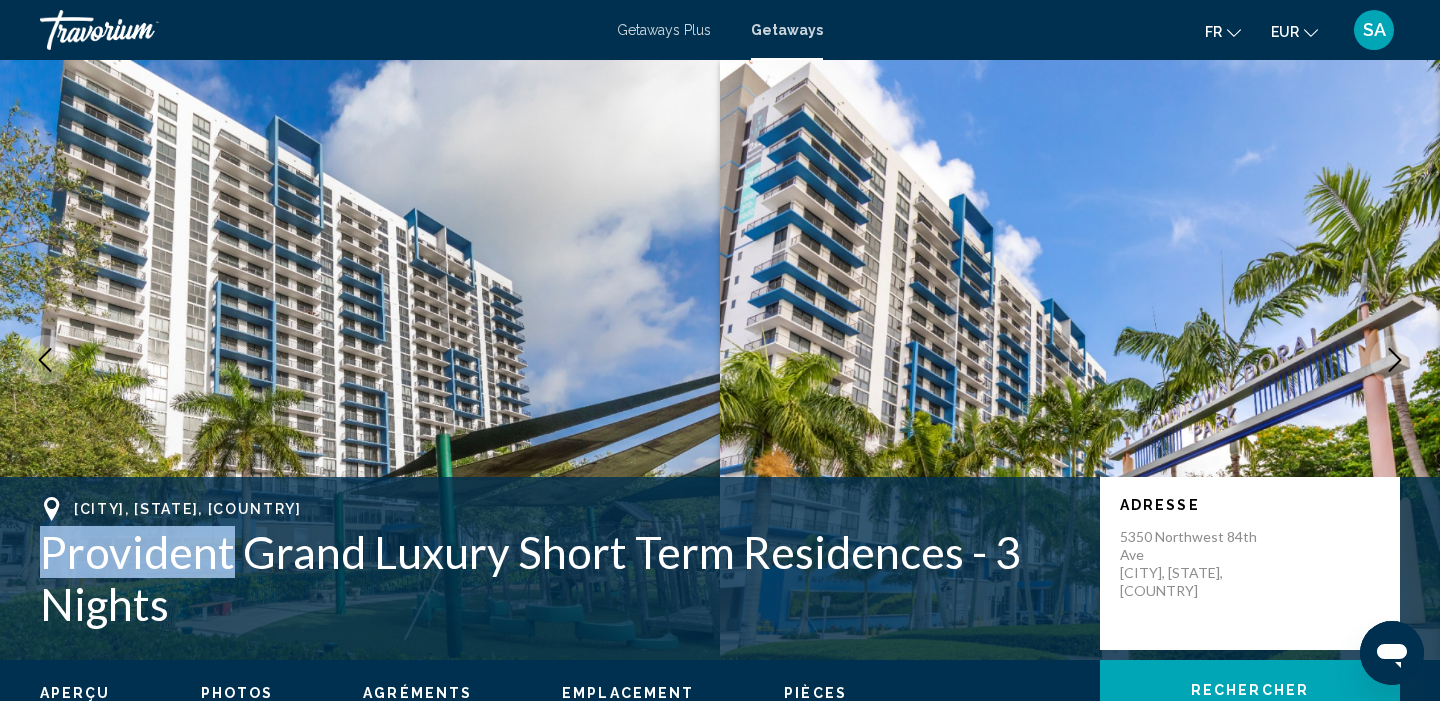 click on "Provident Grand Luxury Short Term Residences - 3 Nights" at bounding box center (560, 578) 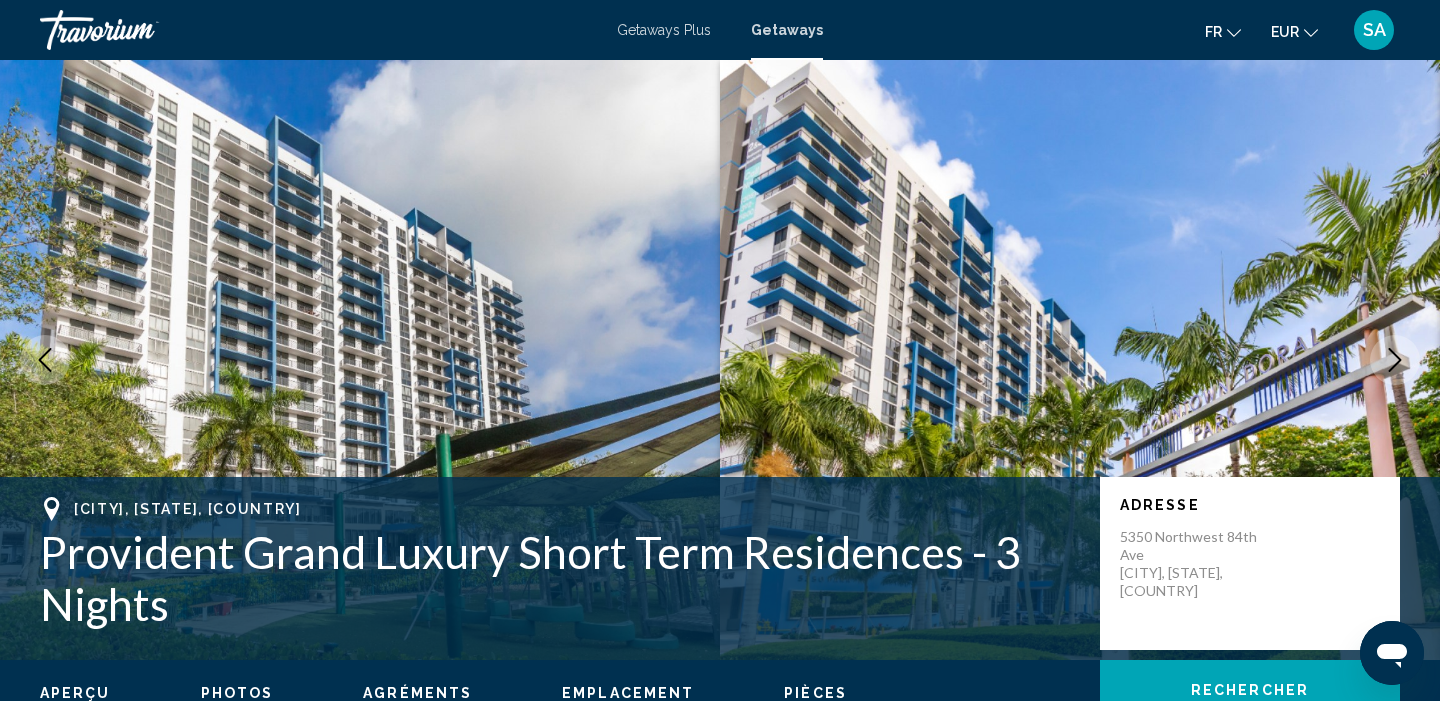 click on "Provident Grand Luxury Short Term Residences - 3 Nights" at bounding box center (560, 578) 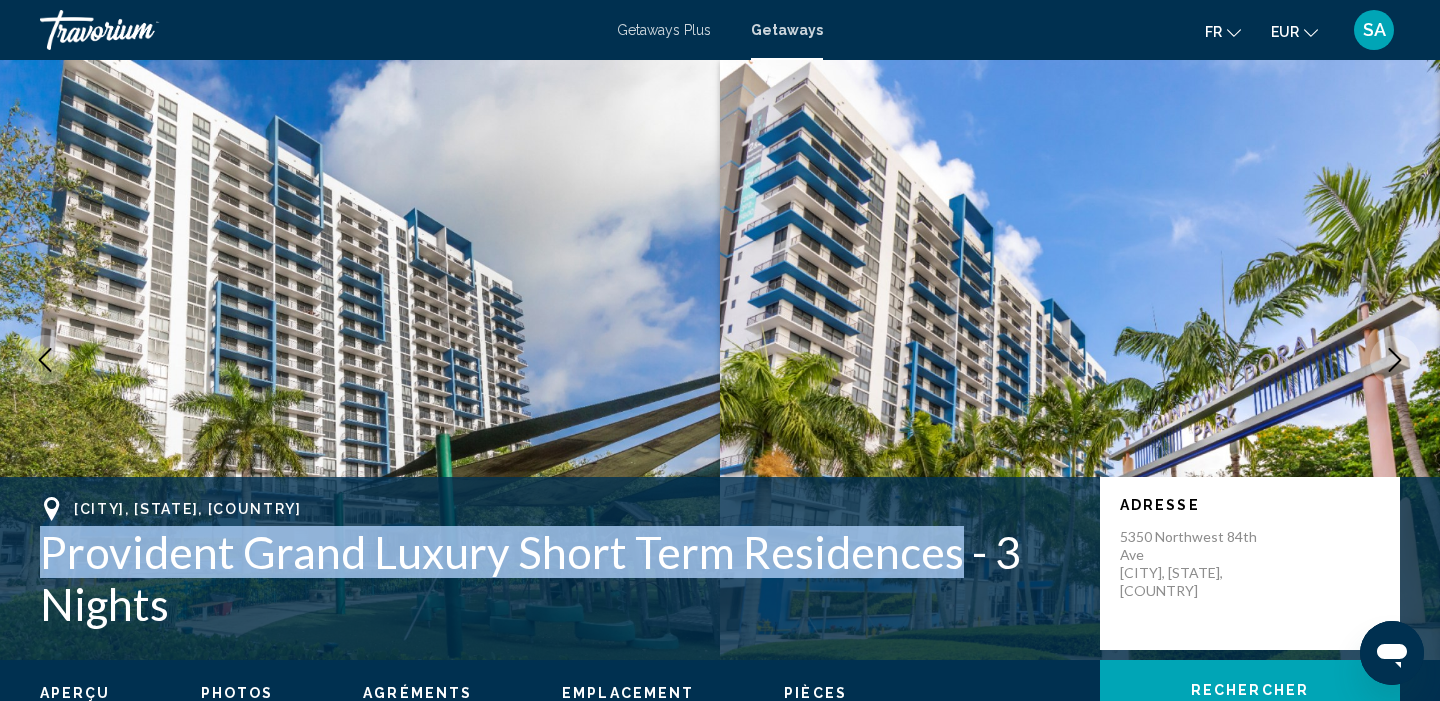 drag, startPoint x: 42, startPoint y: 552, endPoint x: 941, endPoint y: 543, distance: 899.04504 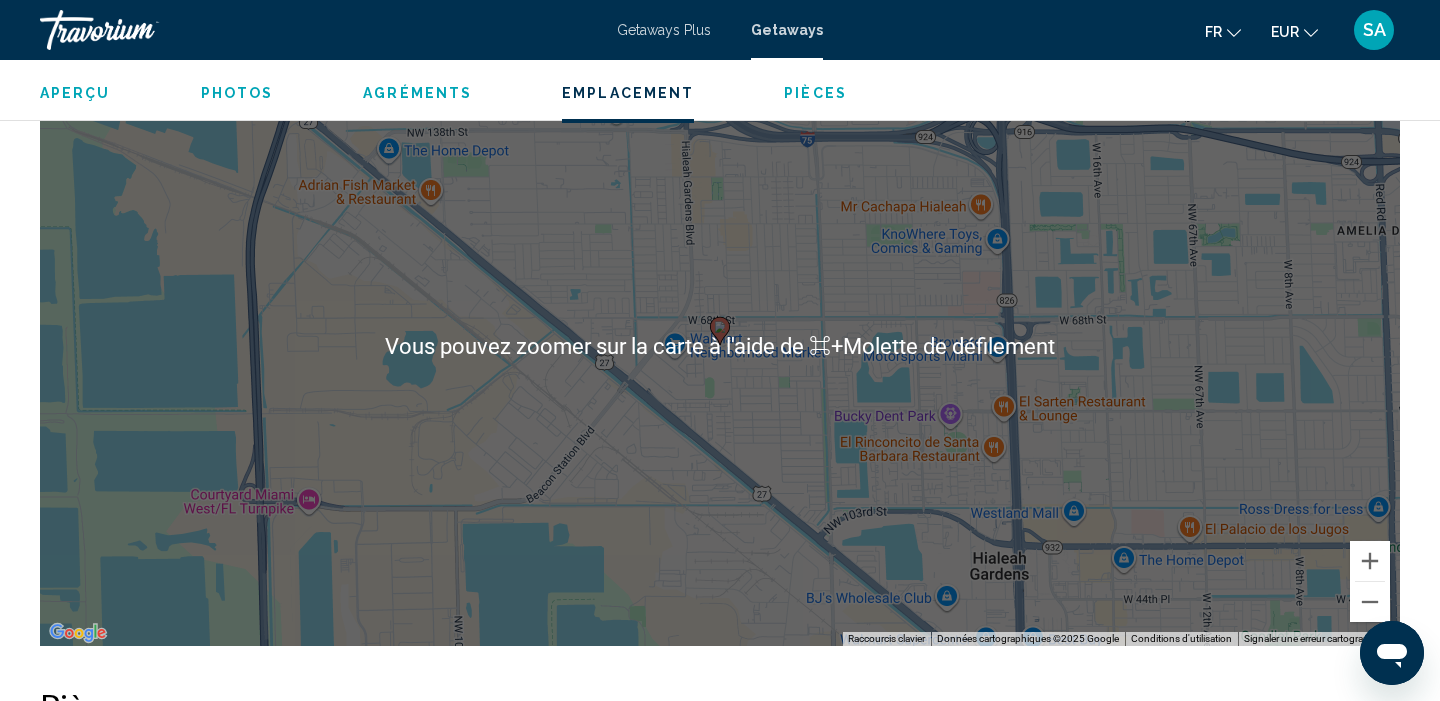 scroll, scrollTop: 2426, scrollLeft: 0, axis: vertical 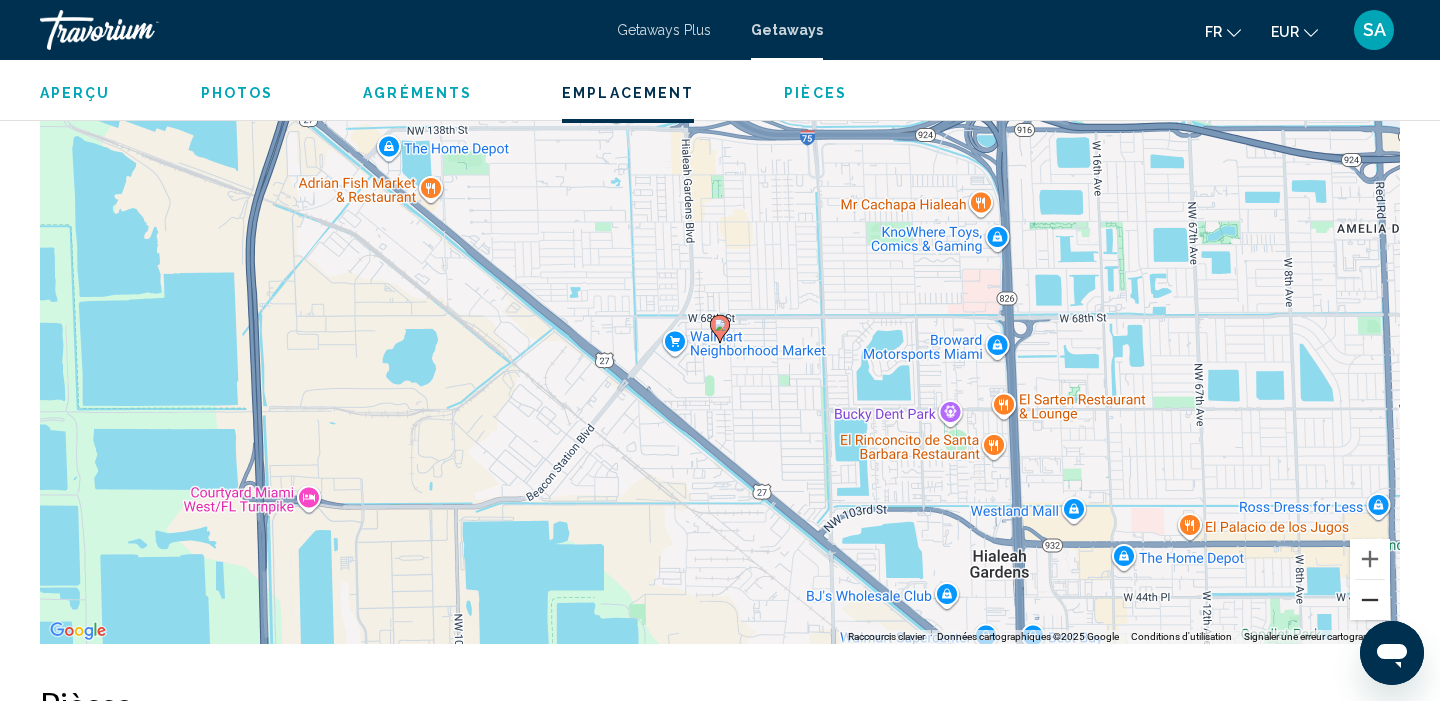 click at bounding box center (1370, 600) 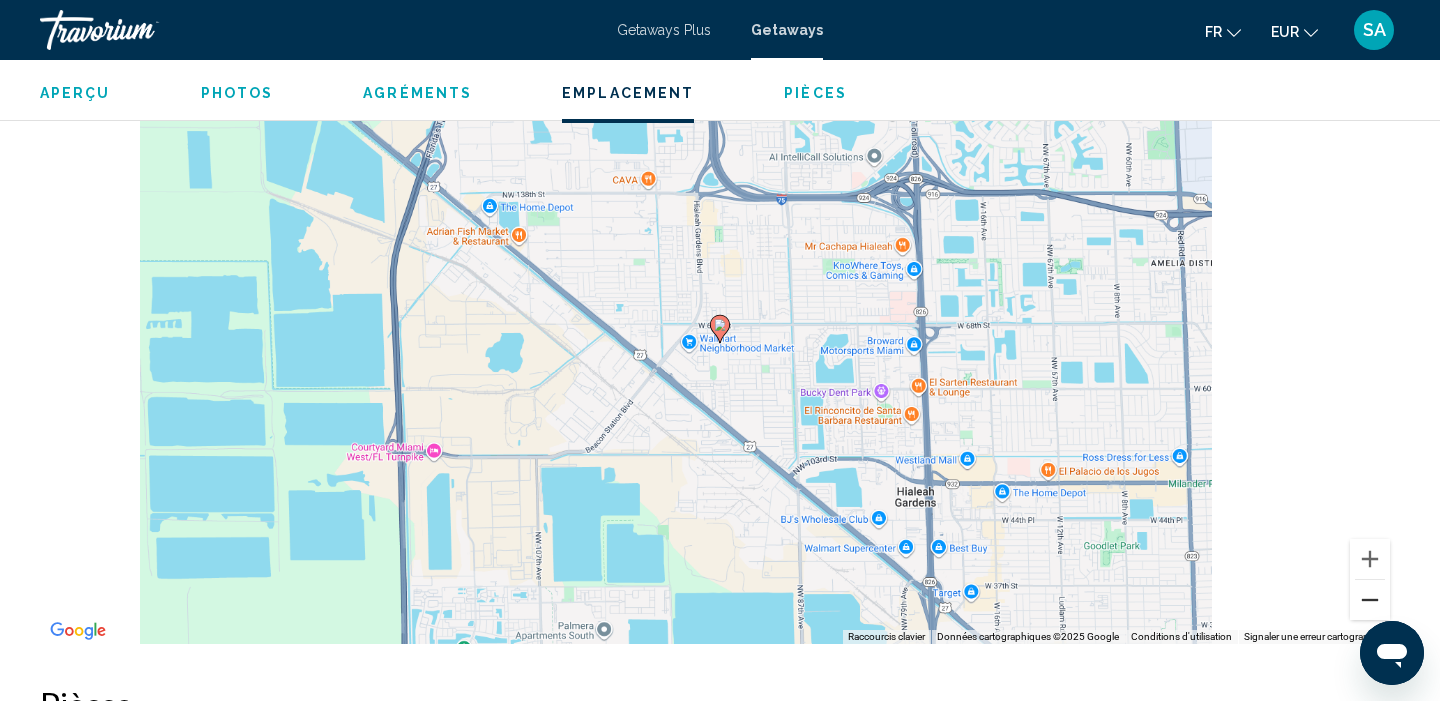 click at bounding box center (1370, 600) 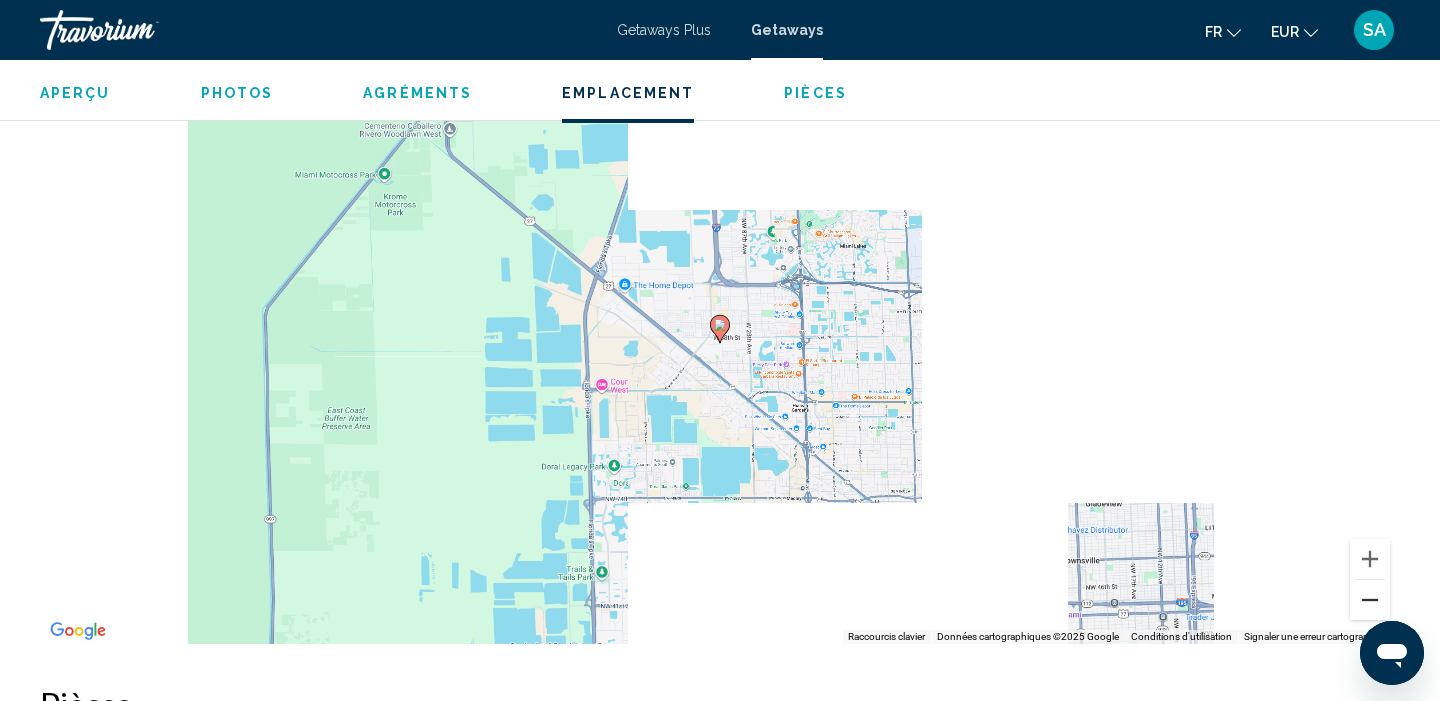 click at bounding box center (1370, 600) 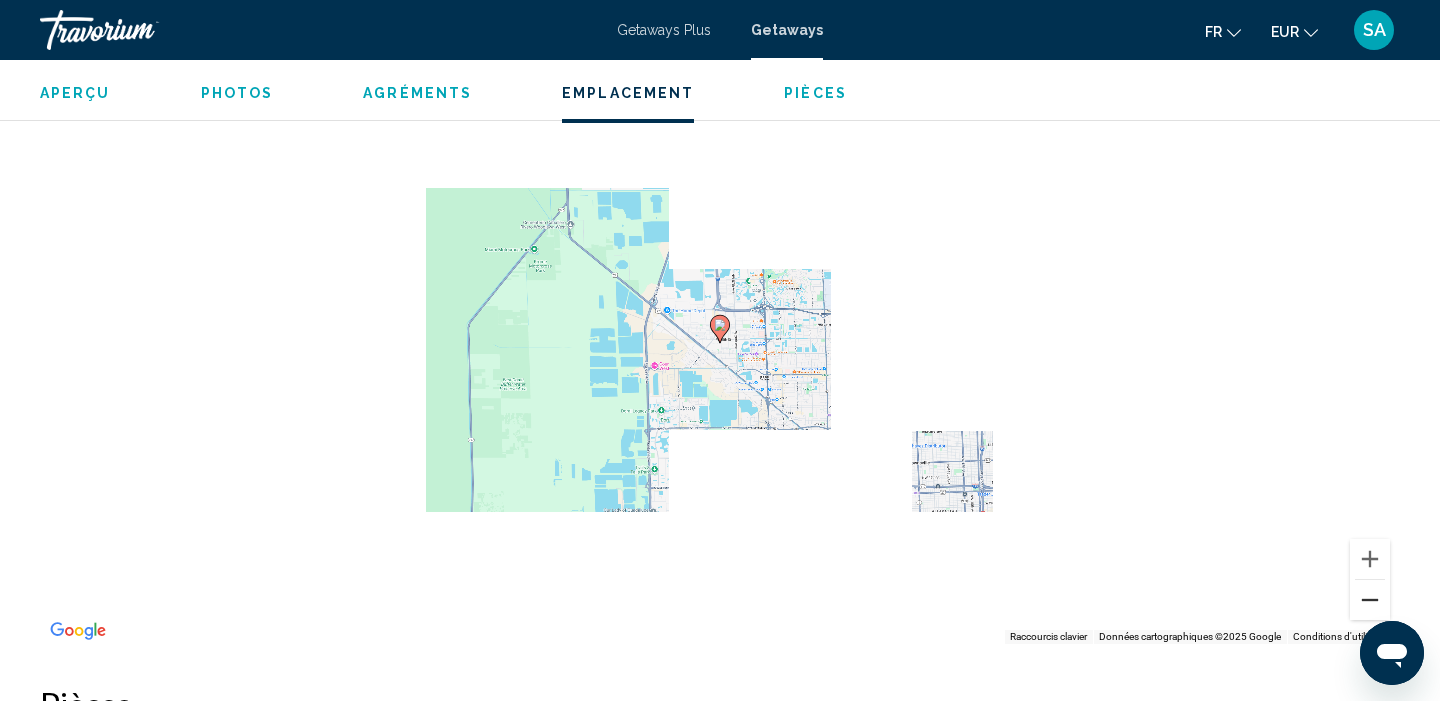 click at bounding box center (1370, 600) 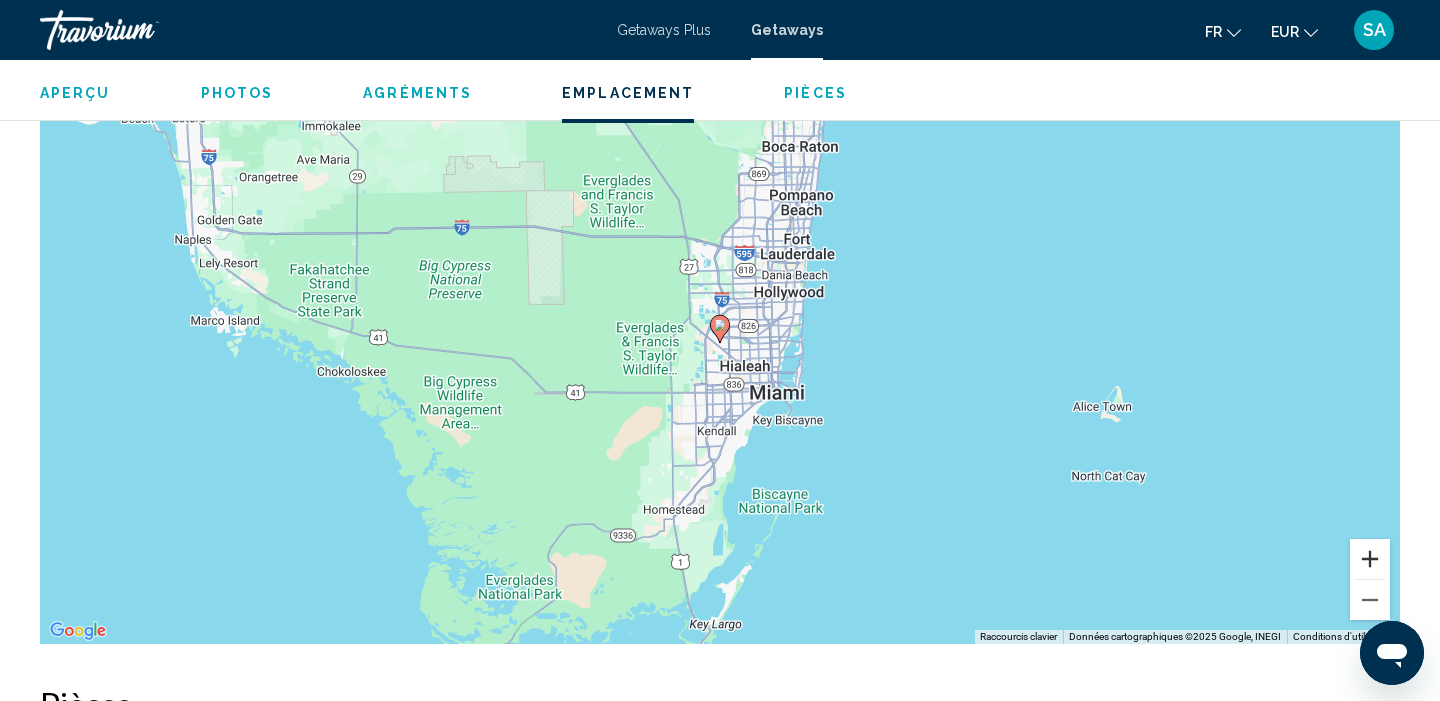 click at bounding box center (1370, 559) 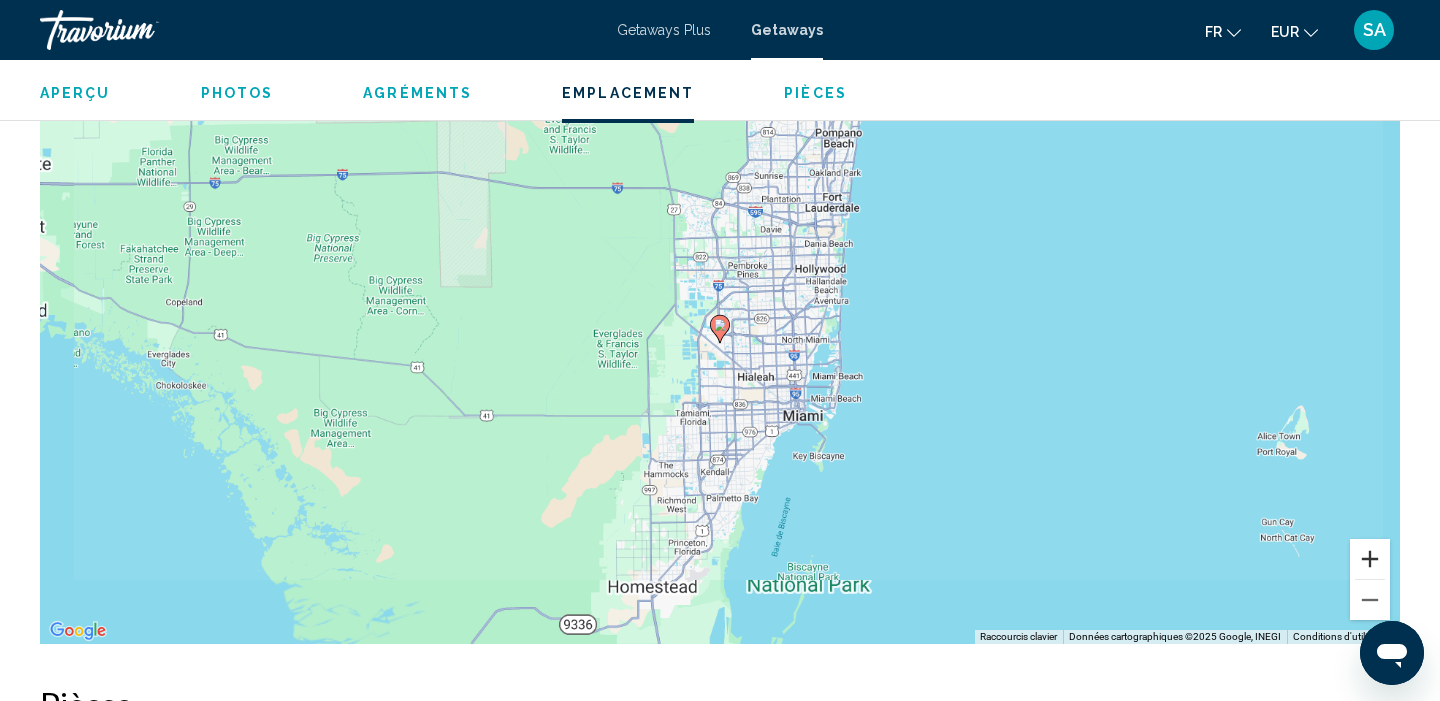 click at bounding box center (1370, 559) 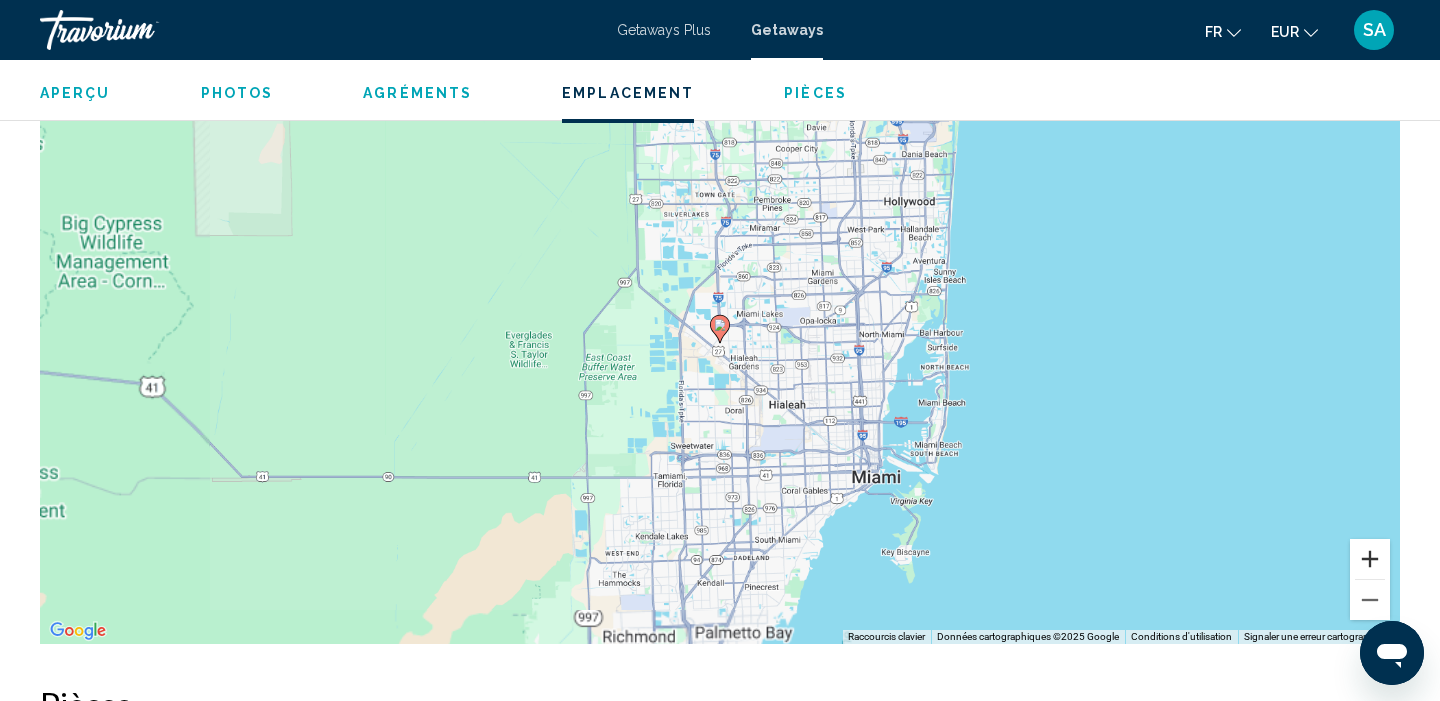 click at bounding box center [1370, 559] 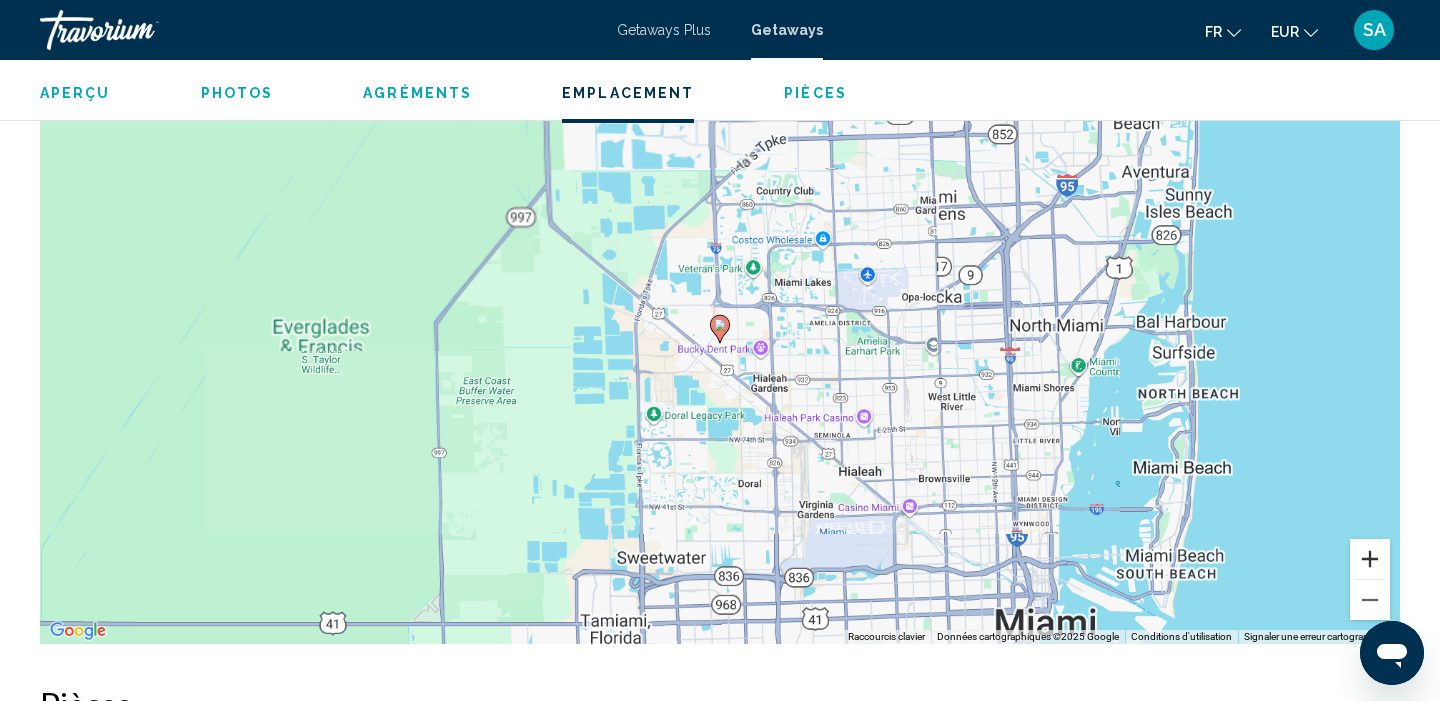 click at bounding box center (1370, 559) 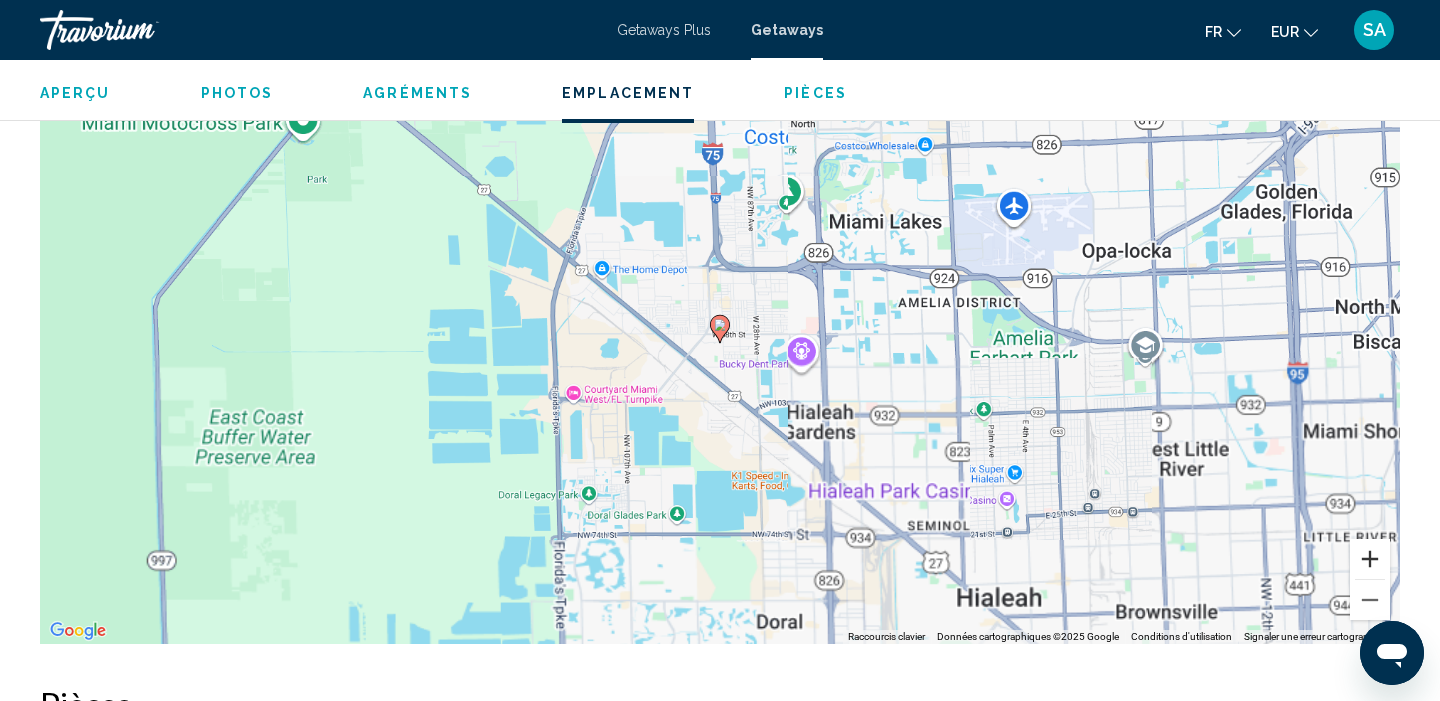 click at bounding box center [1370, 559] 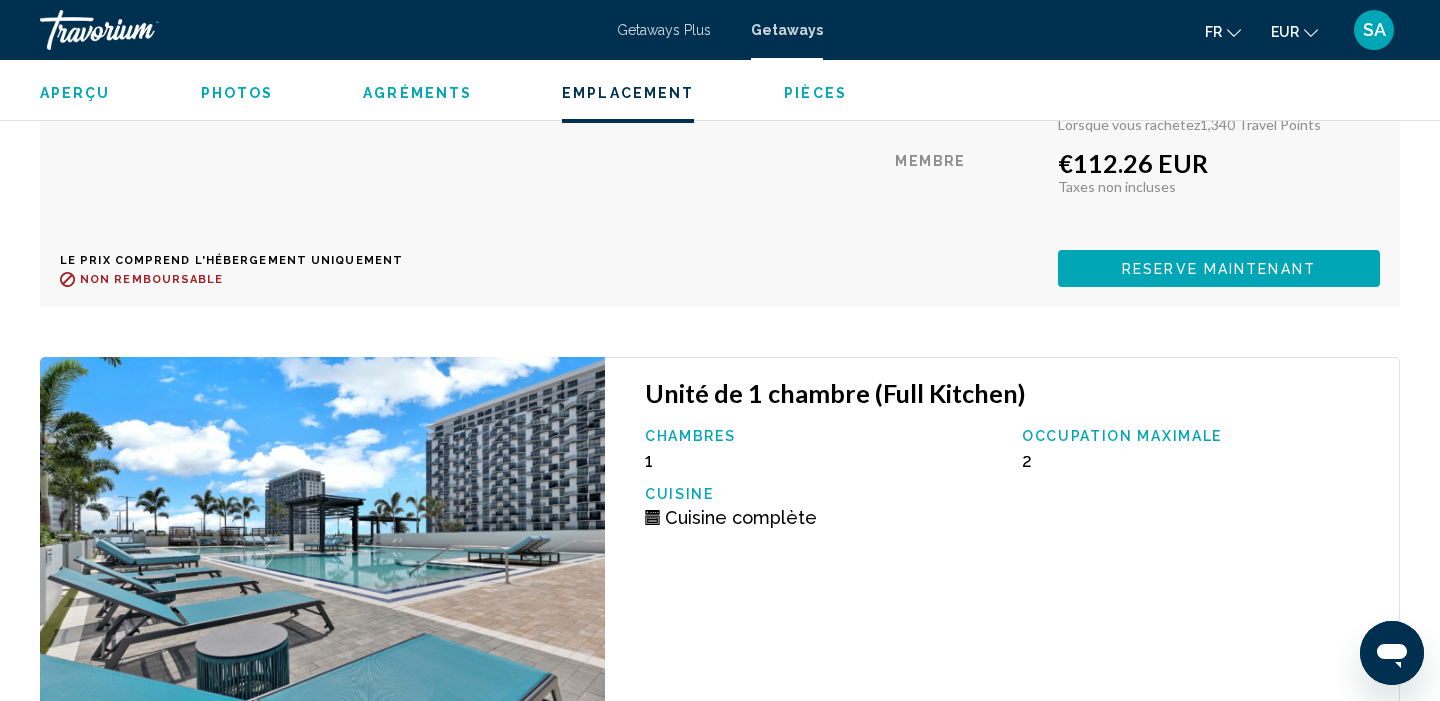 scroll, scrollTop: 6751, scrollLeft: 0, axis: vertical 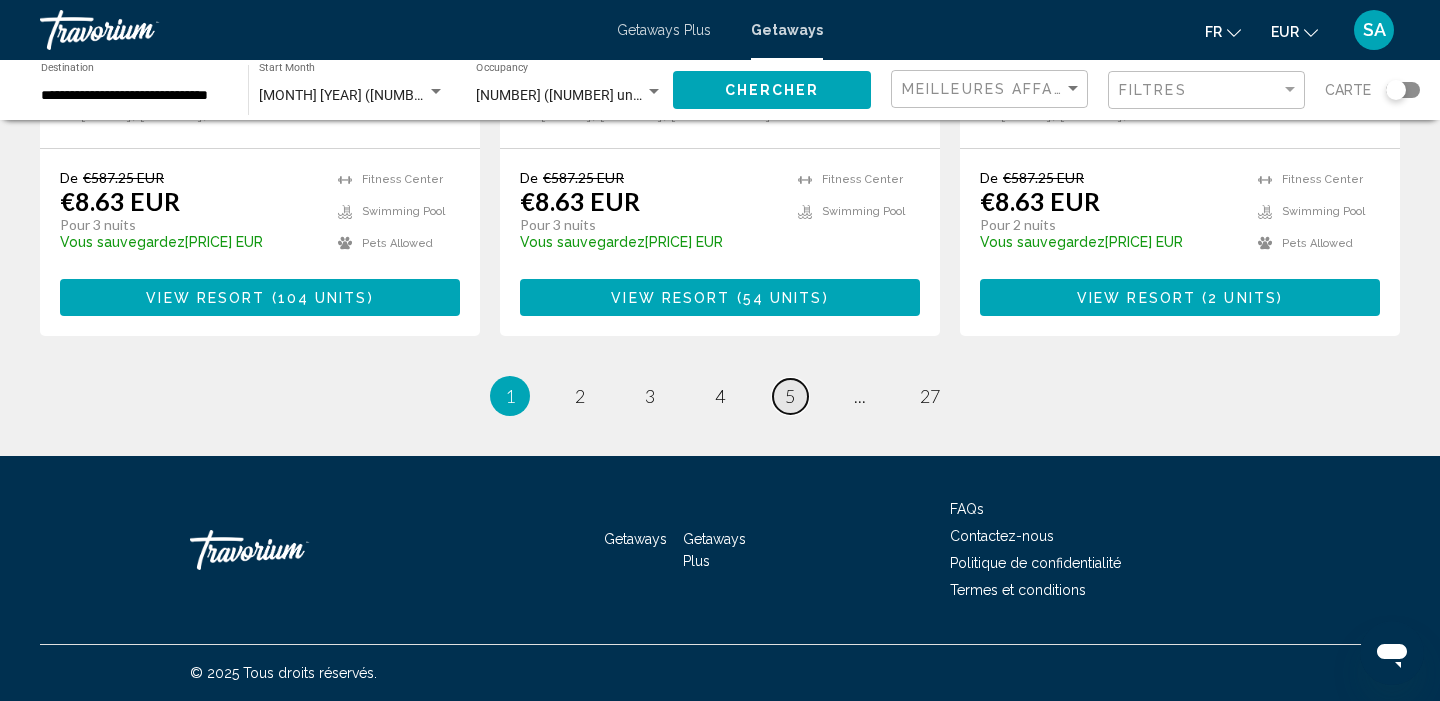 click on "5" at bounding box center (790, 396) 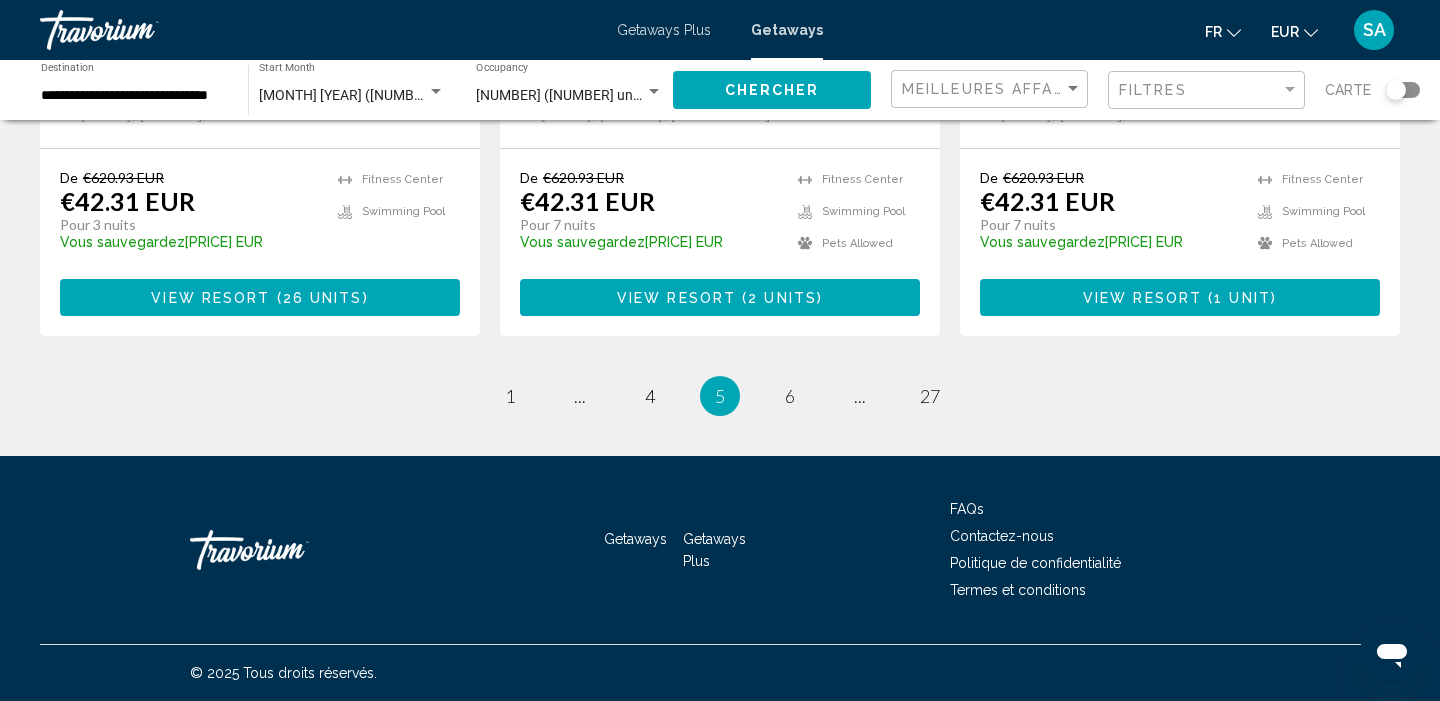 scroll, scrollTop: 2650, scrollLeft: 0, axis: vertical 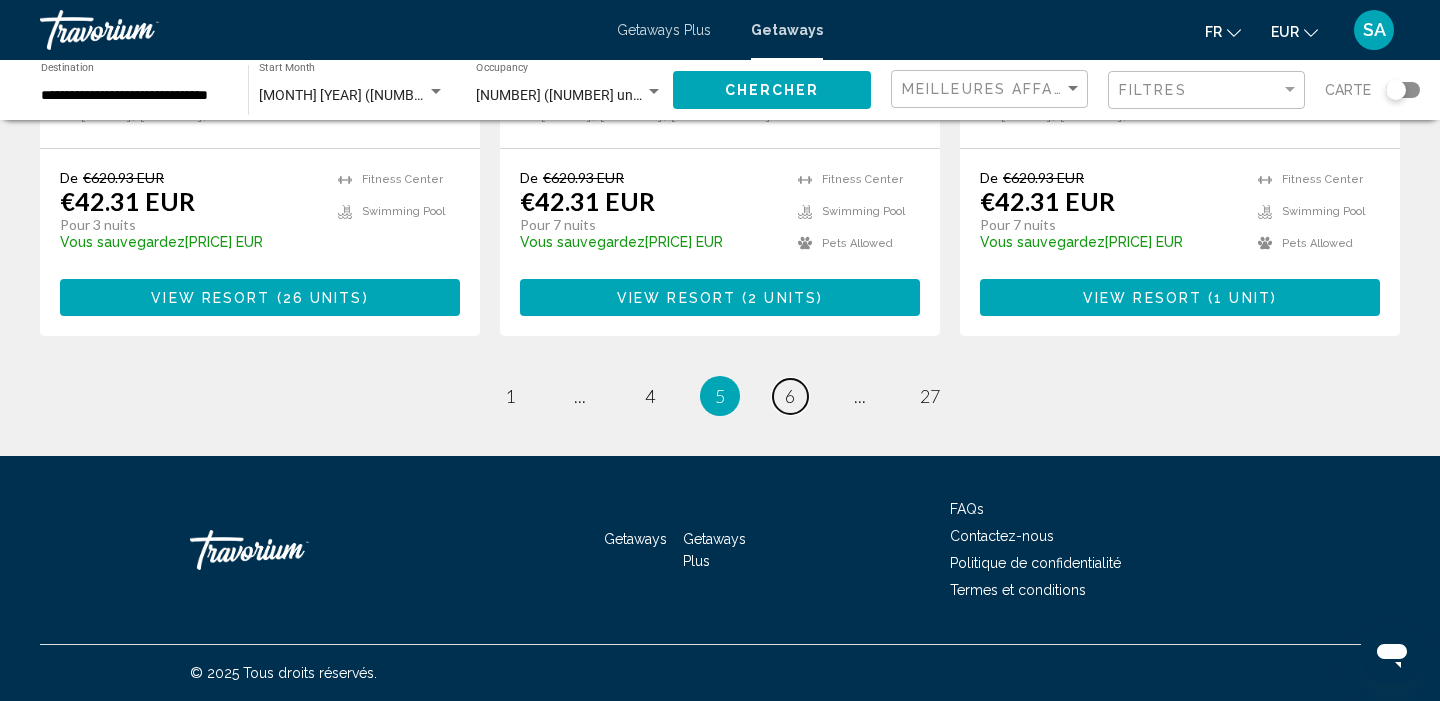 click on "6" at bounding box center (790, 396) 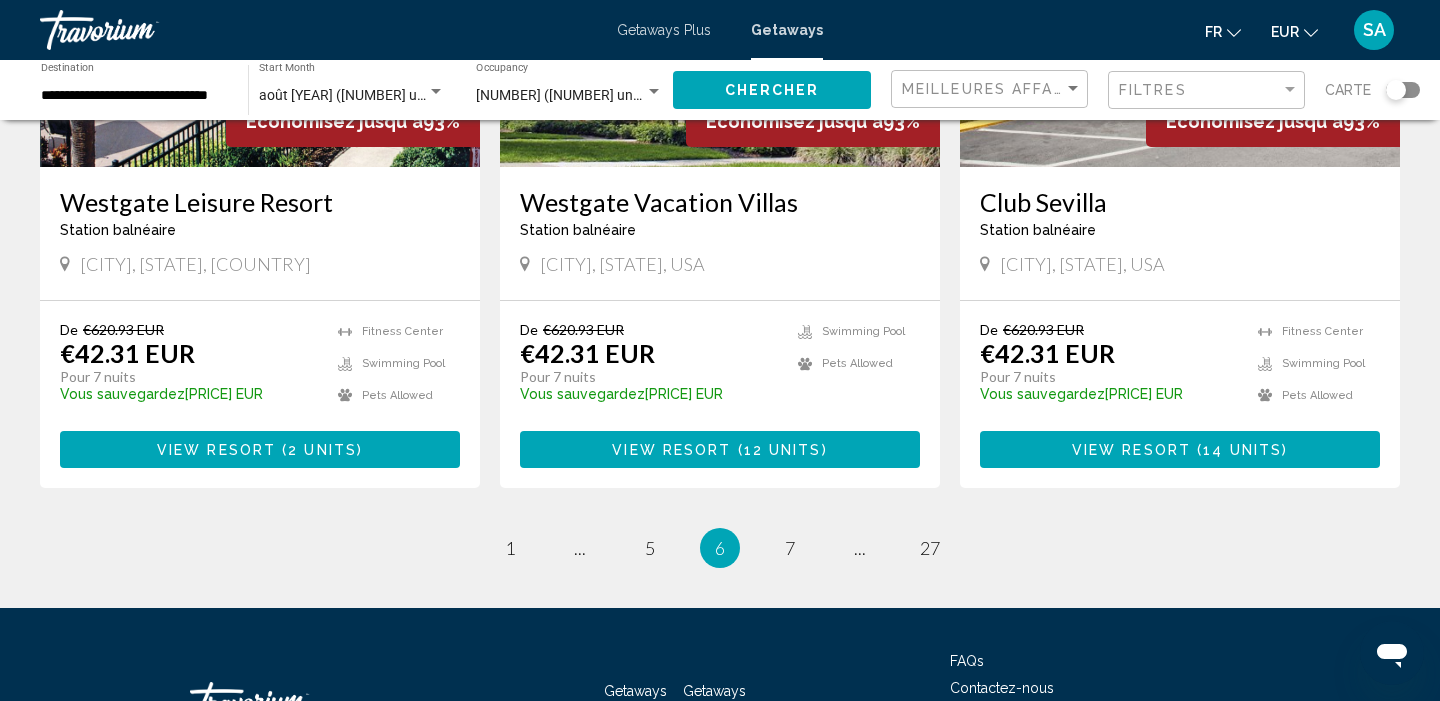 scroll, scrollTop: 2480, scrollLeft: 0, axis: vertical 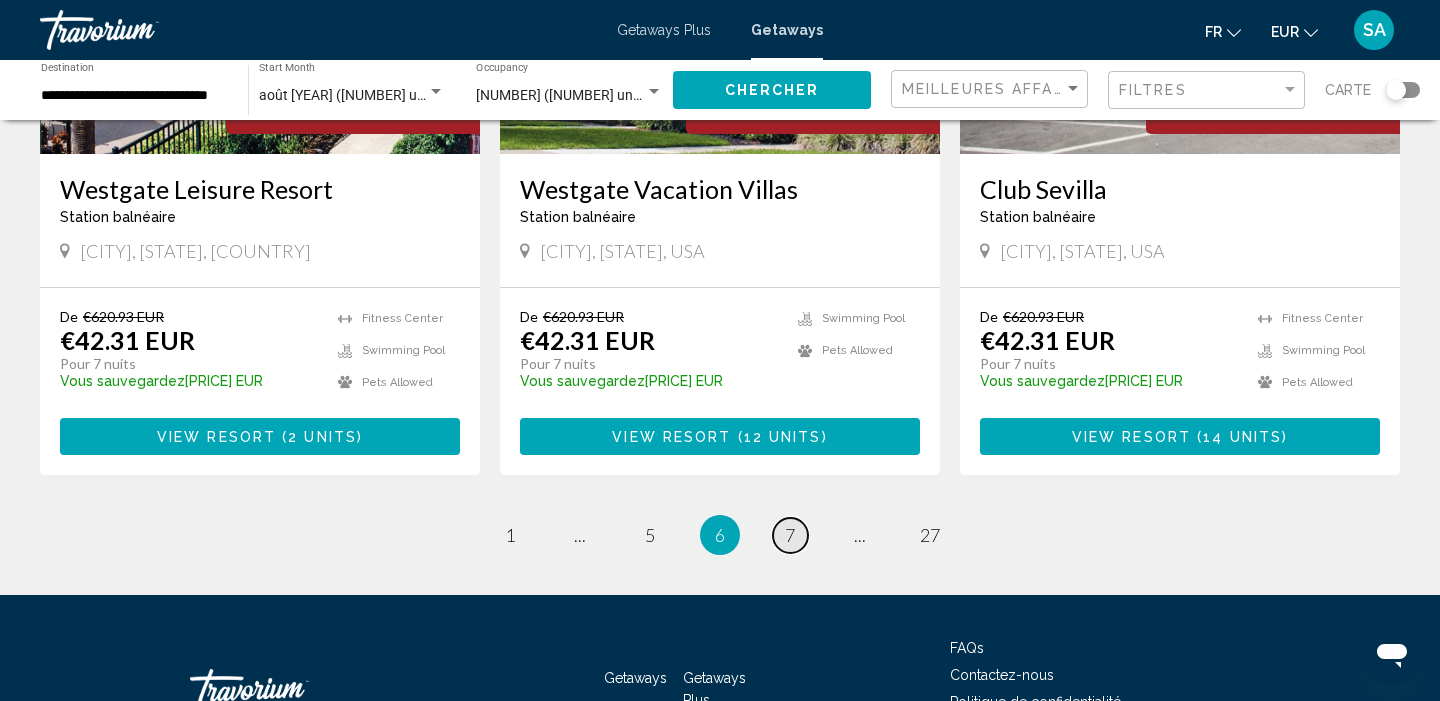 click on "7" at bounding box center [790, 535] 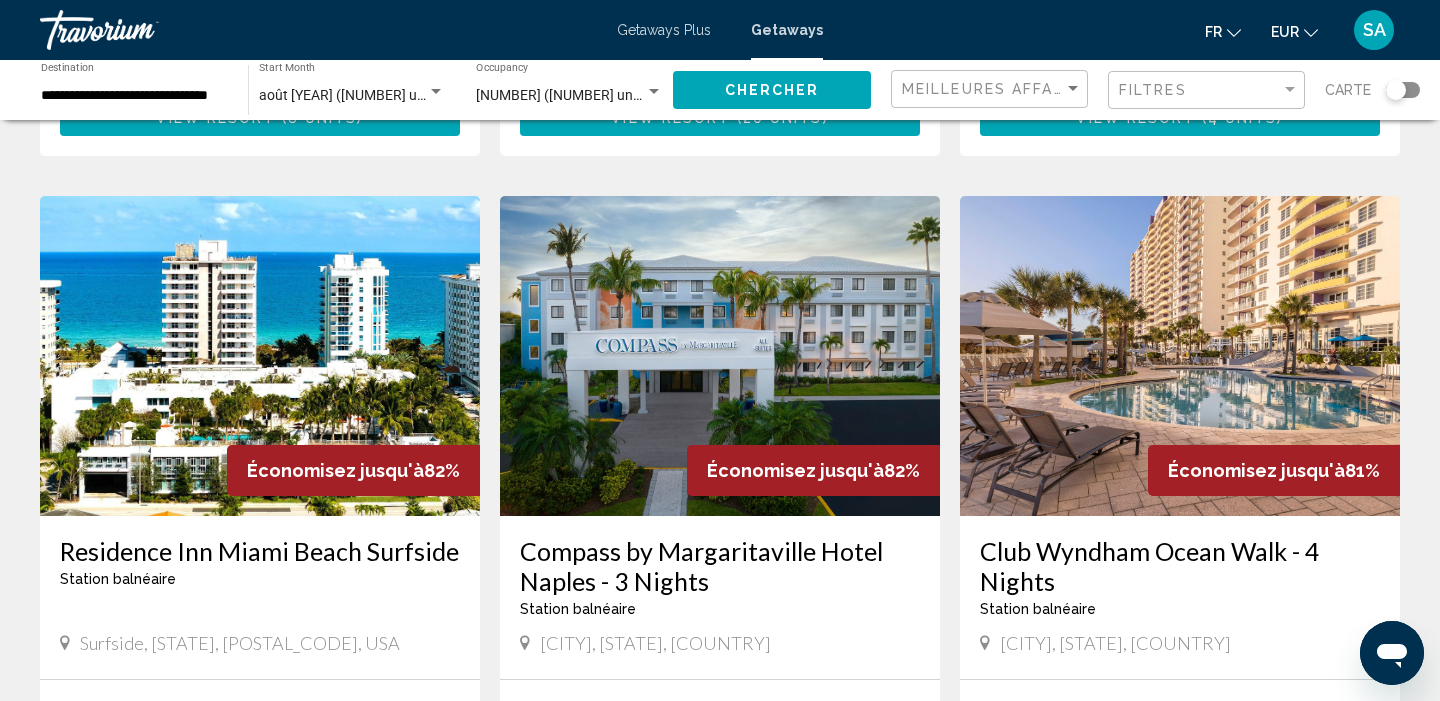 scroll, scrollTop: 2127, scrollLeft: 0, axis: vertical 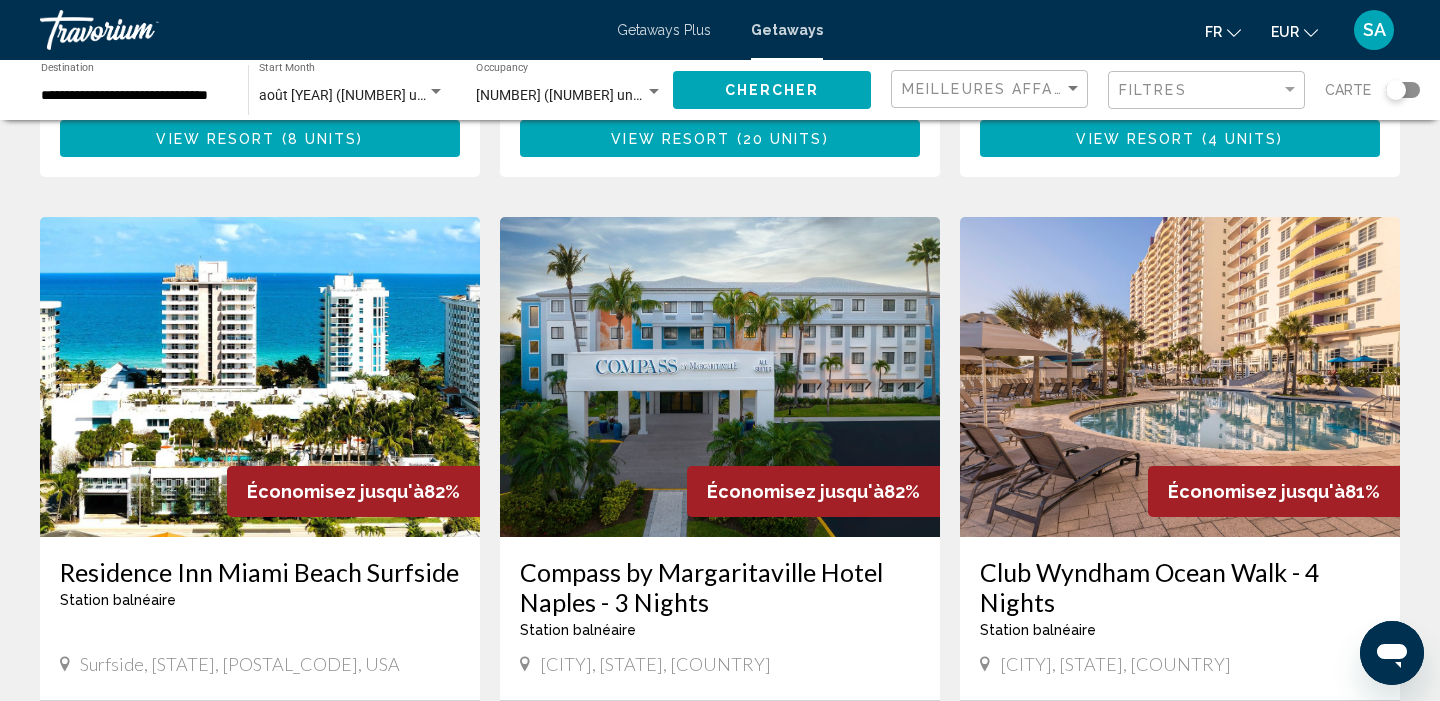 click at bounding box center [260, 377] 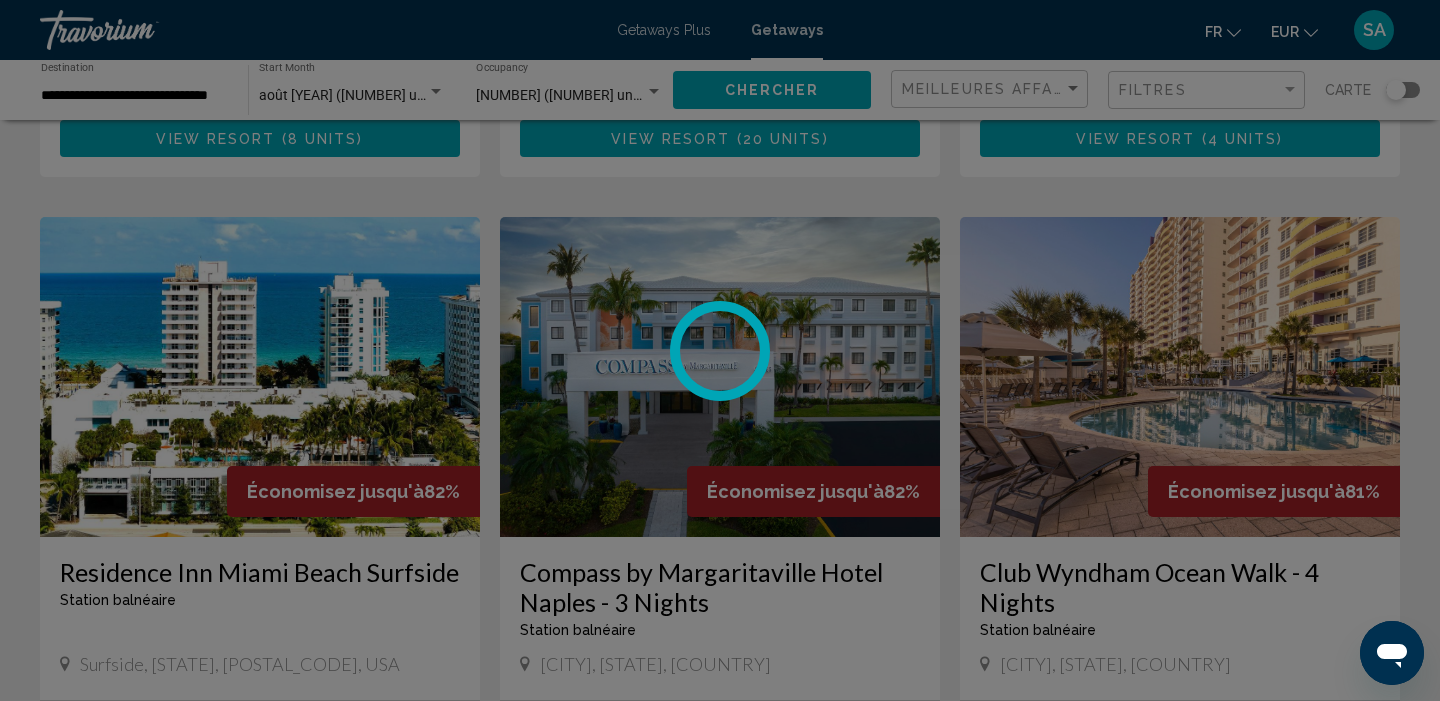scroll, scrollTop: 0, scrollLeft: 0, axis: both 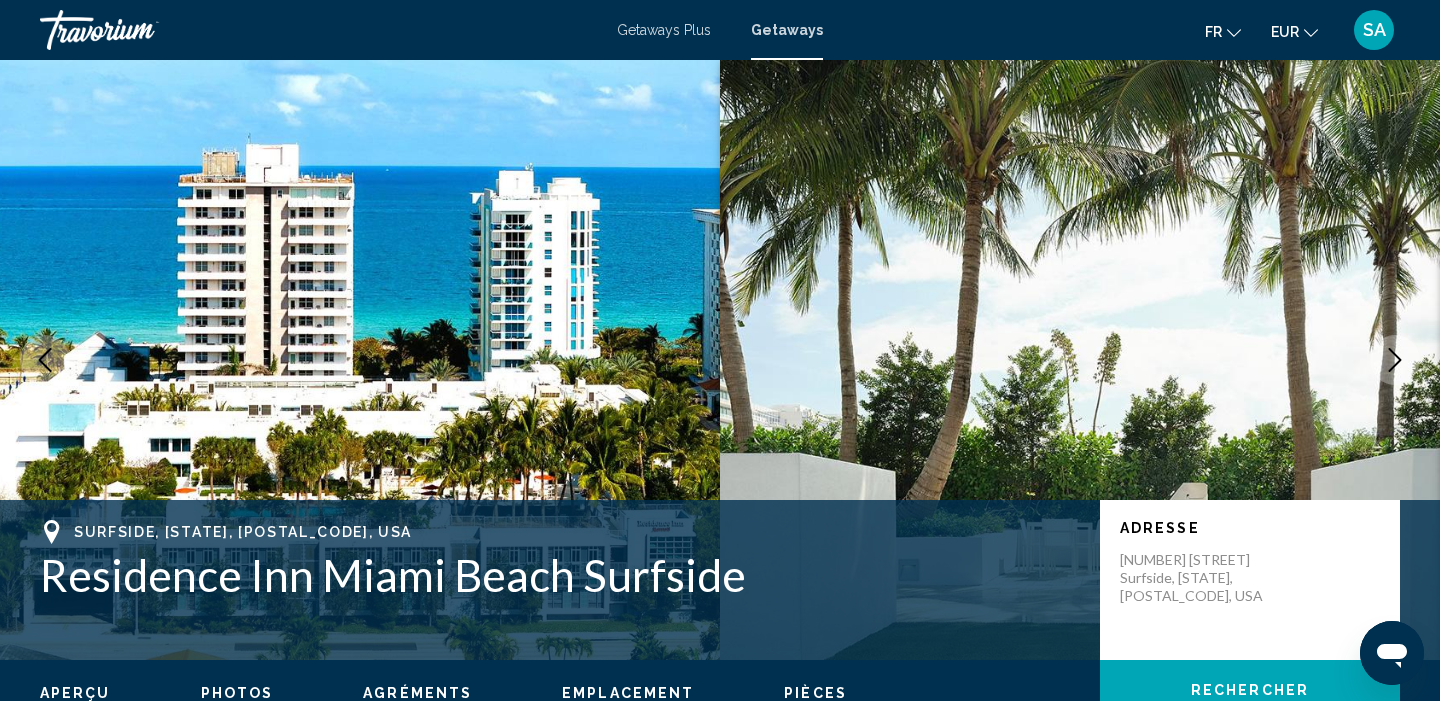 click 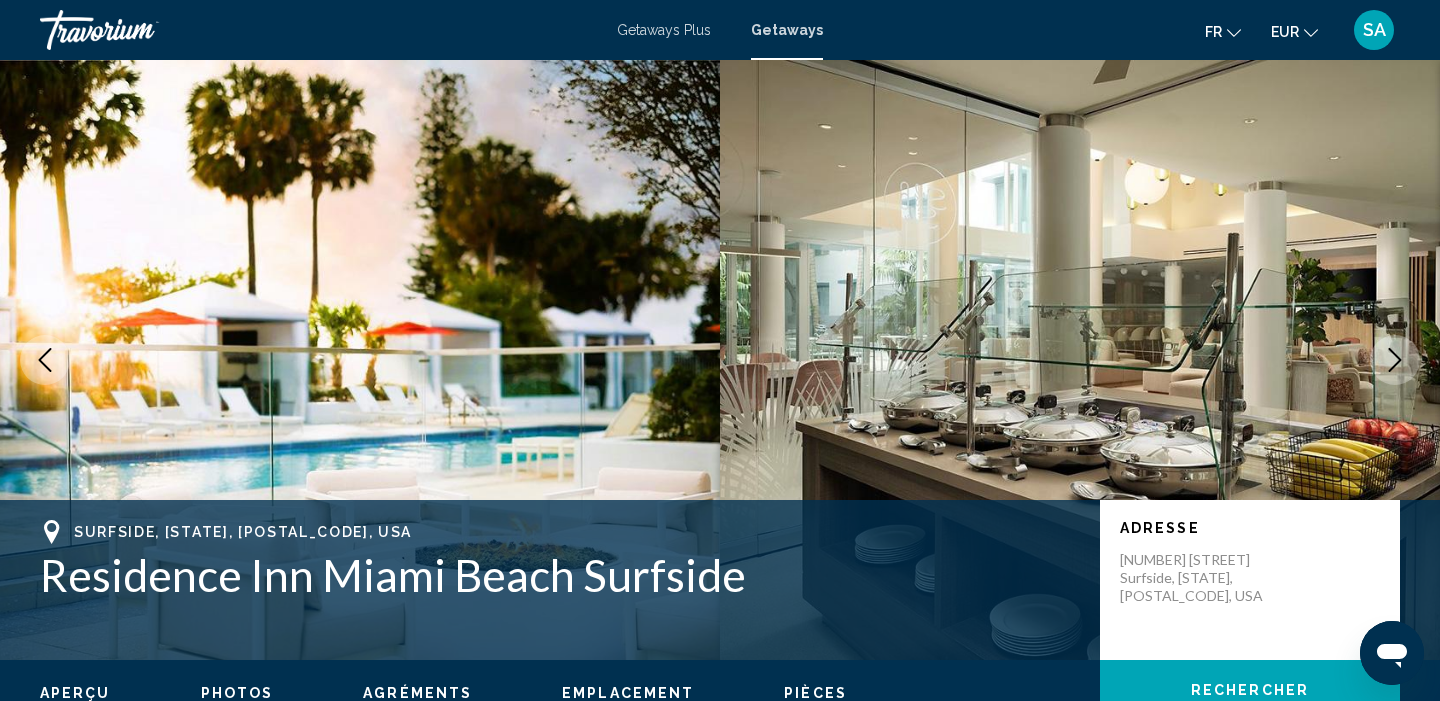 click 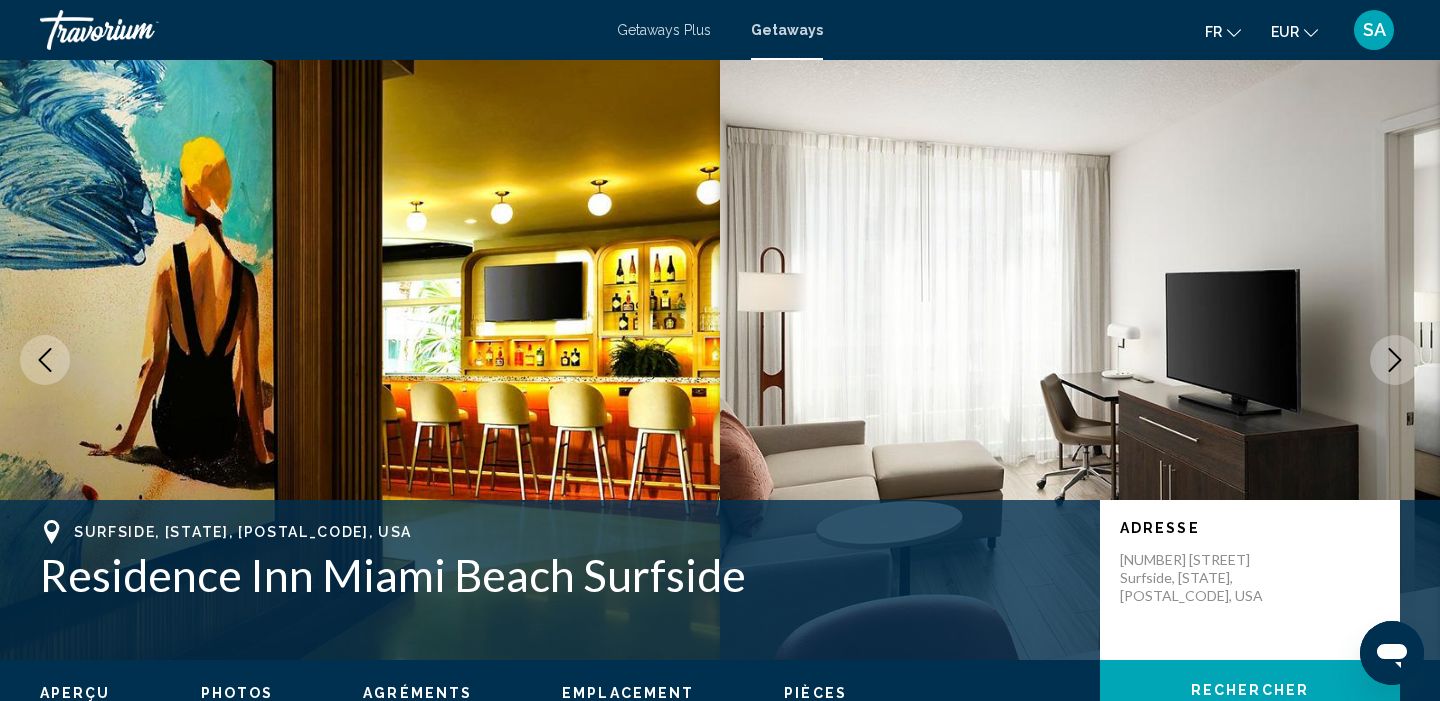 click 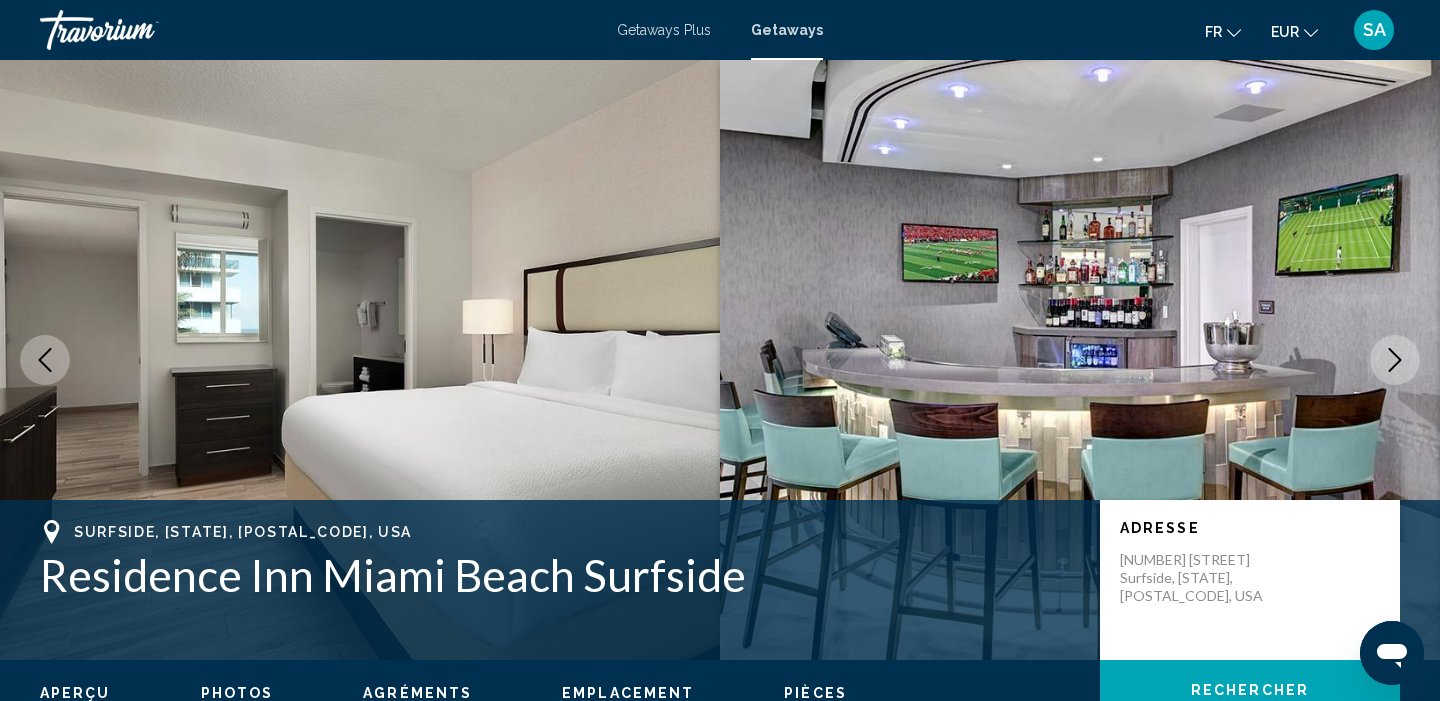click 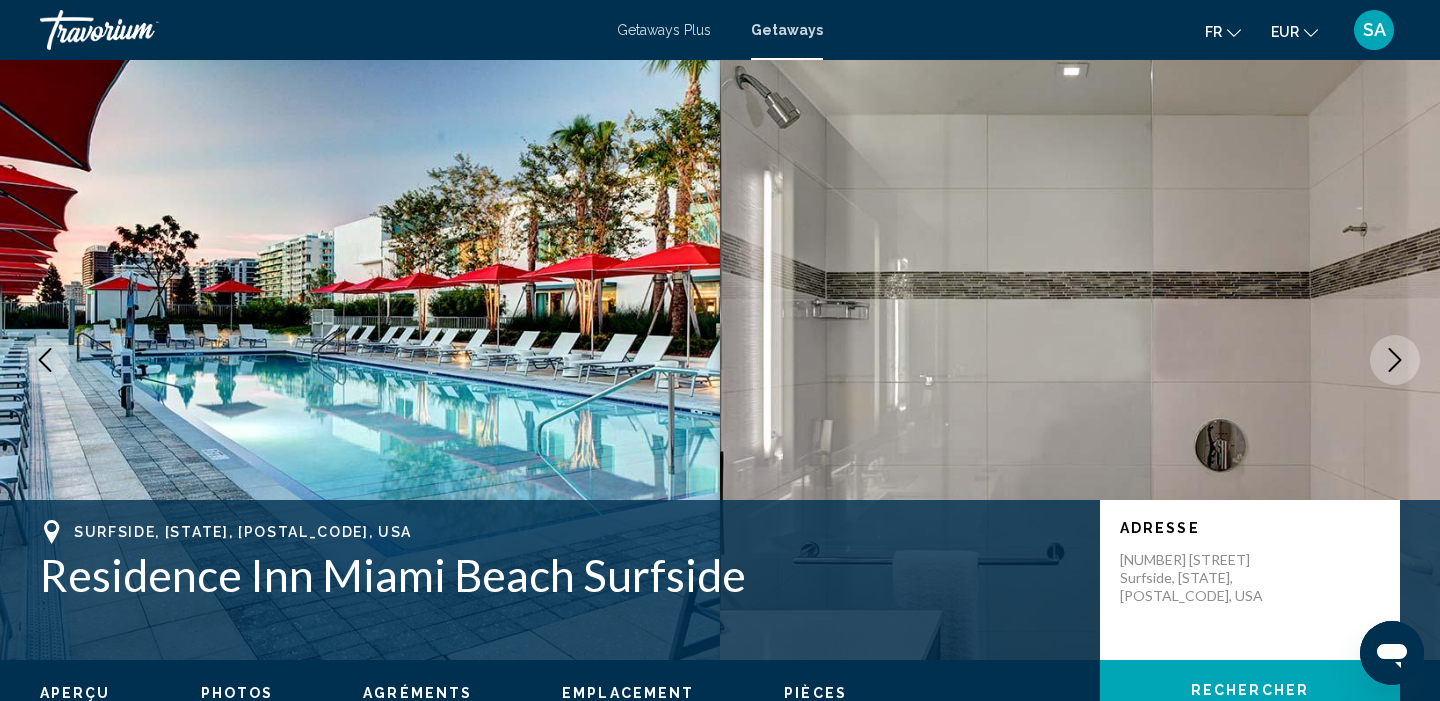 click 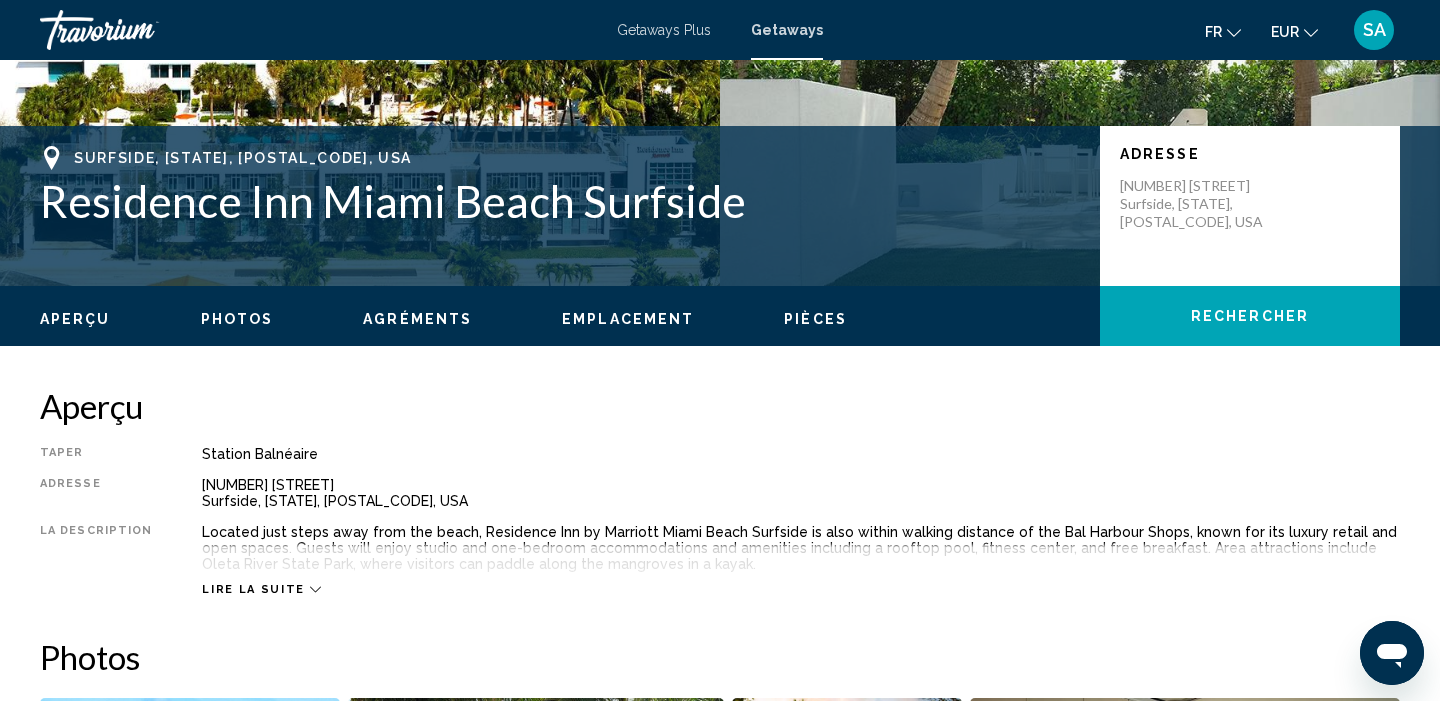 scroll, scrollTop: 371, scrollLeft: 0, axis: vertical 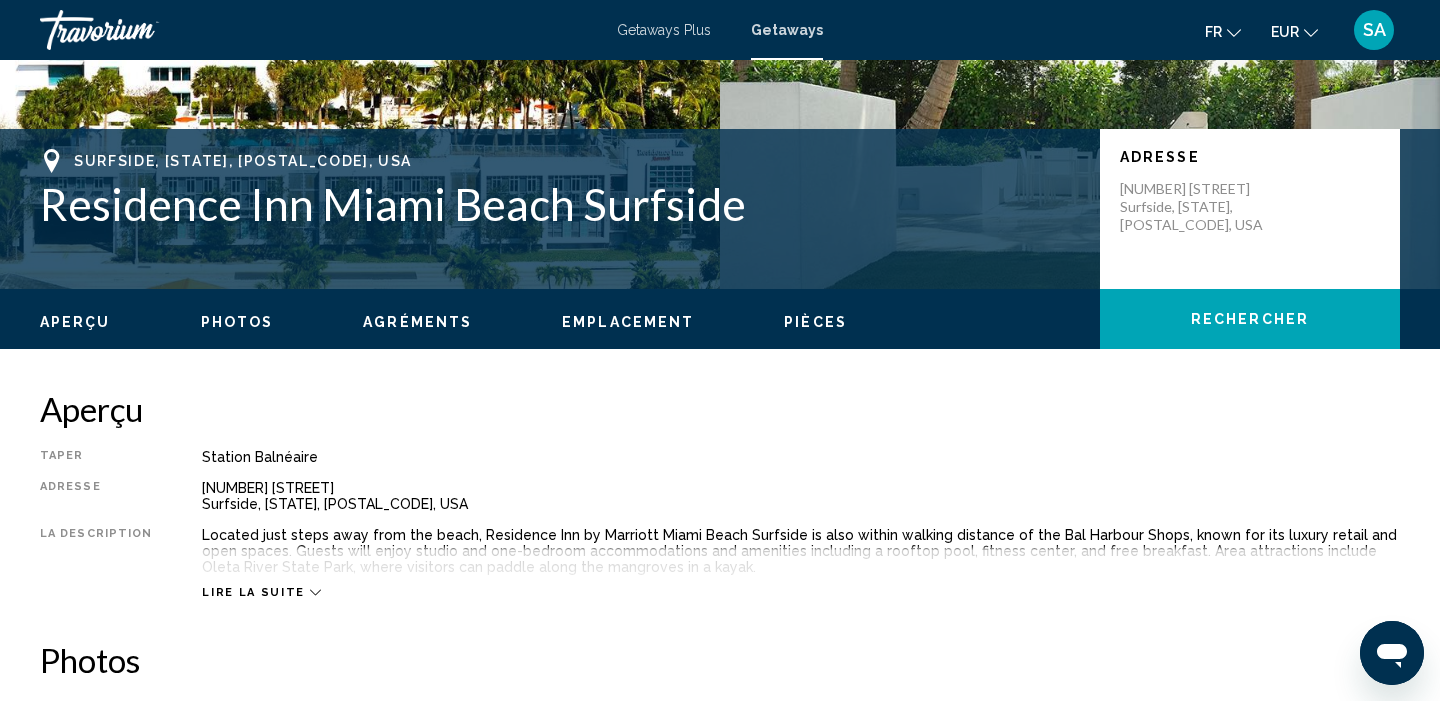 click on "Residence Inn Miami Beach Surfside" at bounding box center [560, 204] 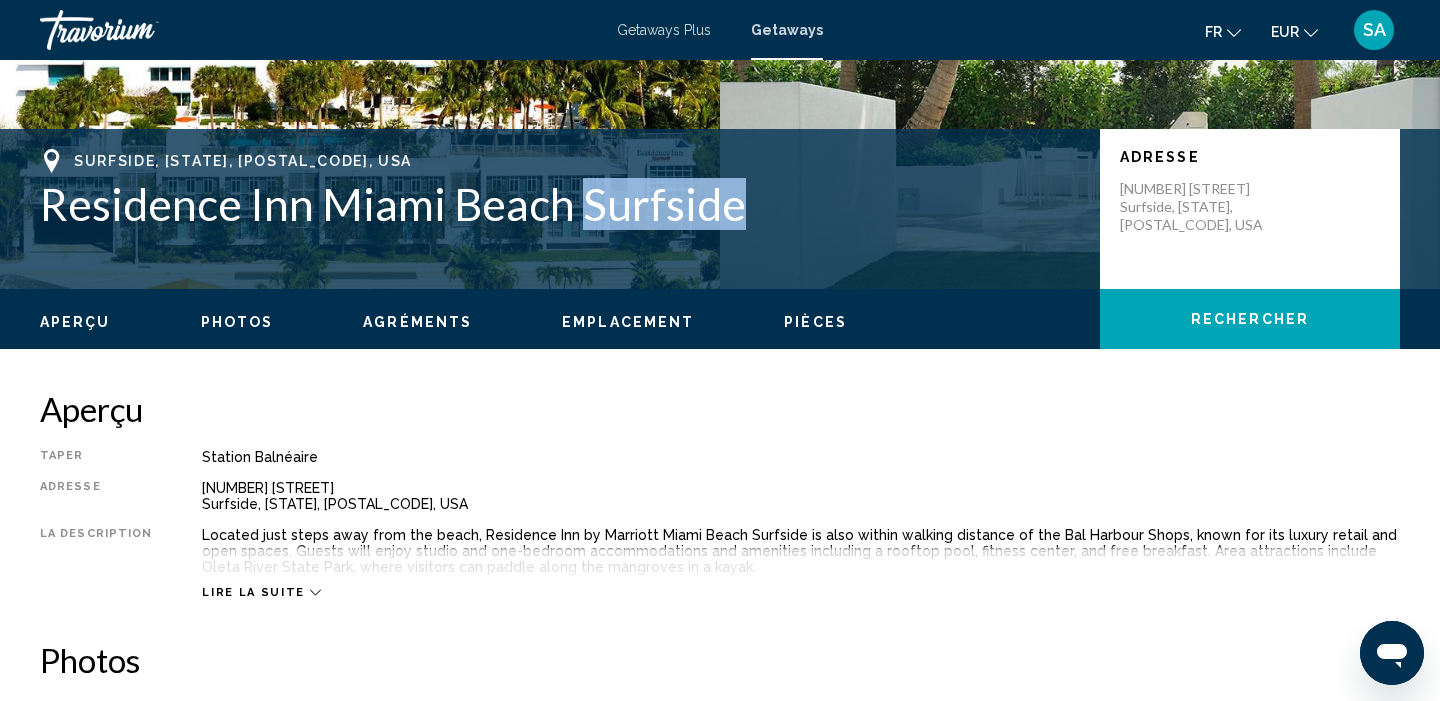 click on "Residence Inn Miami Beach Surfside" at bounding box center (560, 204) 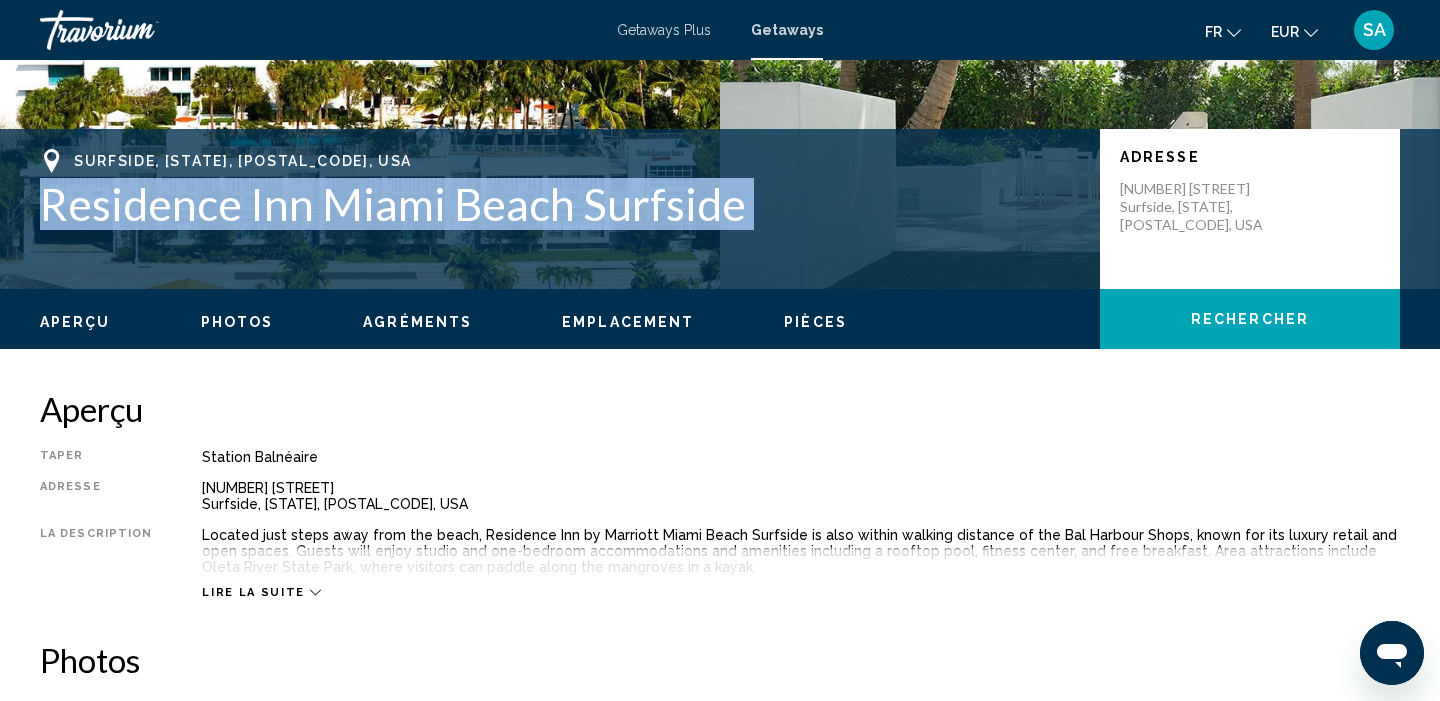 click on "Residence Inn Miami Beach Surfside" at bounding box center [560, 204] 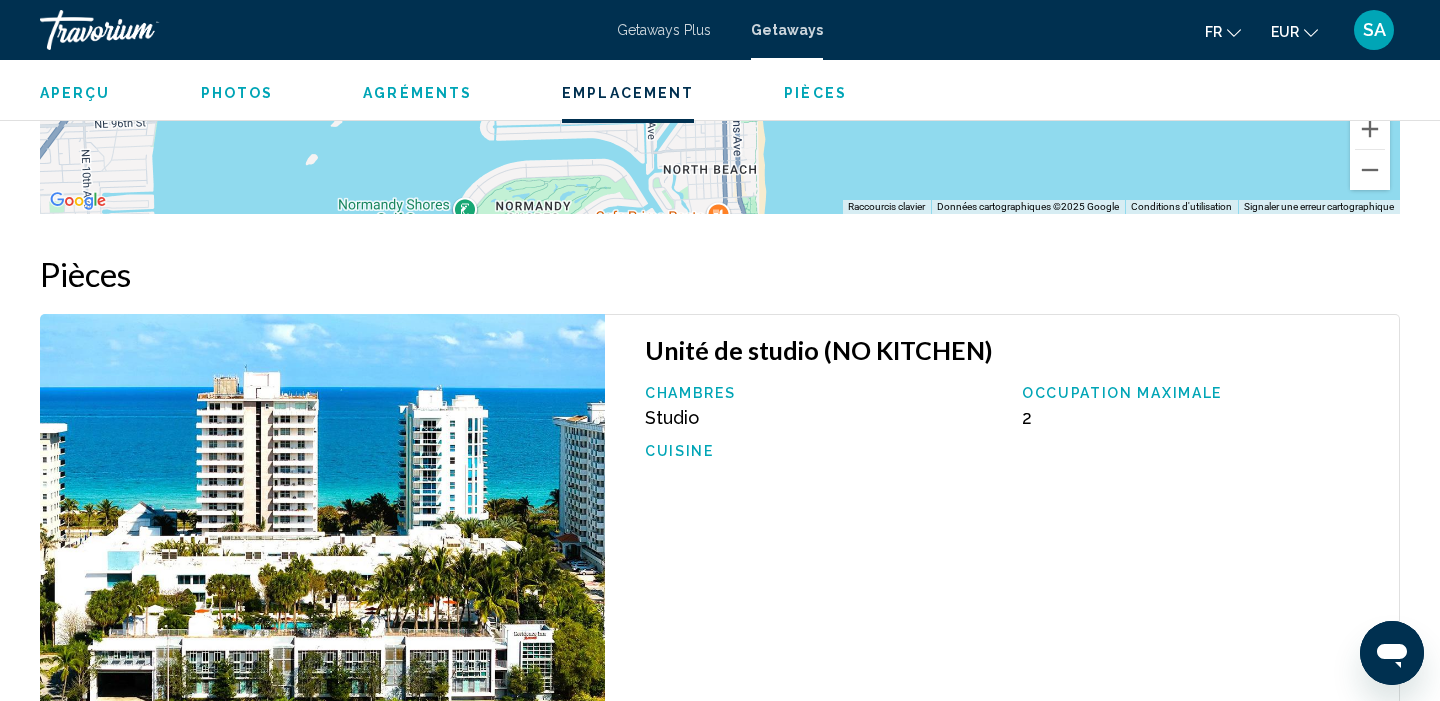 scroll, scrollTop: 2421, scrollLeft: 0, axis: vertical 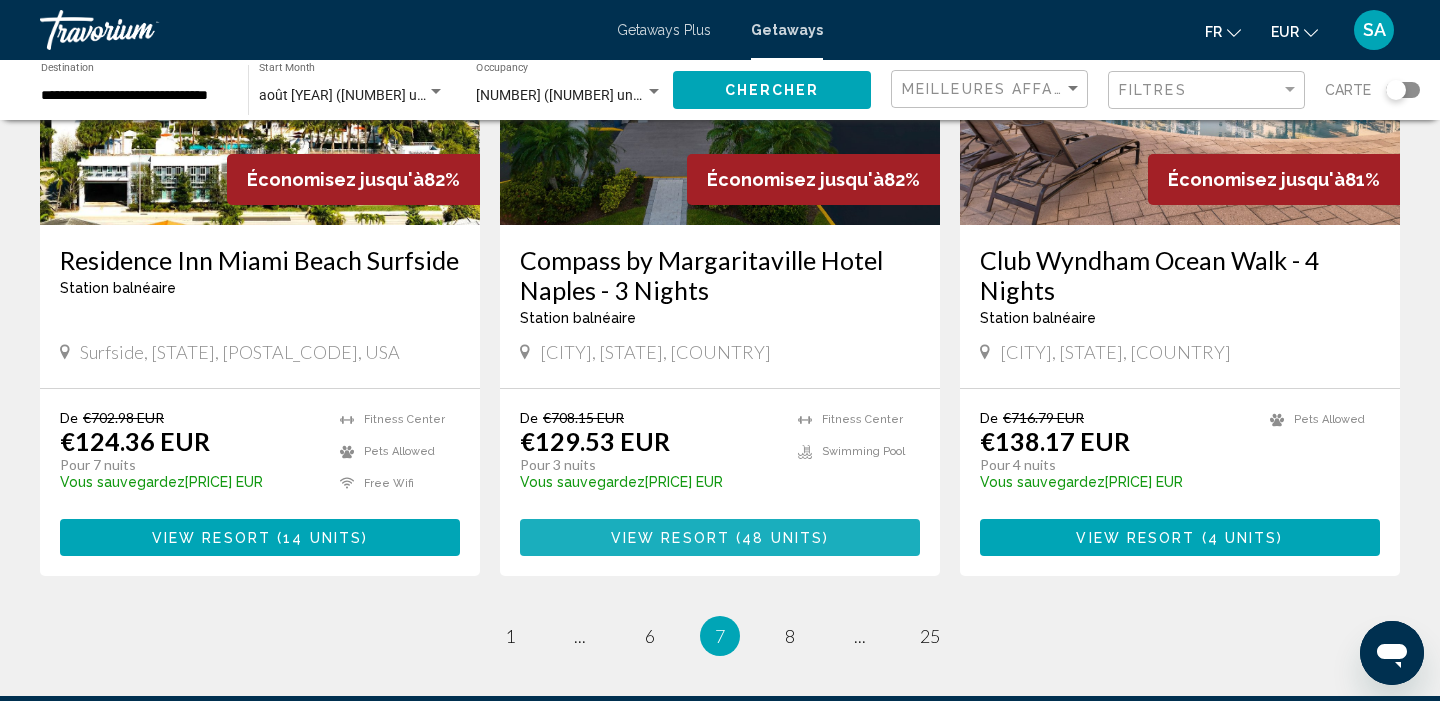 click on "48 units" at bounding box center [782, 538] 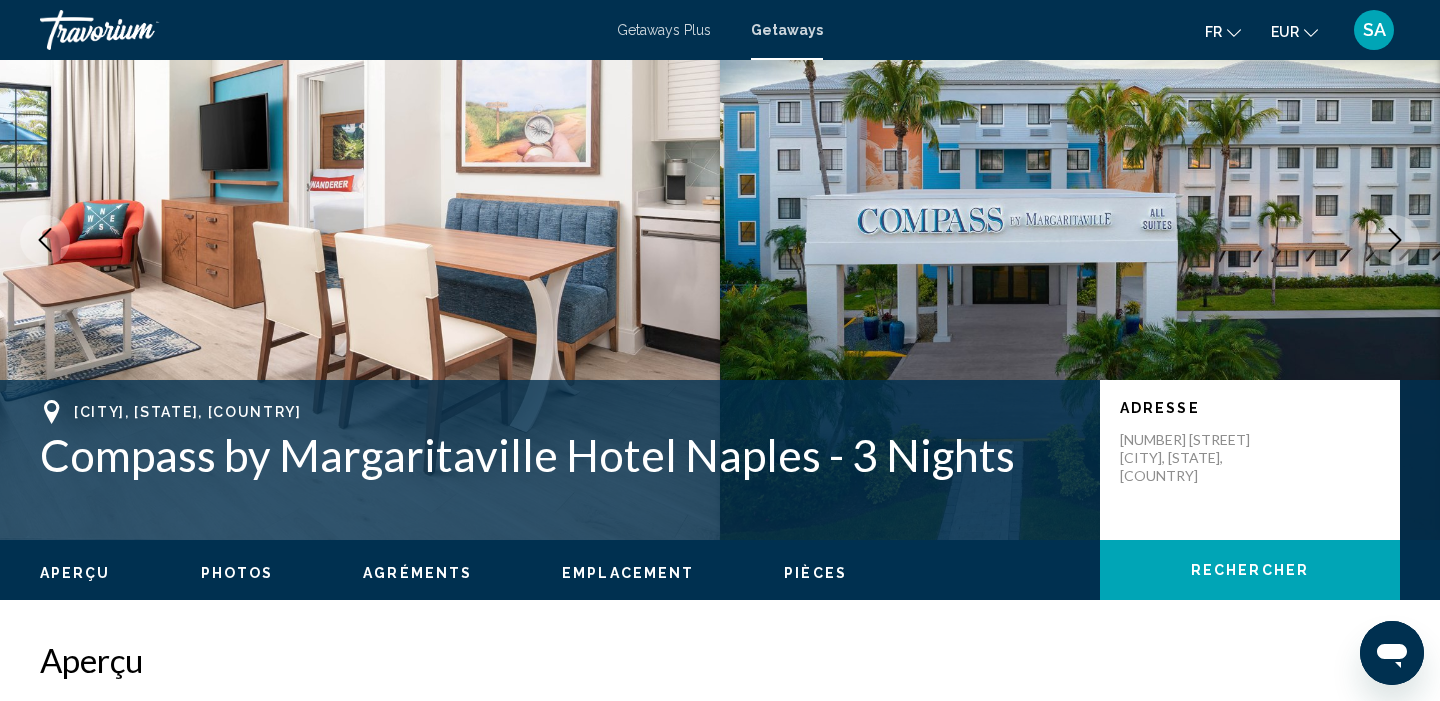 scroll, scrollTop: 132, scrollLeft: 0, axis: vertical 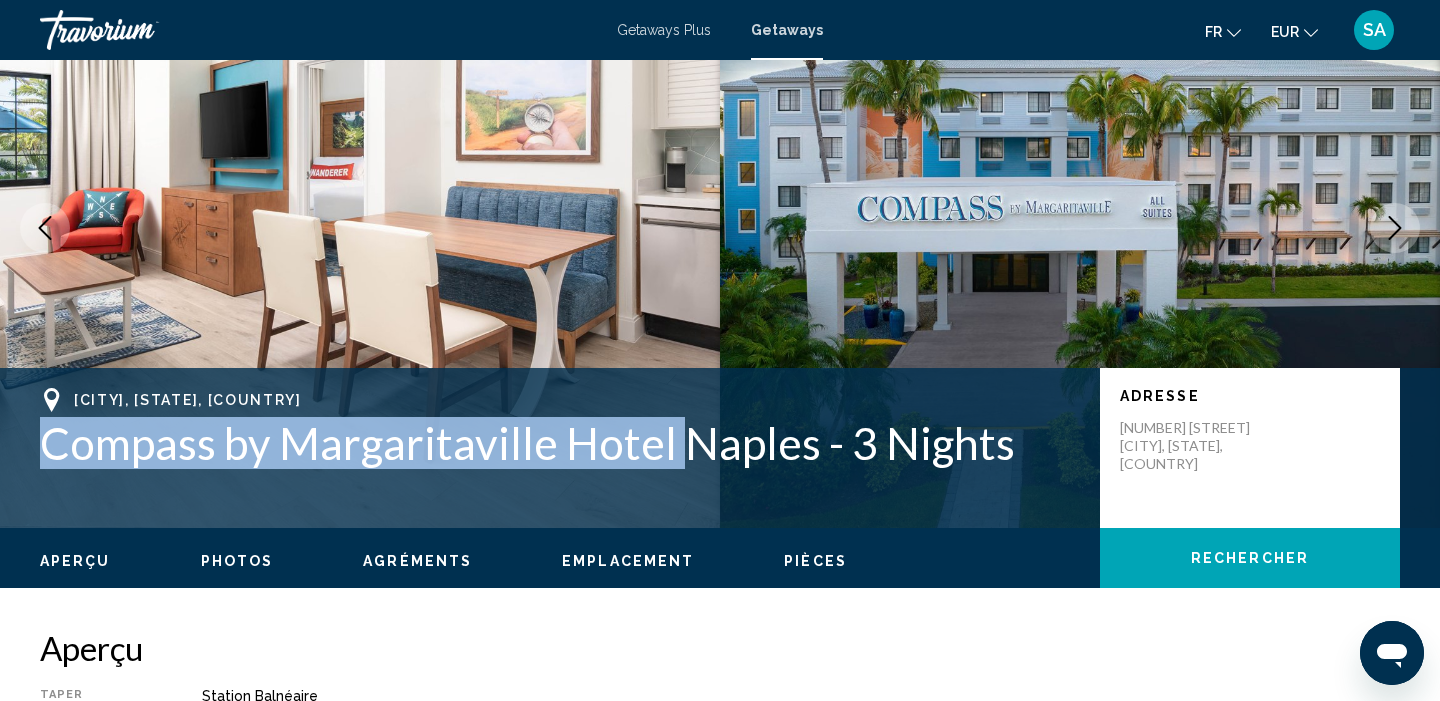 drag, startPoint x: 39, startPoint y: 433, endPoint x: 682, endPoint y: 430, distance: 643.007 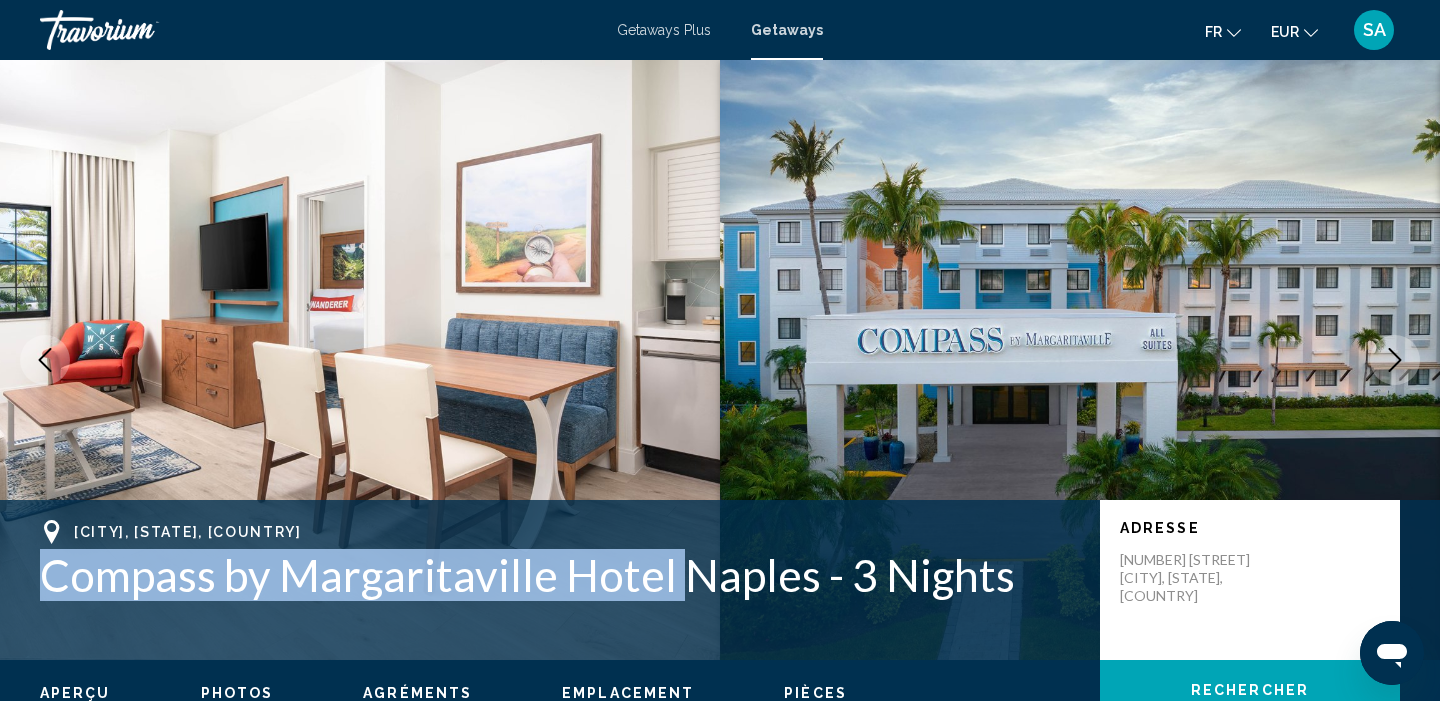 scroll, scrollTop: 0, scrollLeft: 0, axis: both 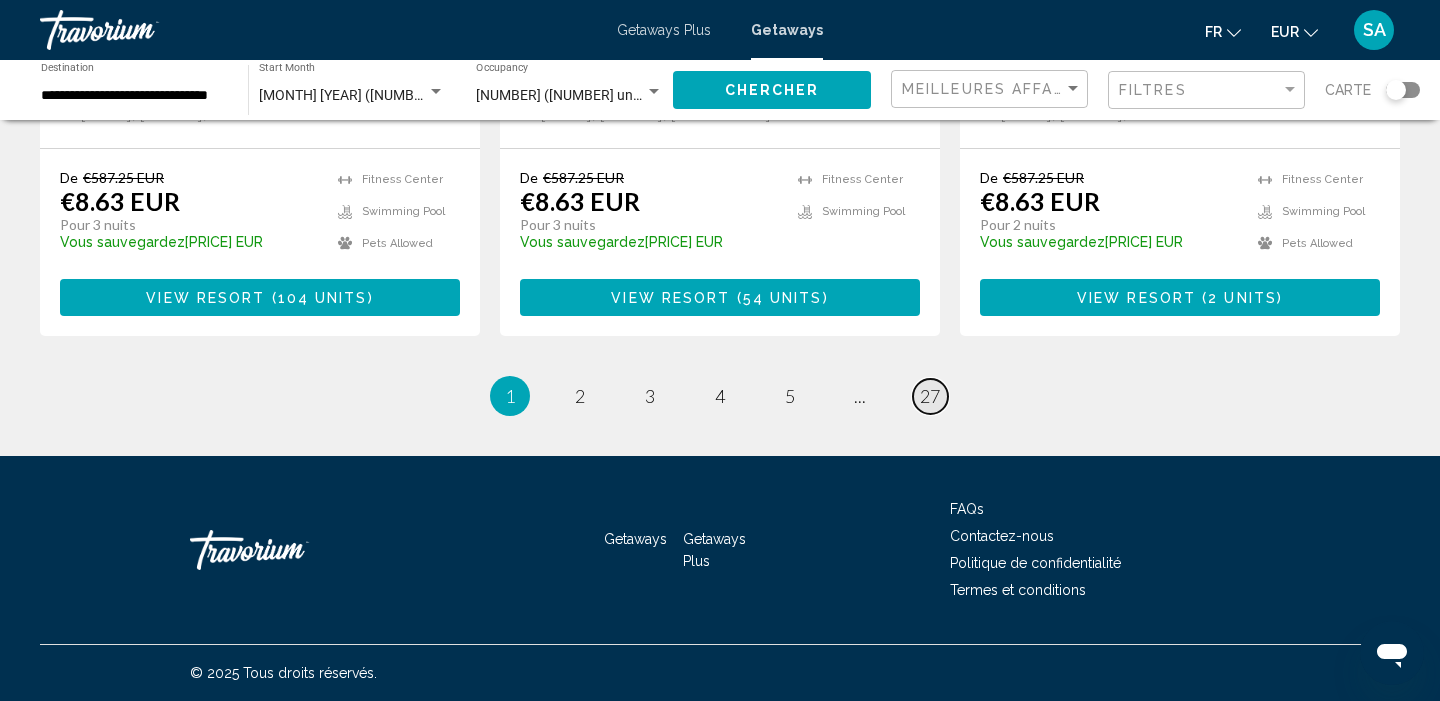 click on "27" at bounding box center (930, 396) 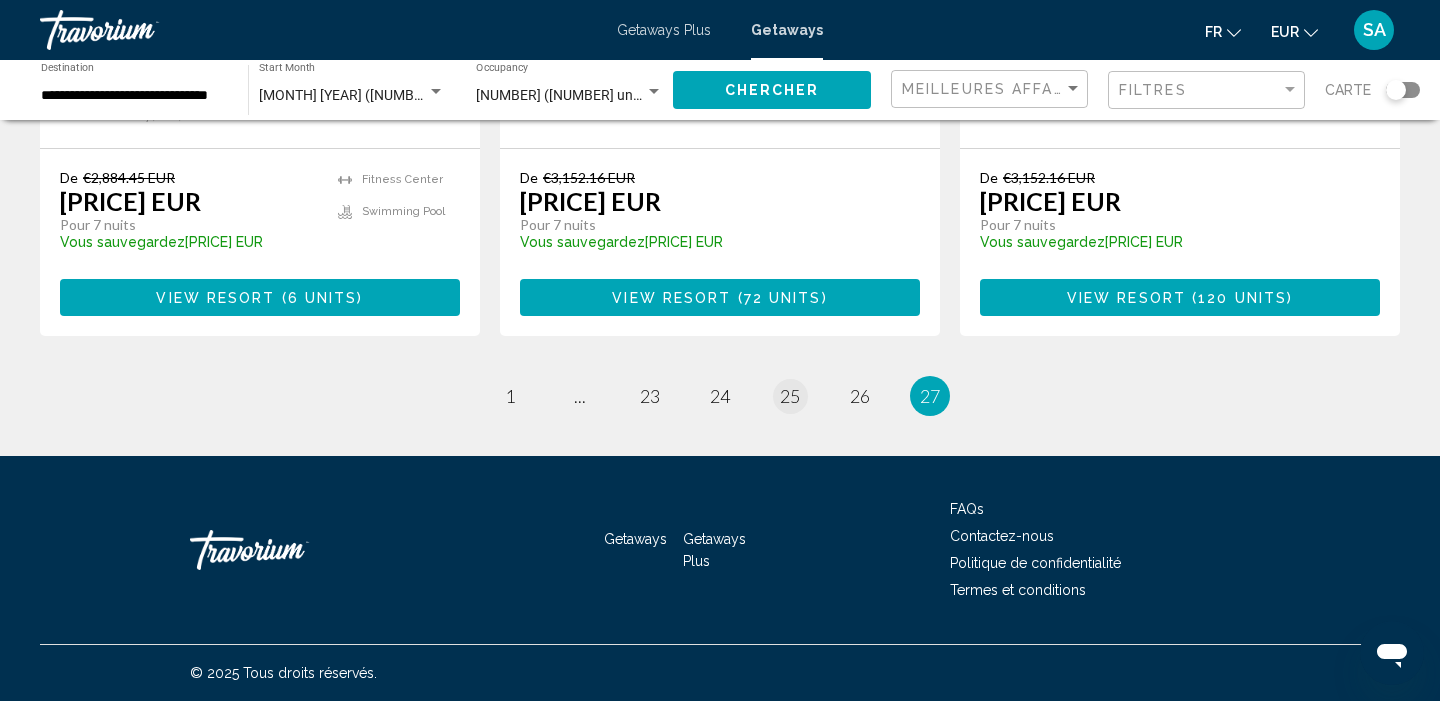 scroll, scrollTop: 2590, scrollLeft: 0, axis: vertical 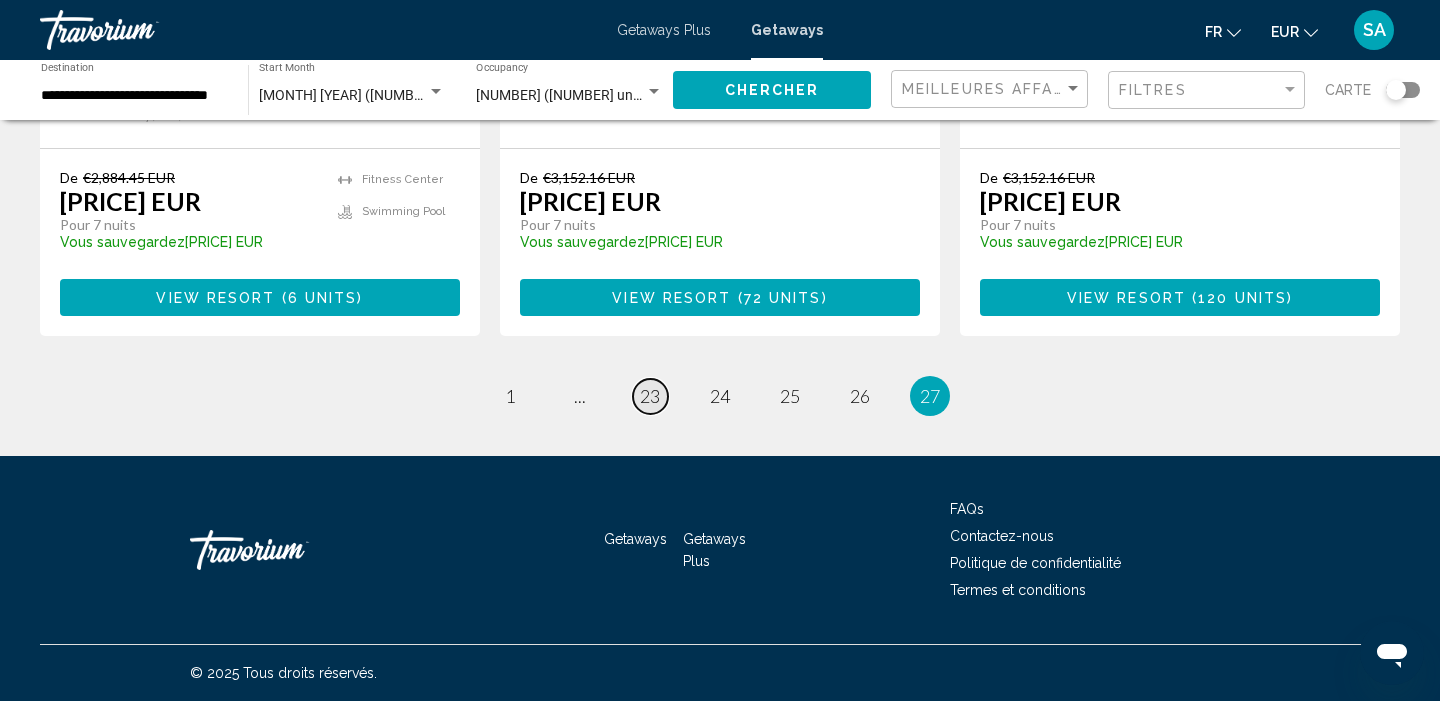 click on "23" at bounding box center [650, 396] 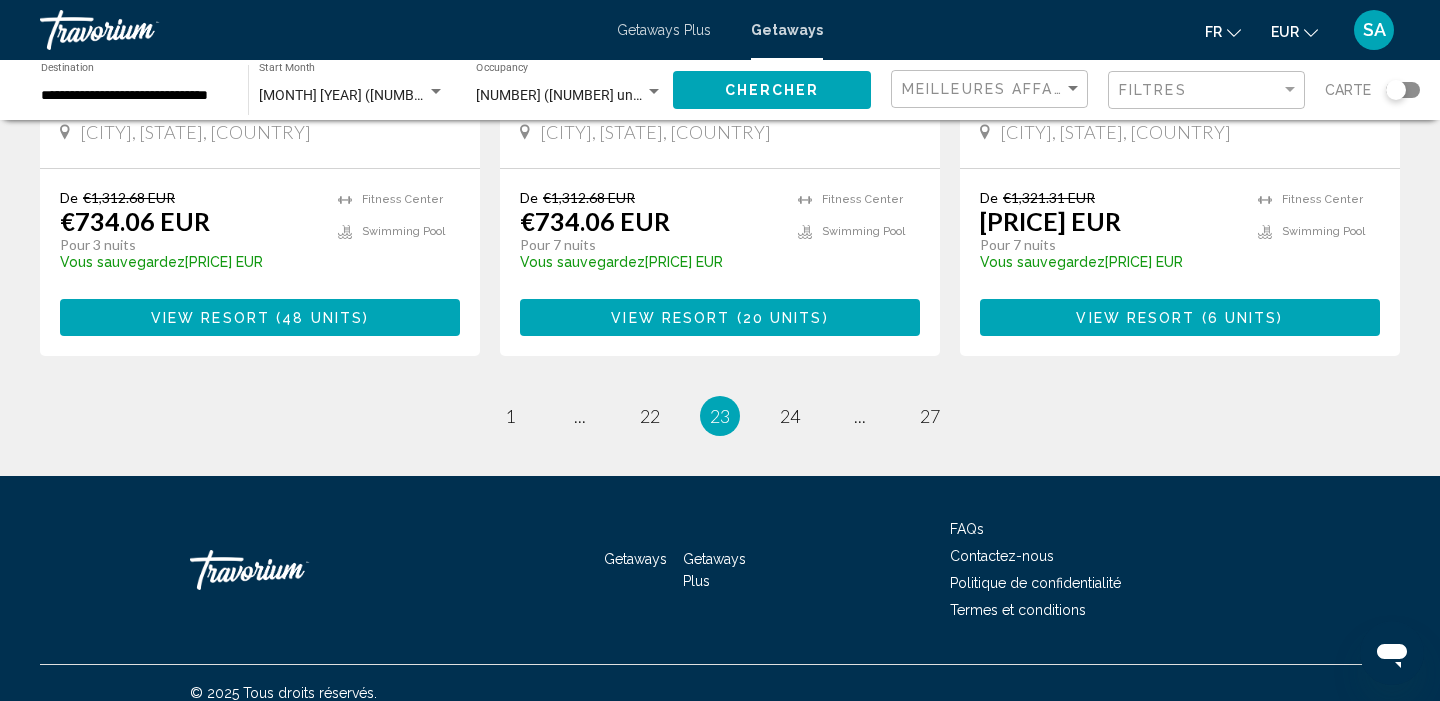 scroll, scrollTop: 2650, scrollLeft: 0, axis: vertical 